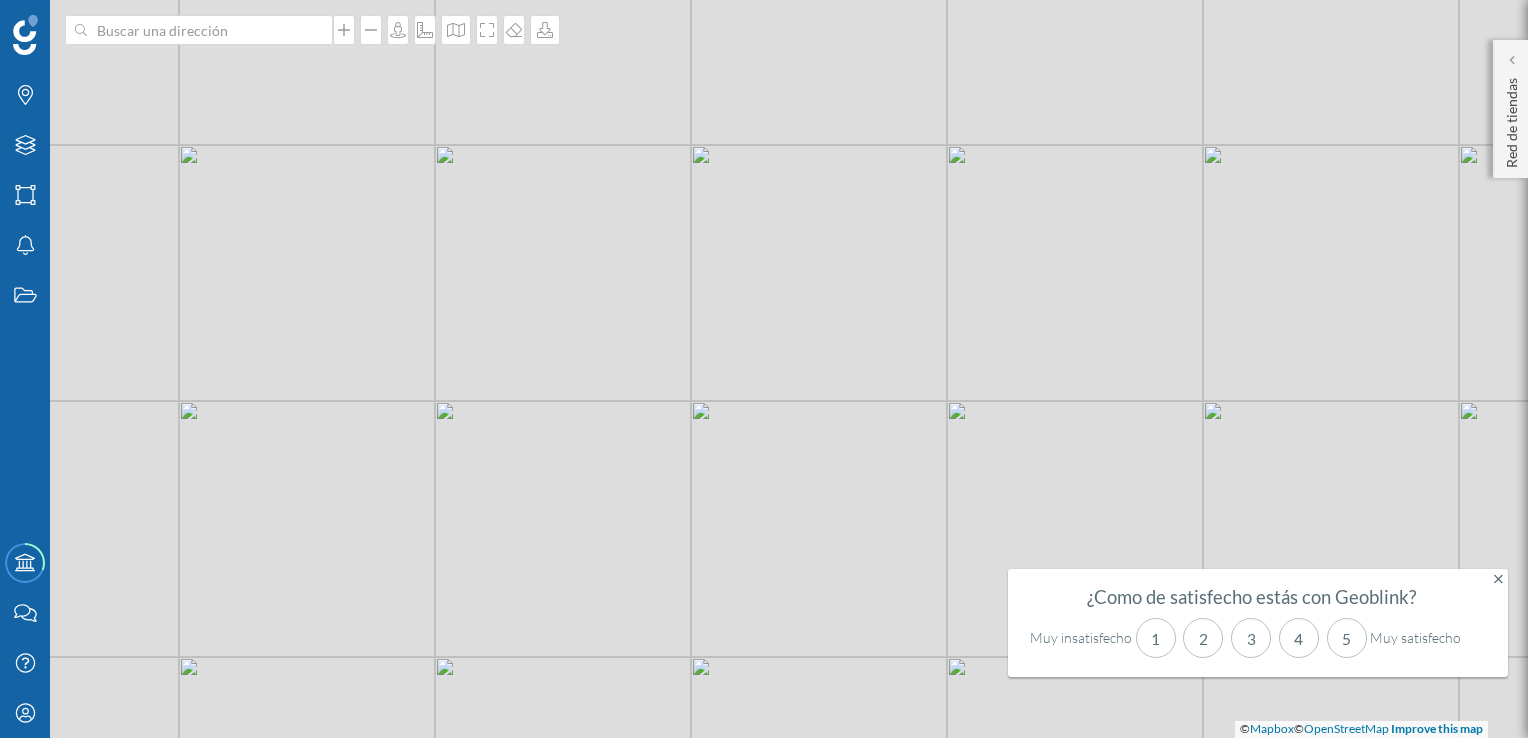scroll, scrollTop: 0, scrollLeft: 0, axis: both 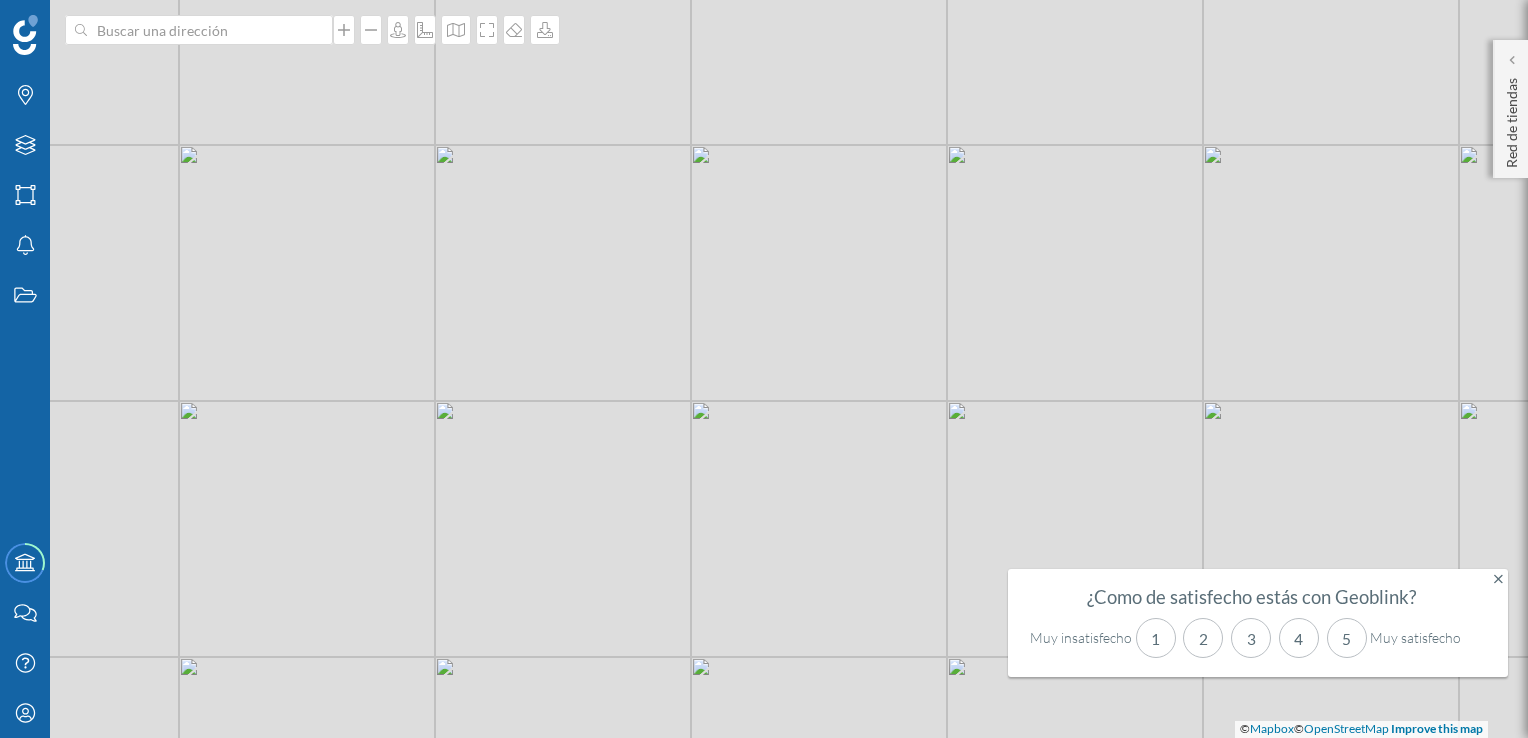 click 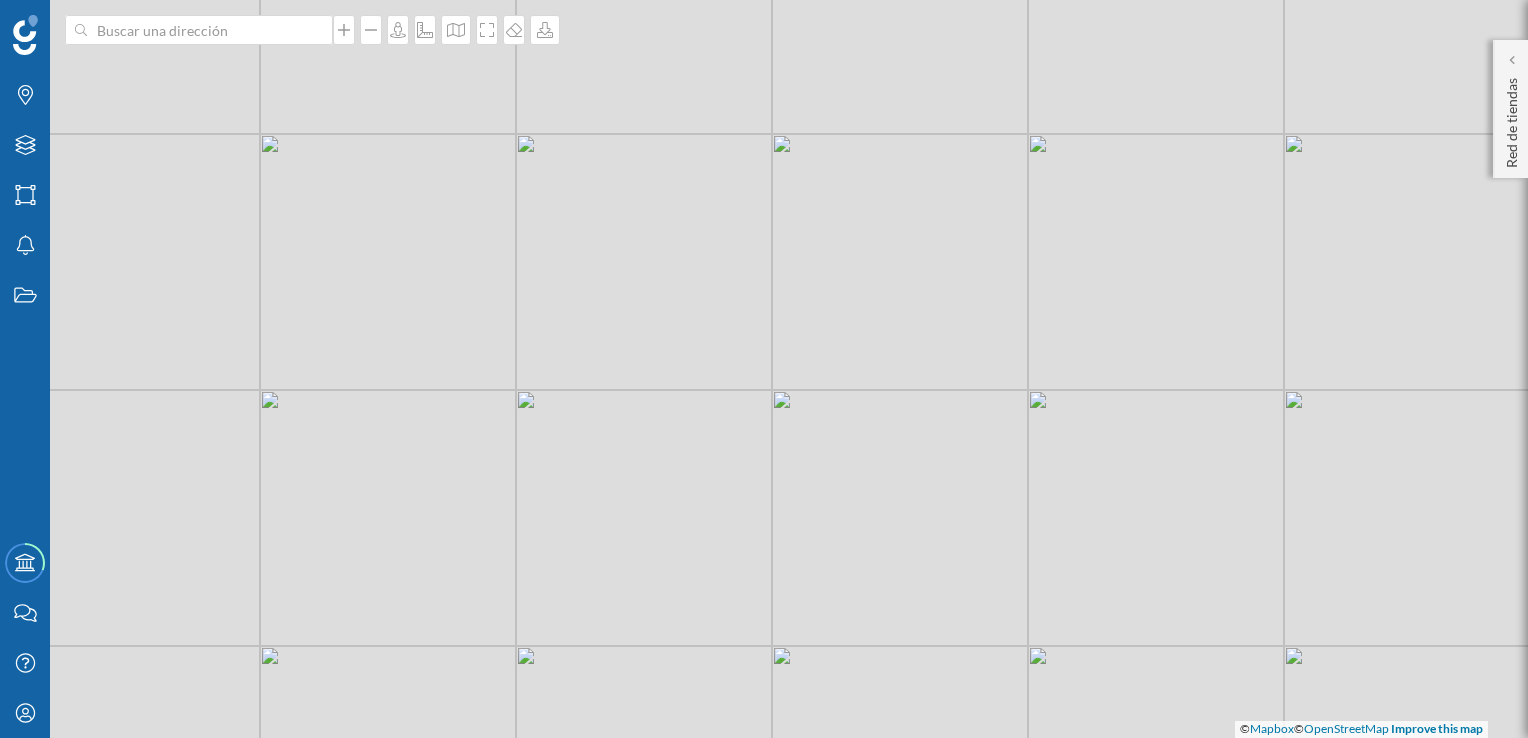 drag, startPoint x: 444, startPoint y: 318, endPoint x: 756, endPoint y: 298, distance: 312.64038 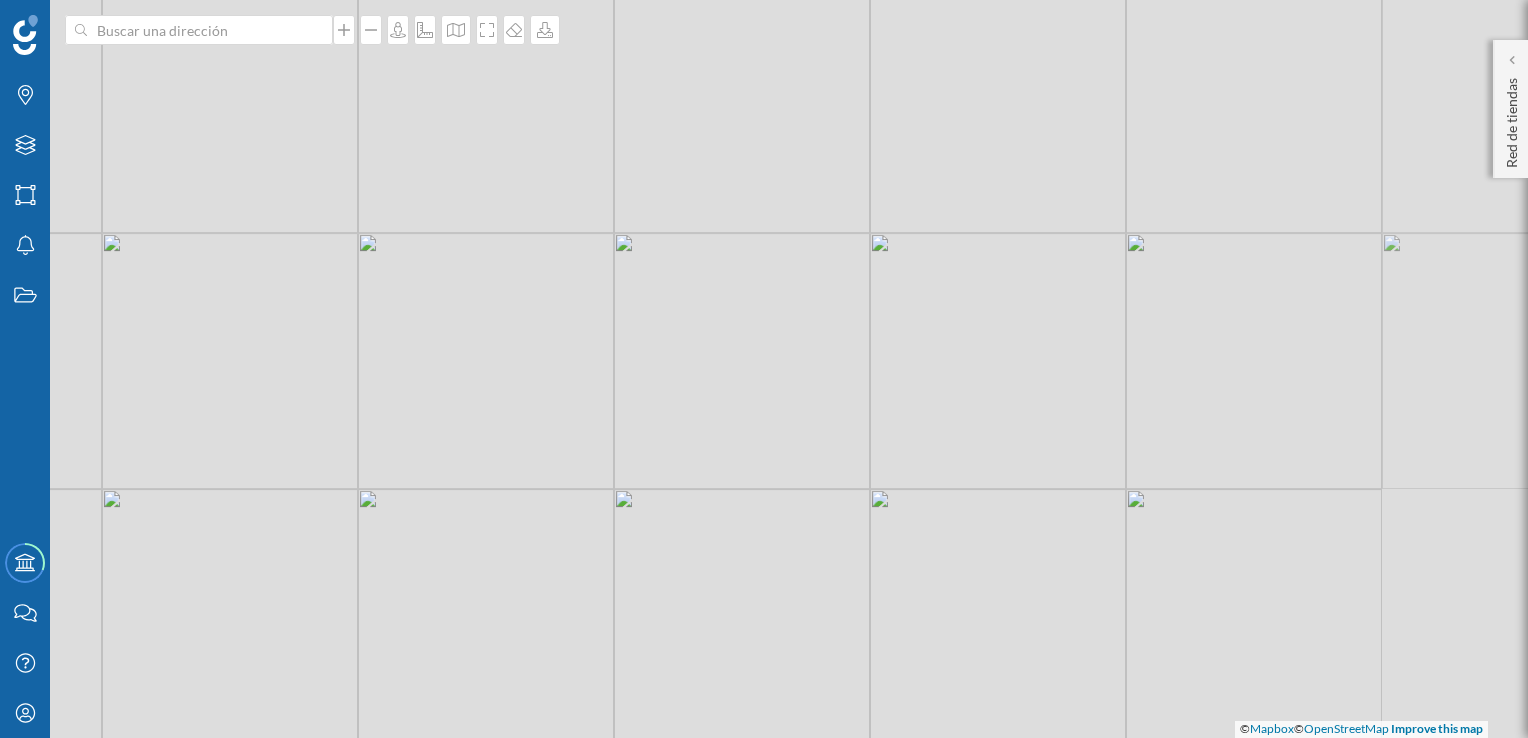 drag, startPoint x: 577, startPoint y: 524, endPoint x: 431, endPoint y: 302, distance: 265.7066 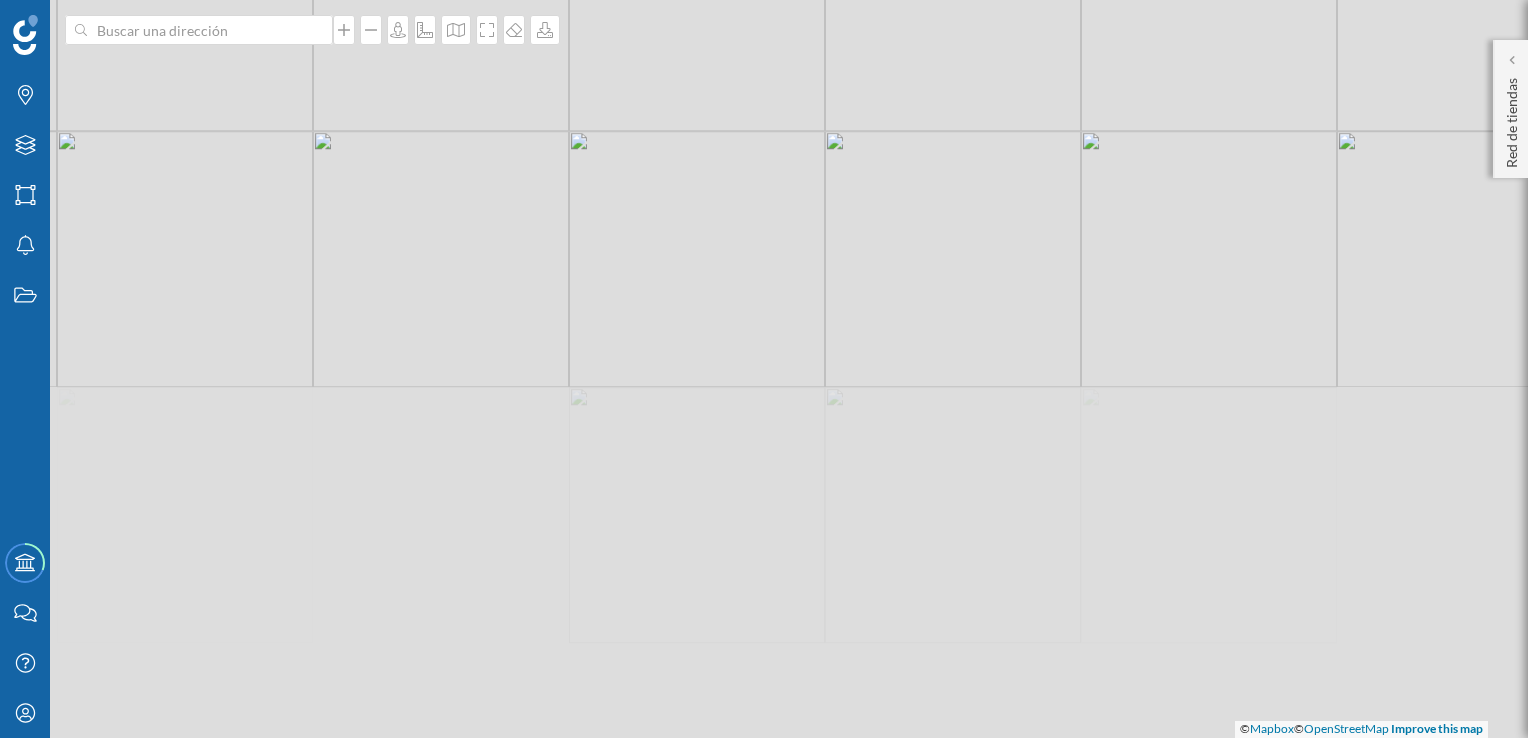 drag, startPoint x: 567, startPoint y: 574, endPoint x: 522, endPoint y: 230, distance: 346.93082 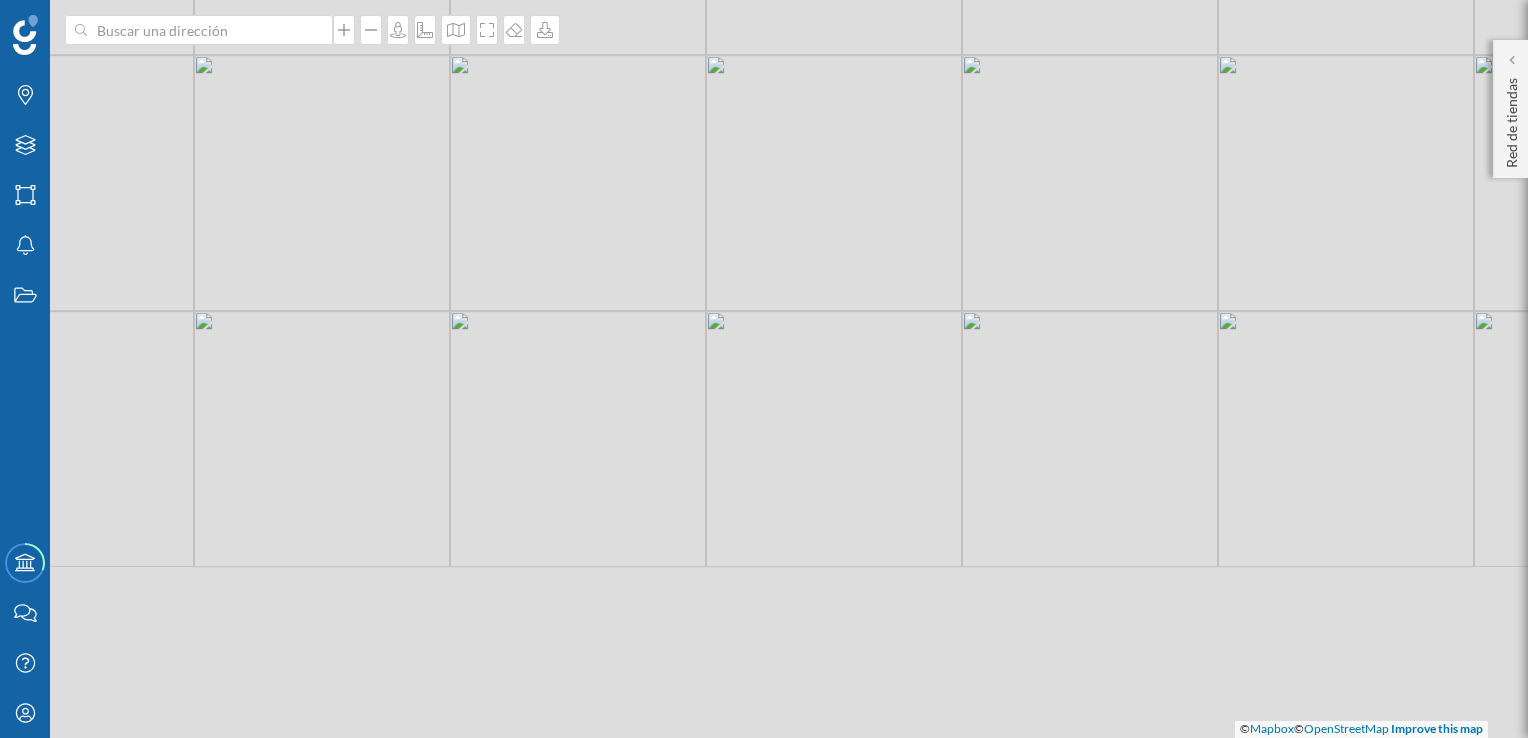 drag, startPoint x: 542, startPoint y: 496, endPoint x: 678, endPoint y: 190, distance: 334.86118 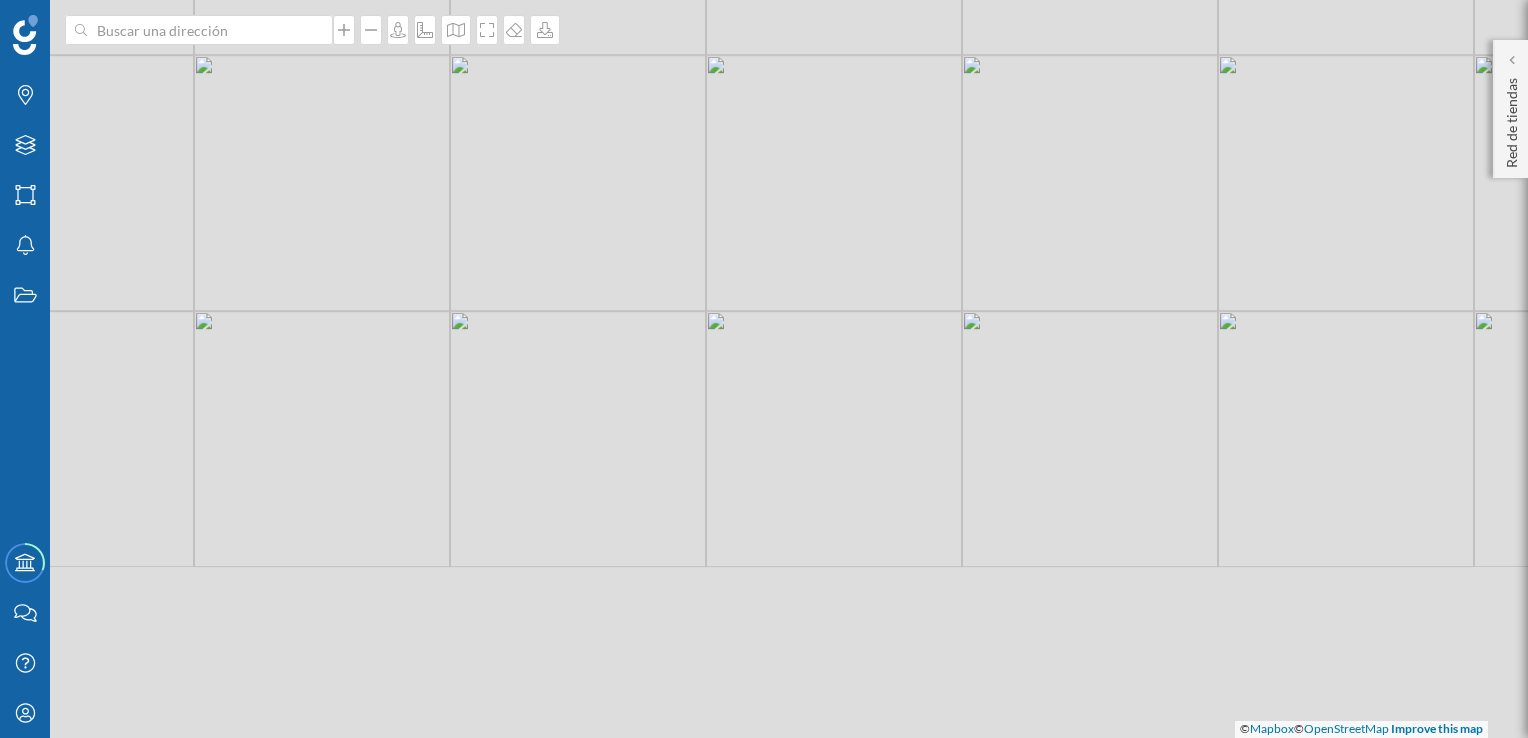 click on "©  Mapbox  ©  OpenStreetMap   Improve this map" at bounding box center (764, 369) 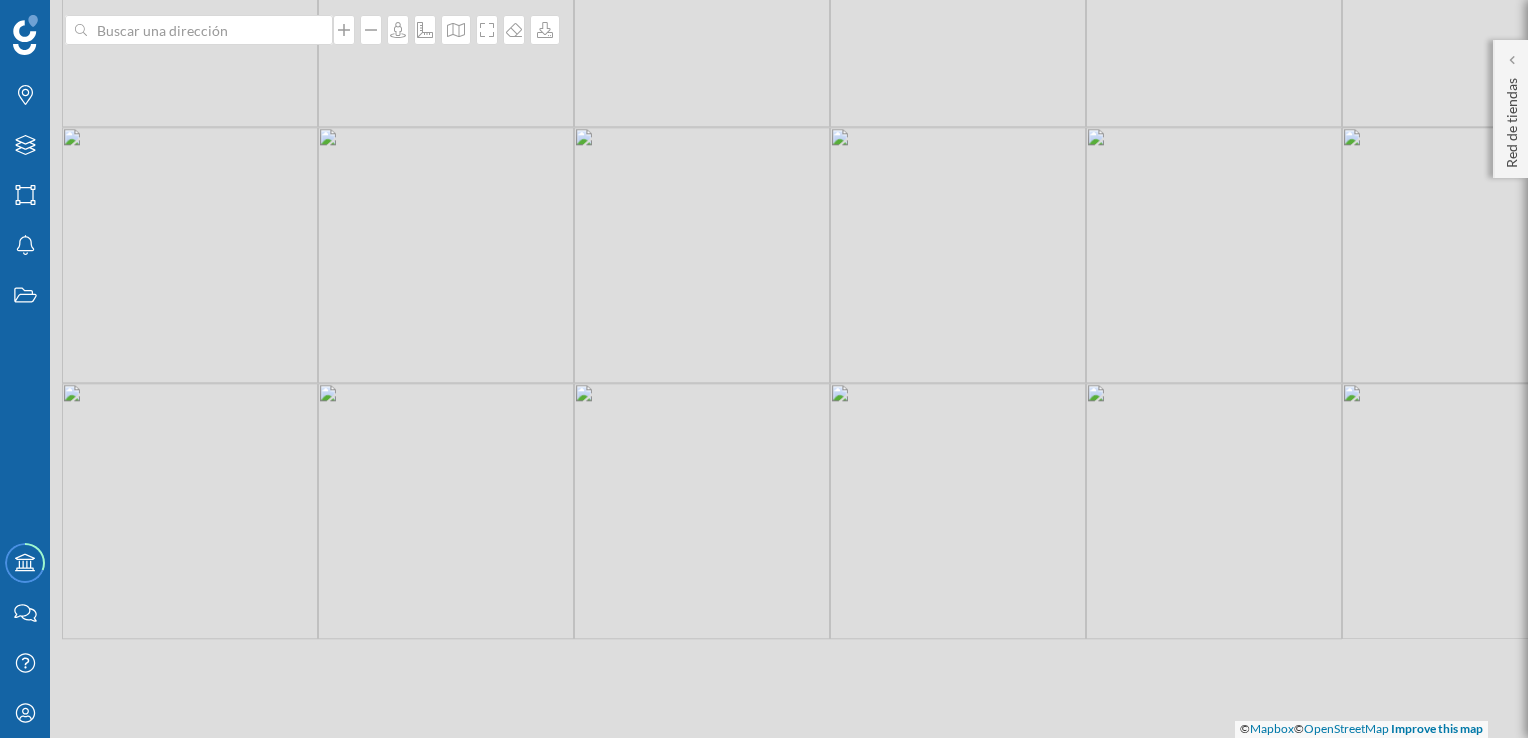 drag, startPoint x: 480, startPoint y: 461, endPoint x: 604, endPoint y: 275, distance: 223.54417 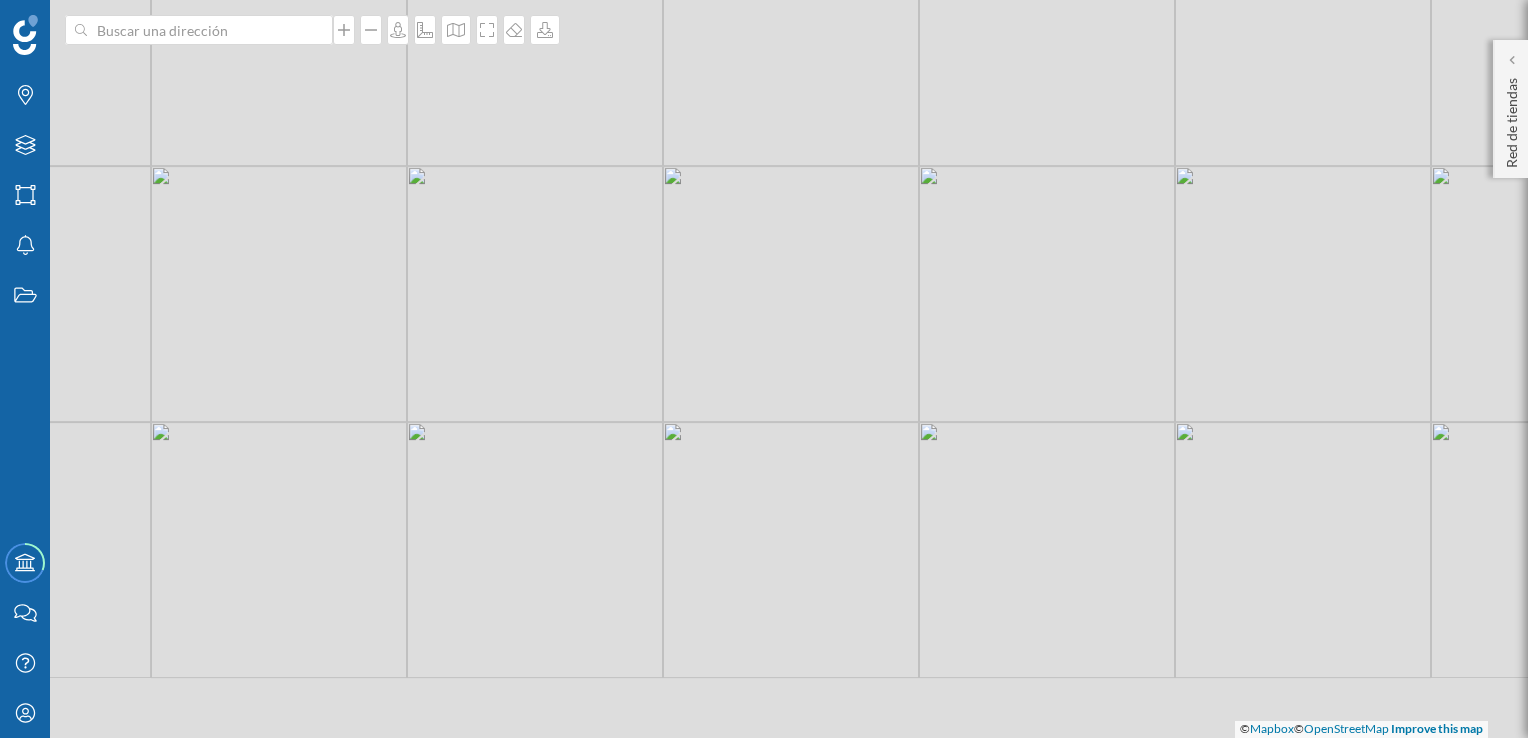drag, startPoint x: 294, startPoint y: 625, endPoint x: 377, endPoint y: 410, distance: 230.46475 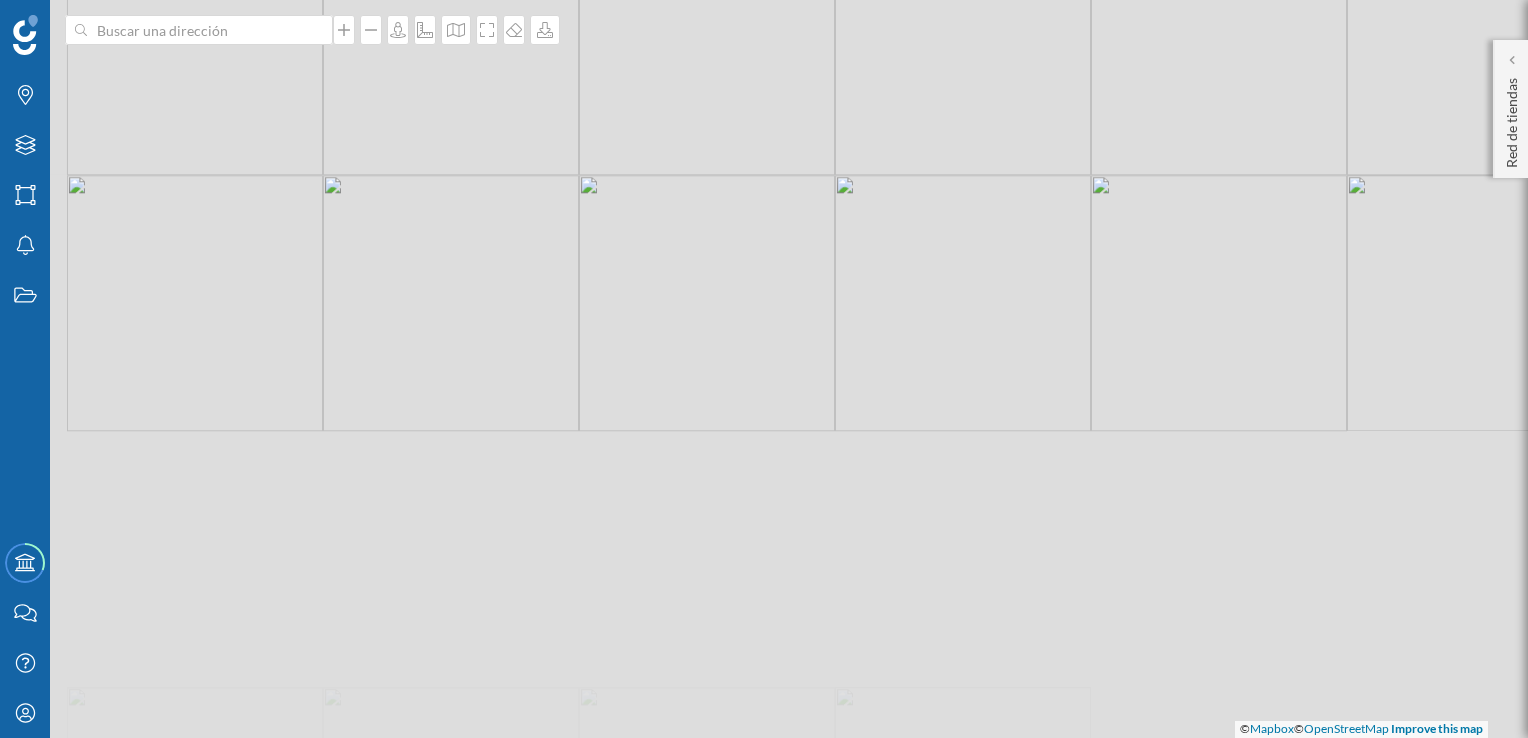 drag, startPoint x: 432, startPoint y: 532, endPoint x: 571, endPoint y: 86, distance: 467.15842 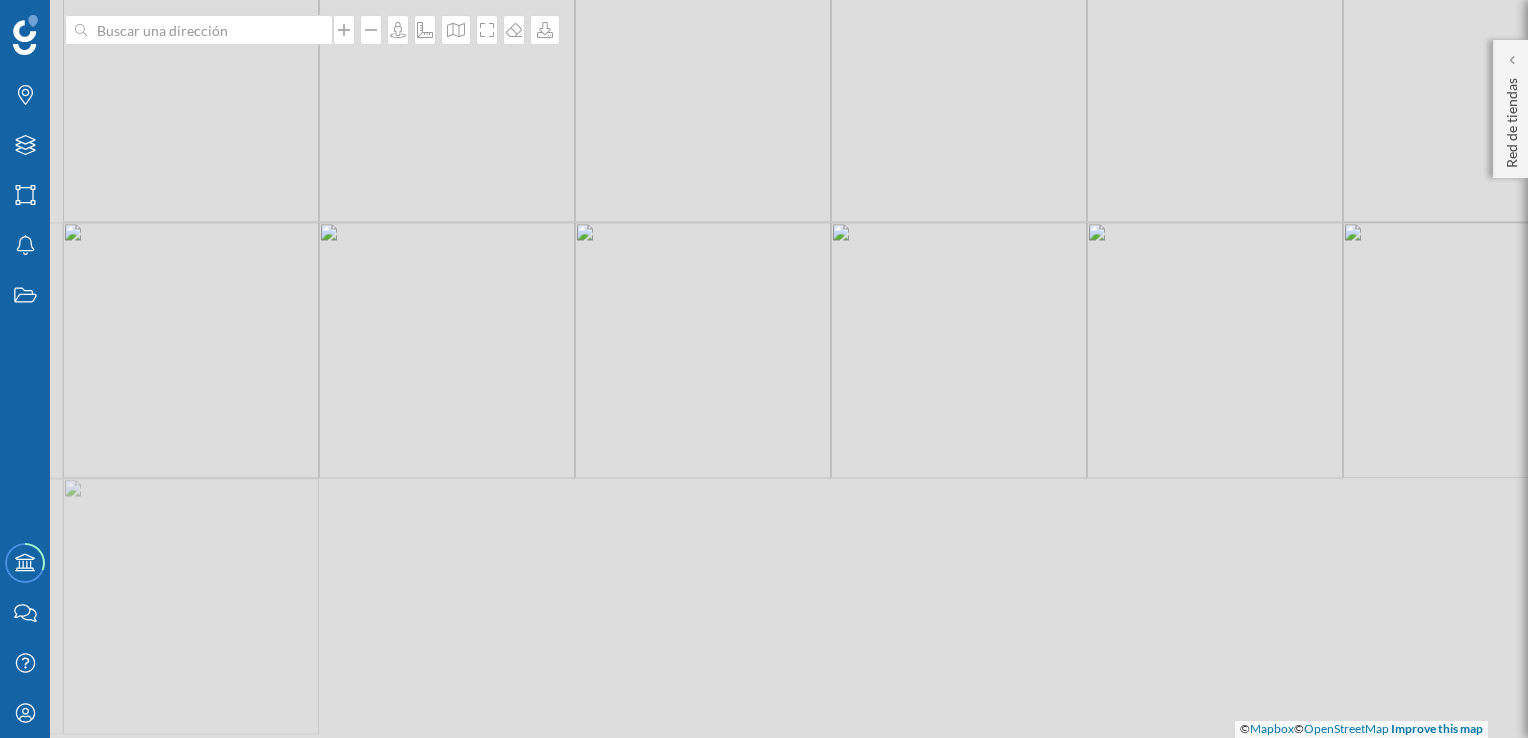 drag, startPoint x: 532, startPoint y: 385, endPoint x: 705, endPoint y: 206, distance: 248.93774 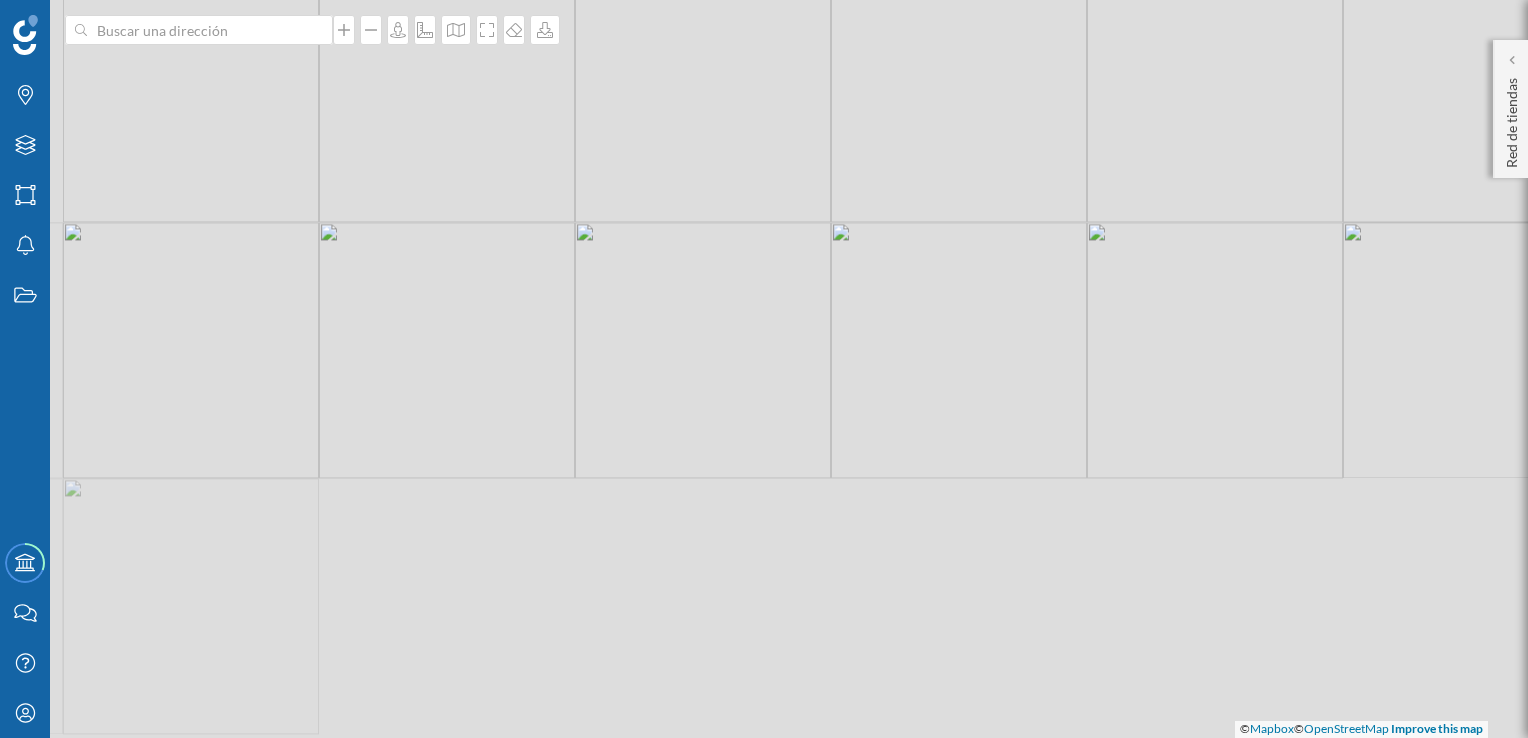 click on "©  Mapbox  ©  OpenStreetMap   Improve this map" at bounding box center [764, 369] 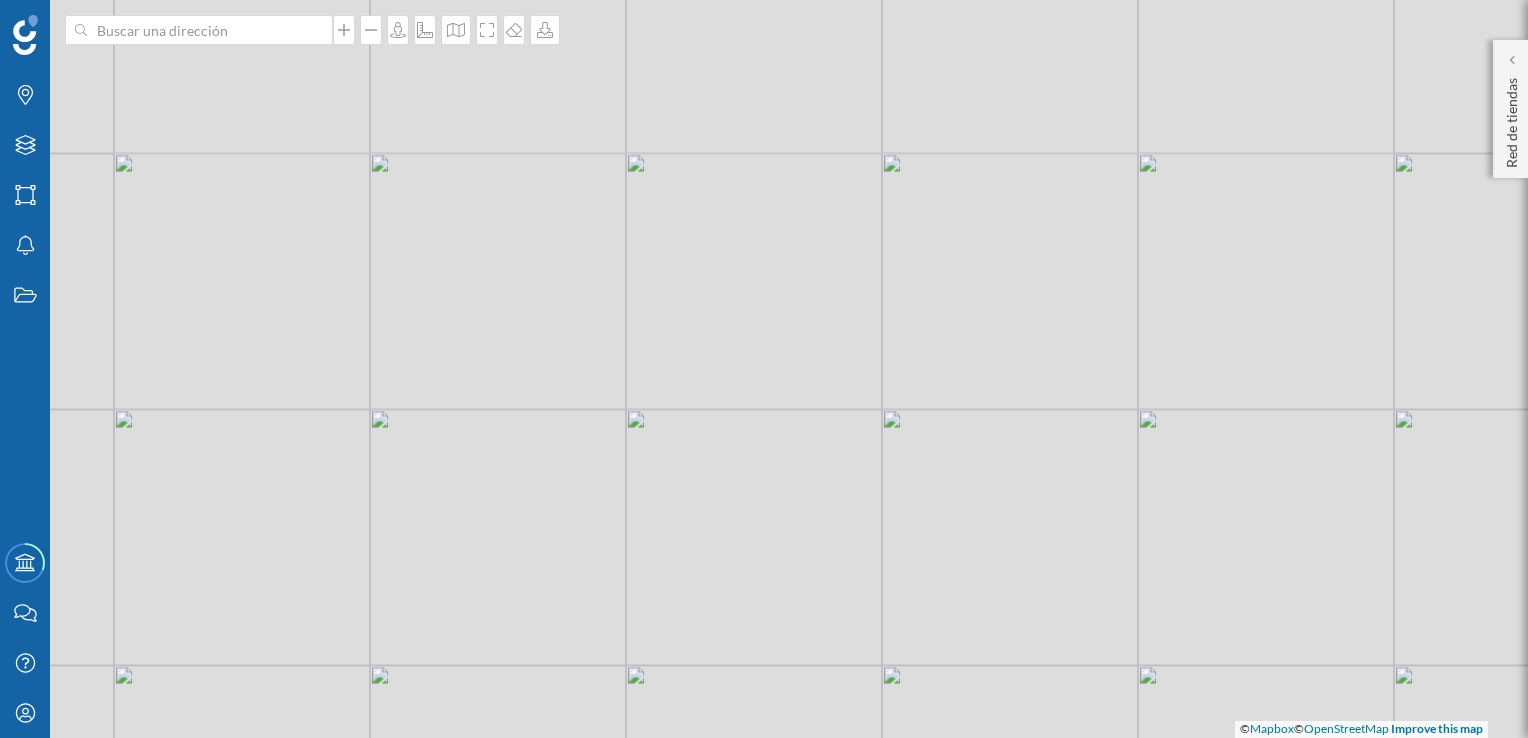 drag, startPoint x: 597, startPoint y: 426, endPoint x: 649, endPoint y: 356, distance: 87.20092 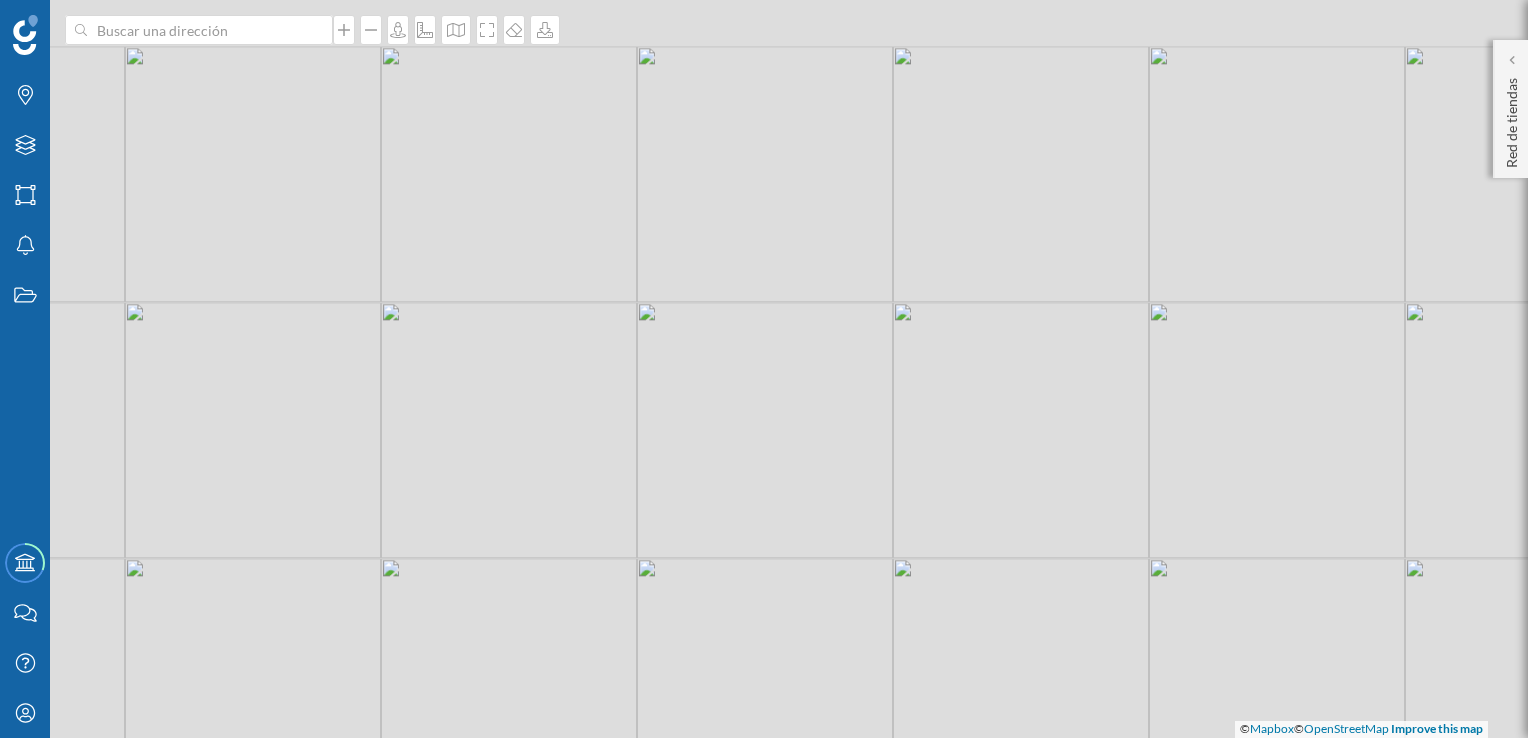 drag, startPoint x: 739, startPoint y: 314, endPoint x: 705, endPoint y: 585, distance: 273.1245 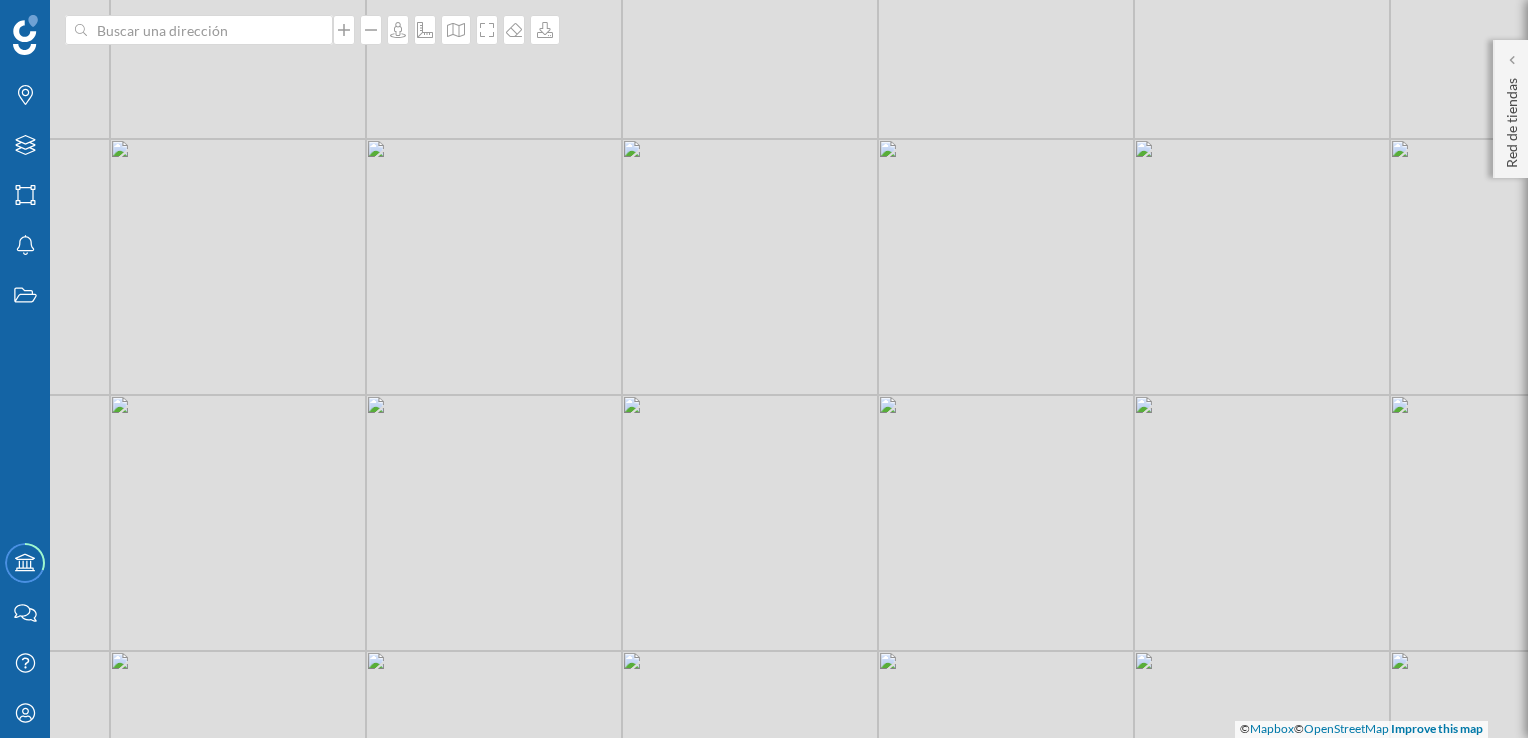 drag, startPoint x: 592, startPoint y: 350, endPoint x: 588, endPoint y: 449, distance: 99.08077 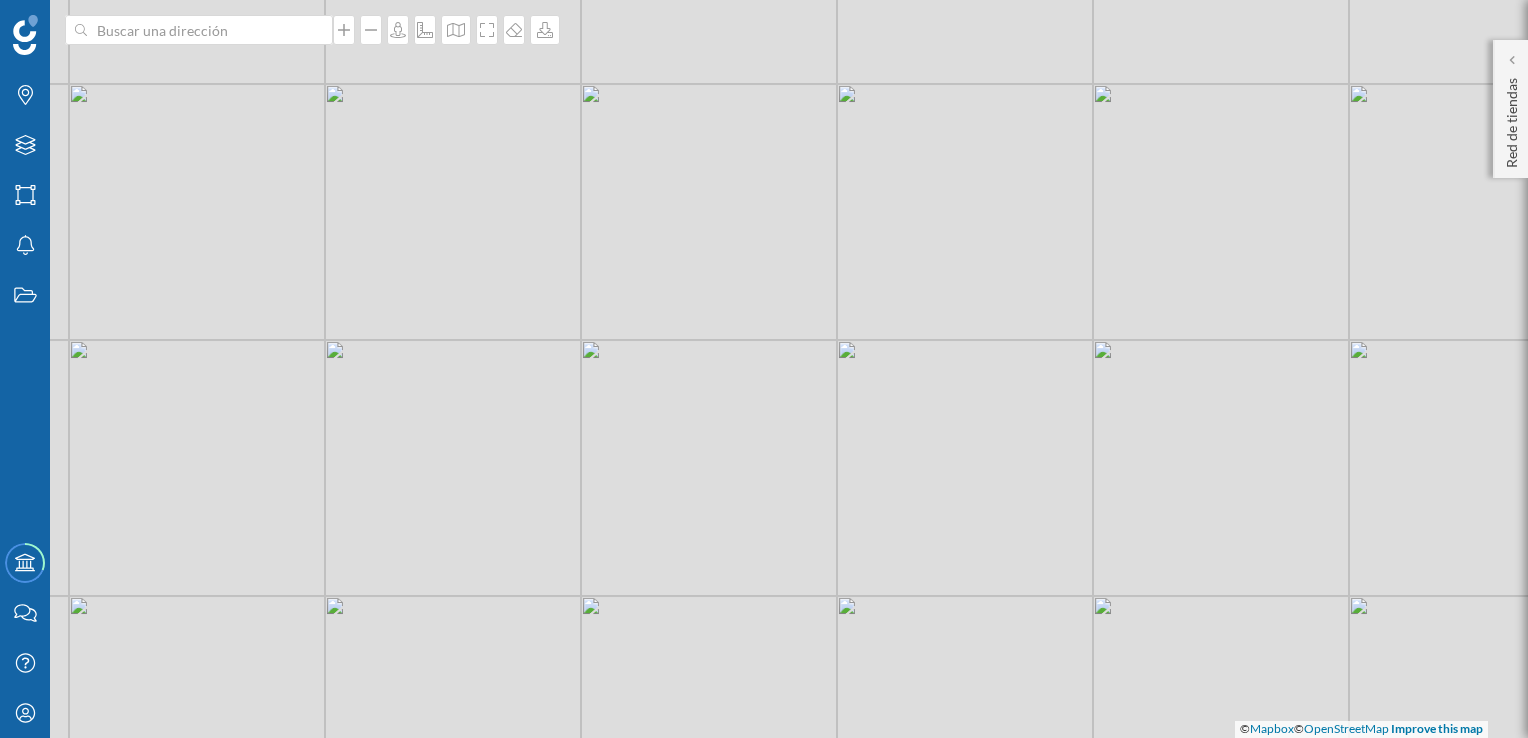 drag, startPoint x: 602, startPoint y: 600, endPoint x: 541, endPoint y: 340, distance: 267.0599 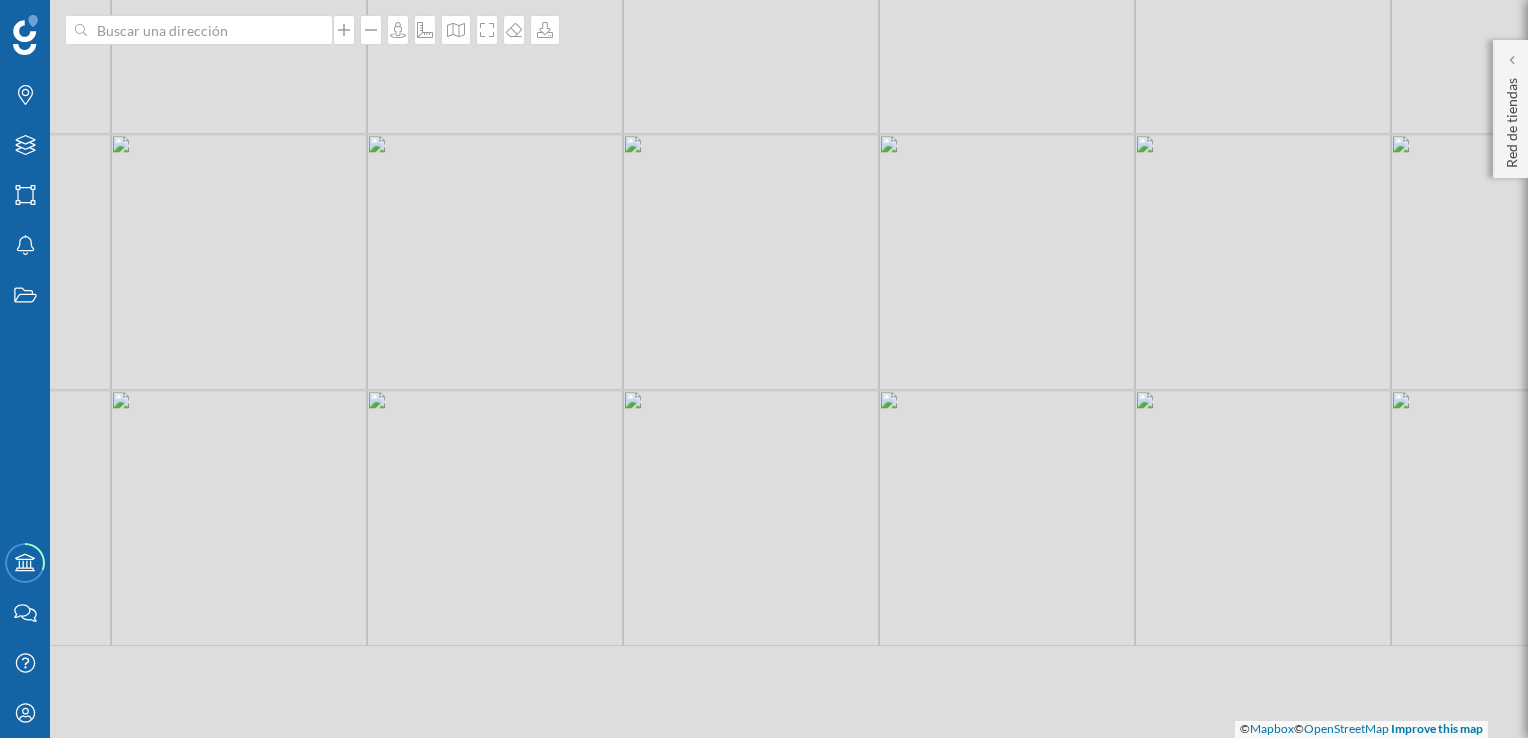 drag, startPoint x: 577, startPoint y: 509, endPoint x: 638, endPoint y: 159, distance: 355.27594 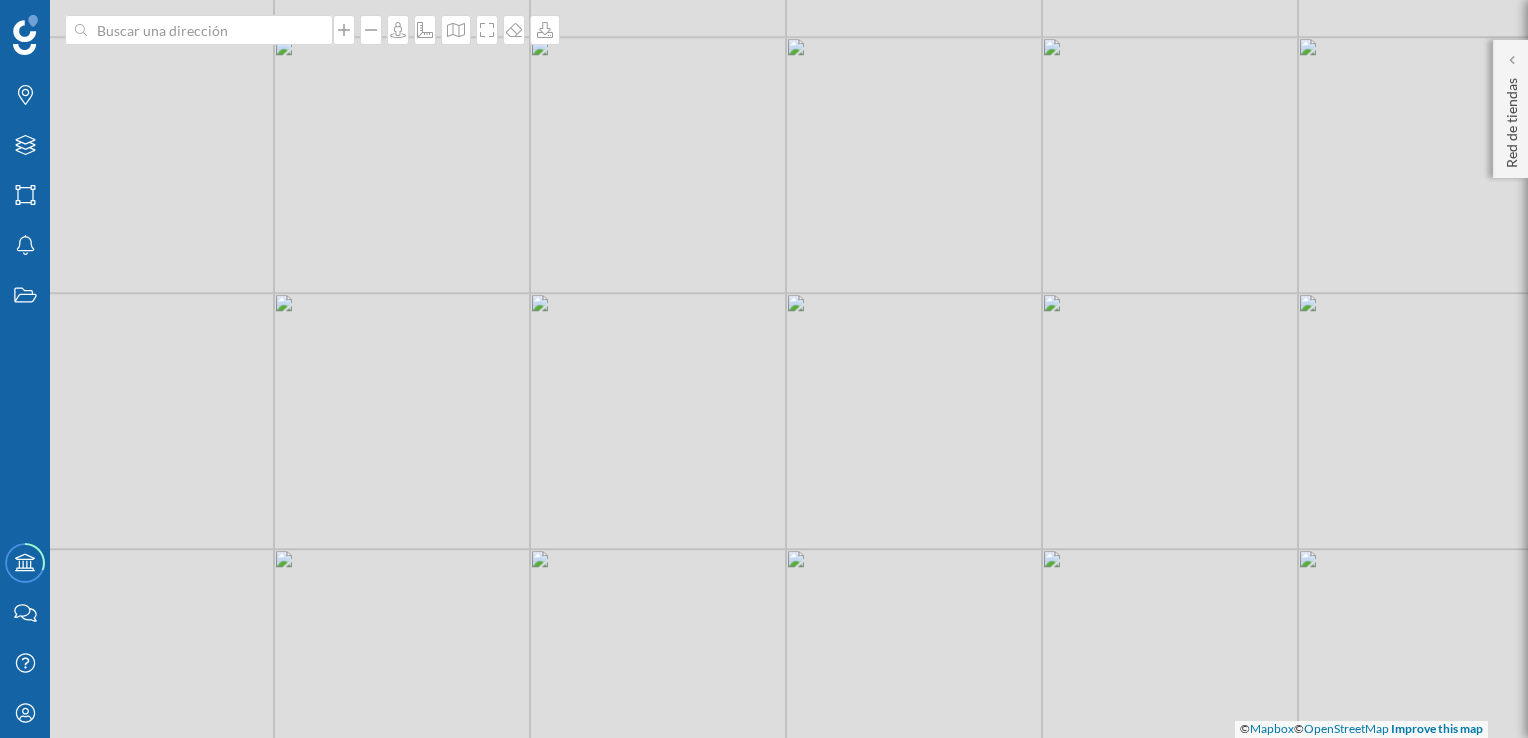 drag, startPoint x: 944, startPoint y: 382, endPoint x: 841, endPoint y: 537, distance: 186.10213 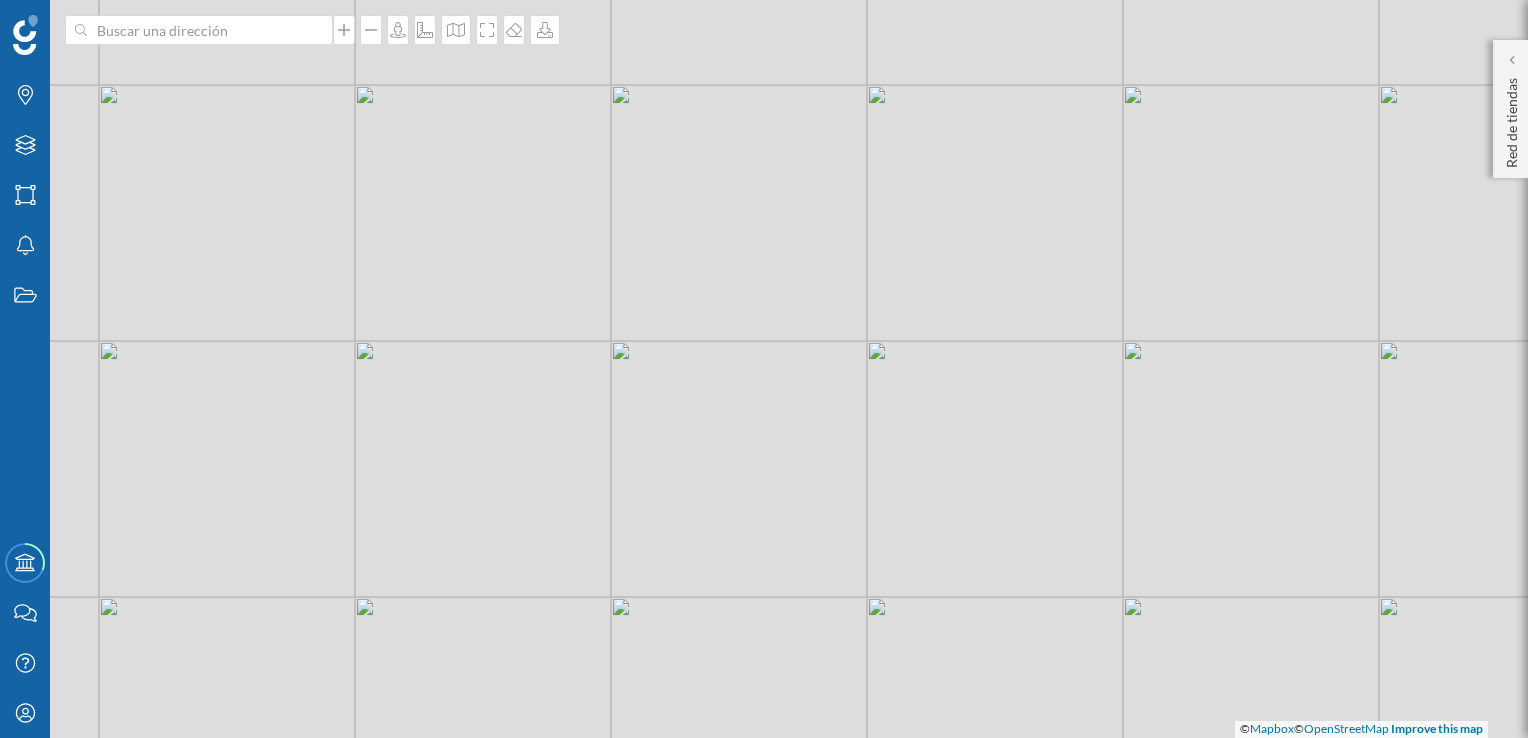 drag, startPoint x: 680, startPoint y: 171, endPoint x: 768, endPoint y: 483, distance: 324.1728 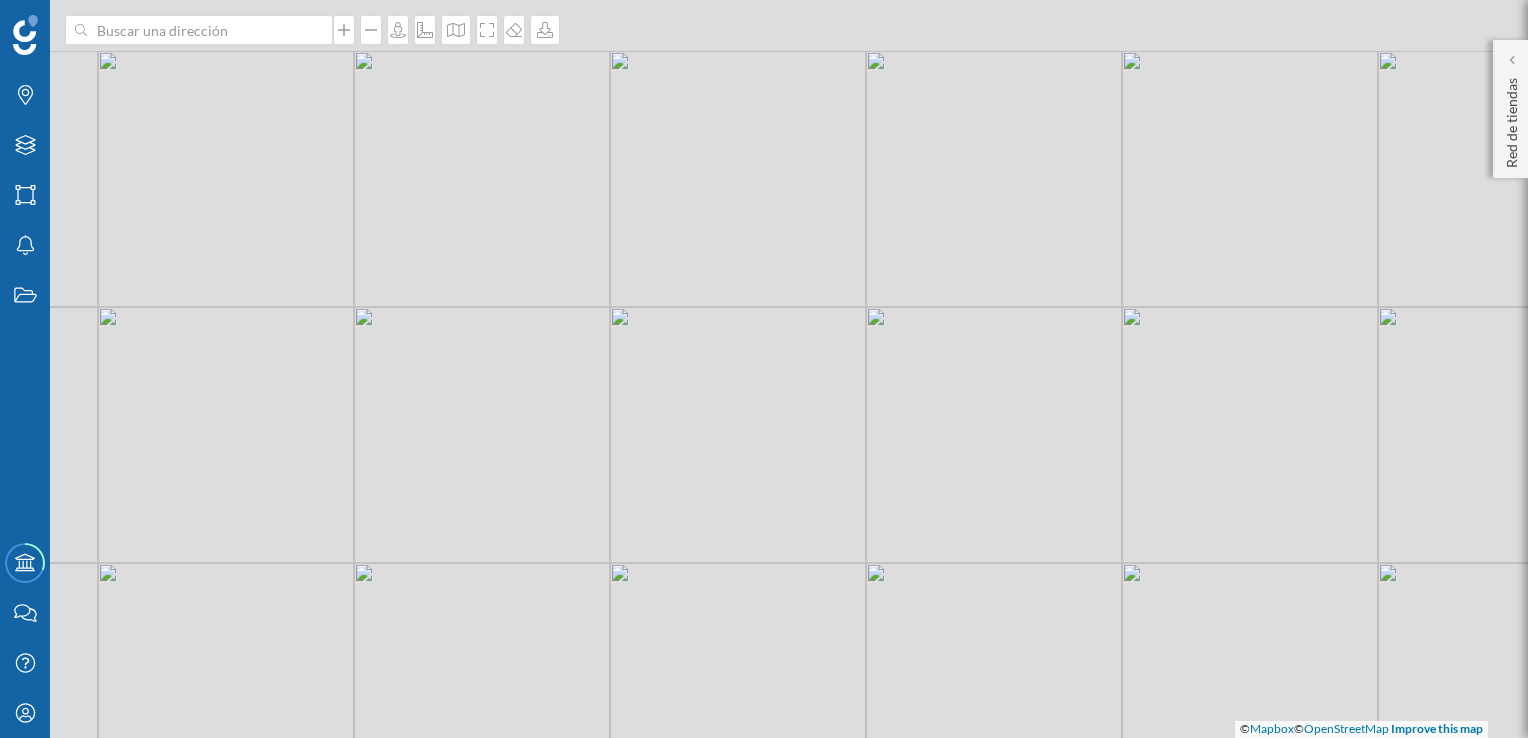 drag, startPoint x: 693, startPoint y: 292, endPoint x: 690, endPoint y: 498, distance: 206.02185 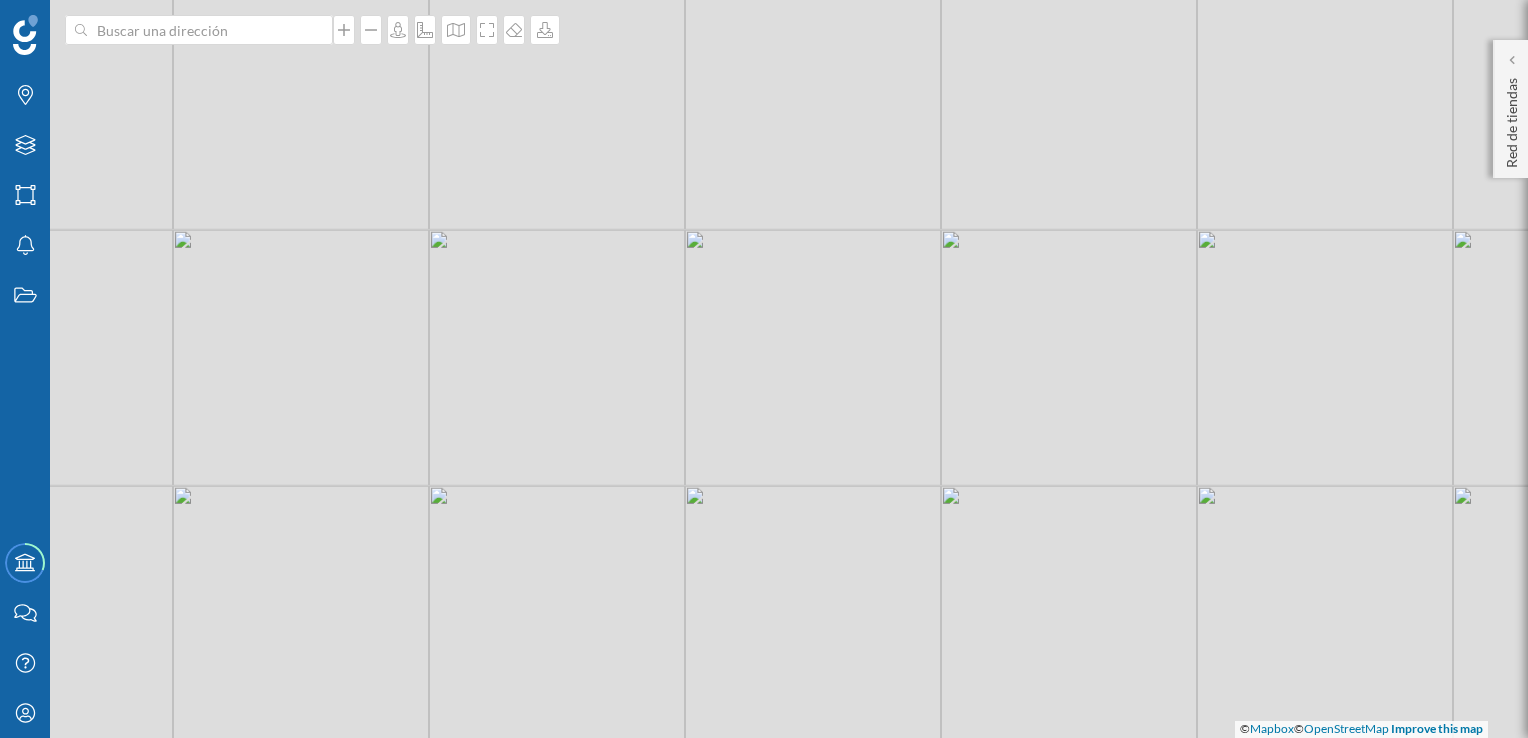drag, startPoint x: 686, startPoint y: 270, endPoint x: 775, endPoint y: 474, distance: 222.56909 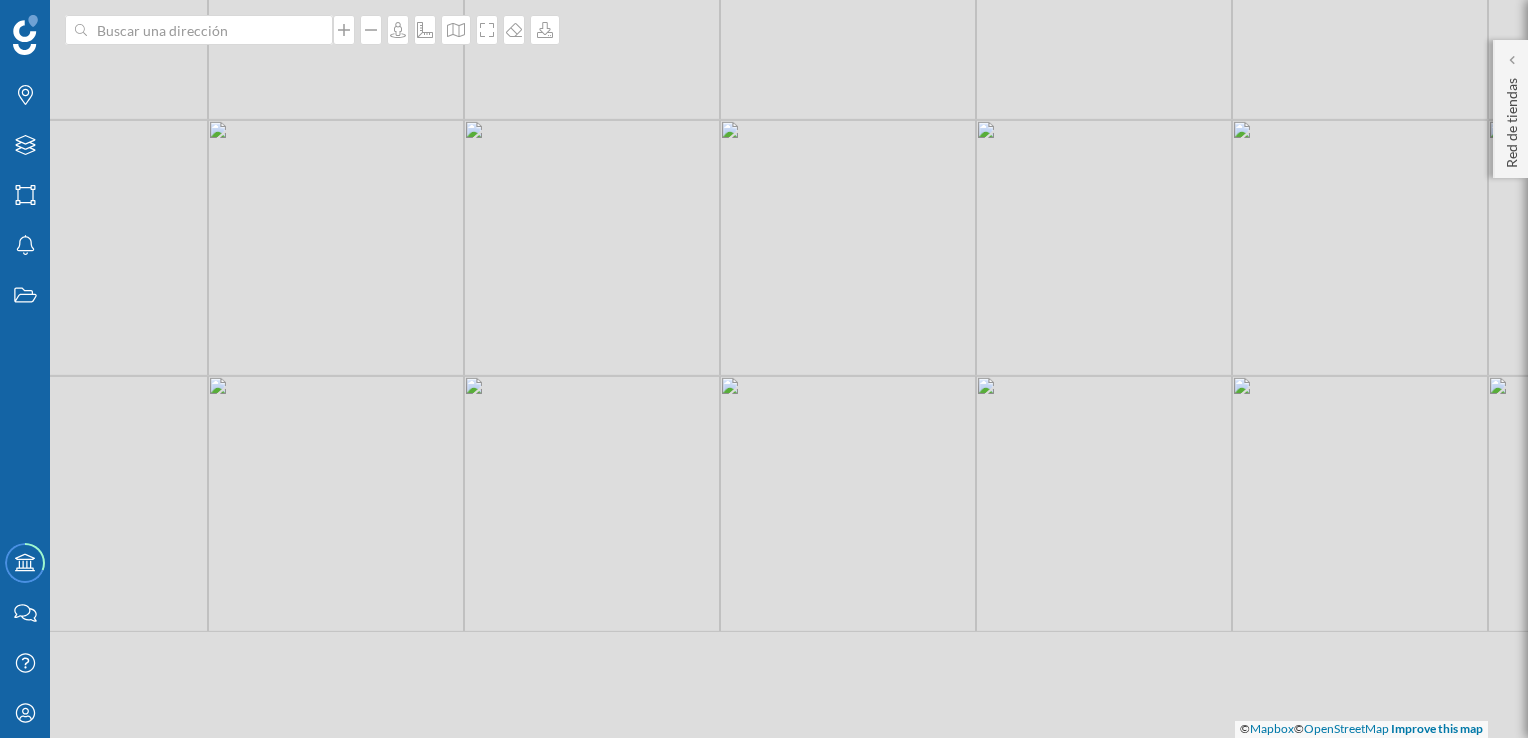 drag, startPoint x: 355, startPoint y: 524, endPoint x: 464, endPoint y: 285, distance: 262.6823 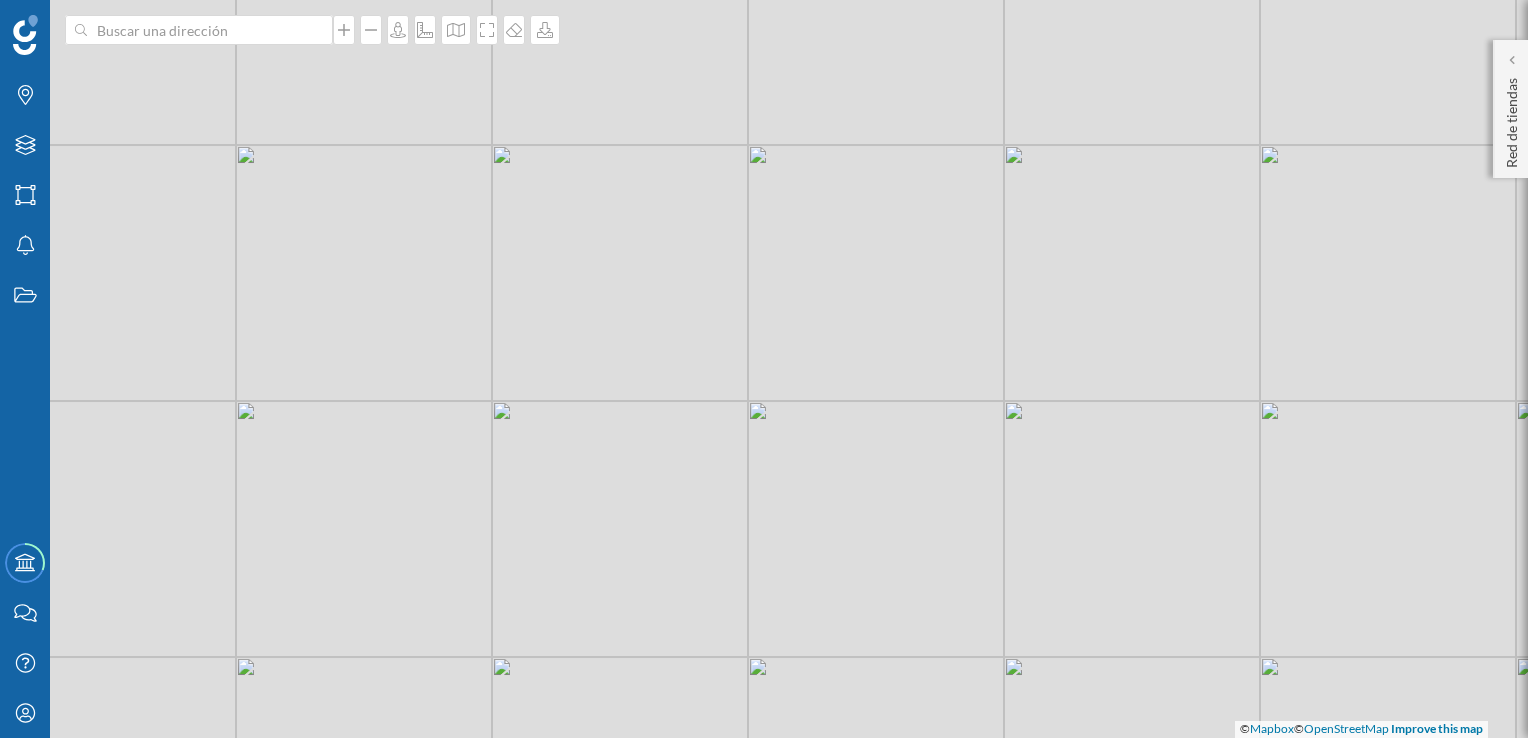 drag, startPoint x: 369, startPoint y: 470, endPoint x: 372, endPoint y: 308, distance: 162.02777 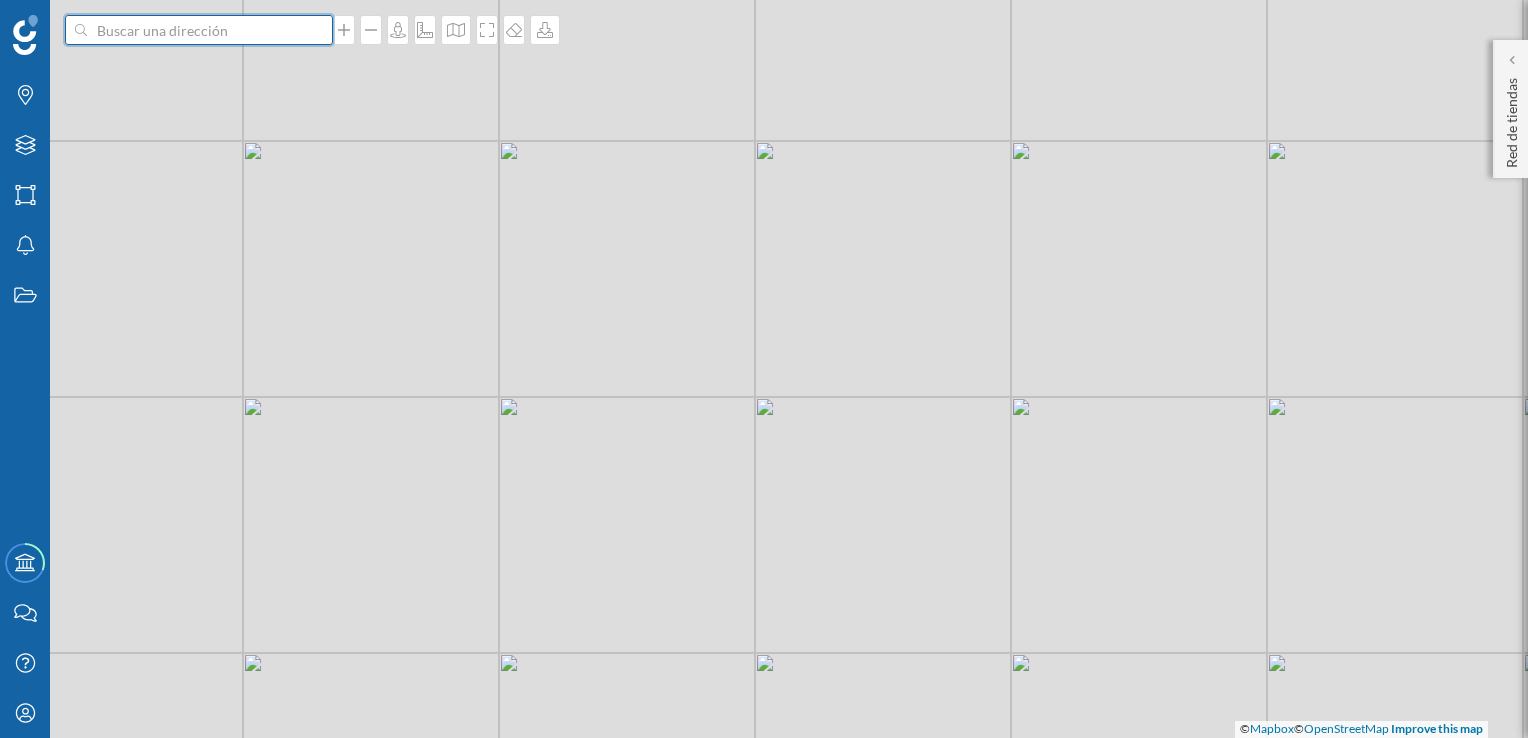 click at bounding box center [199, 30] 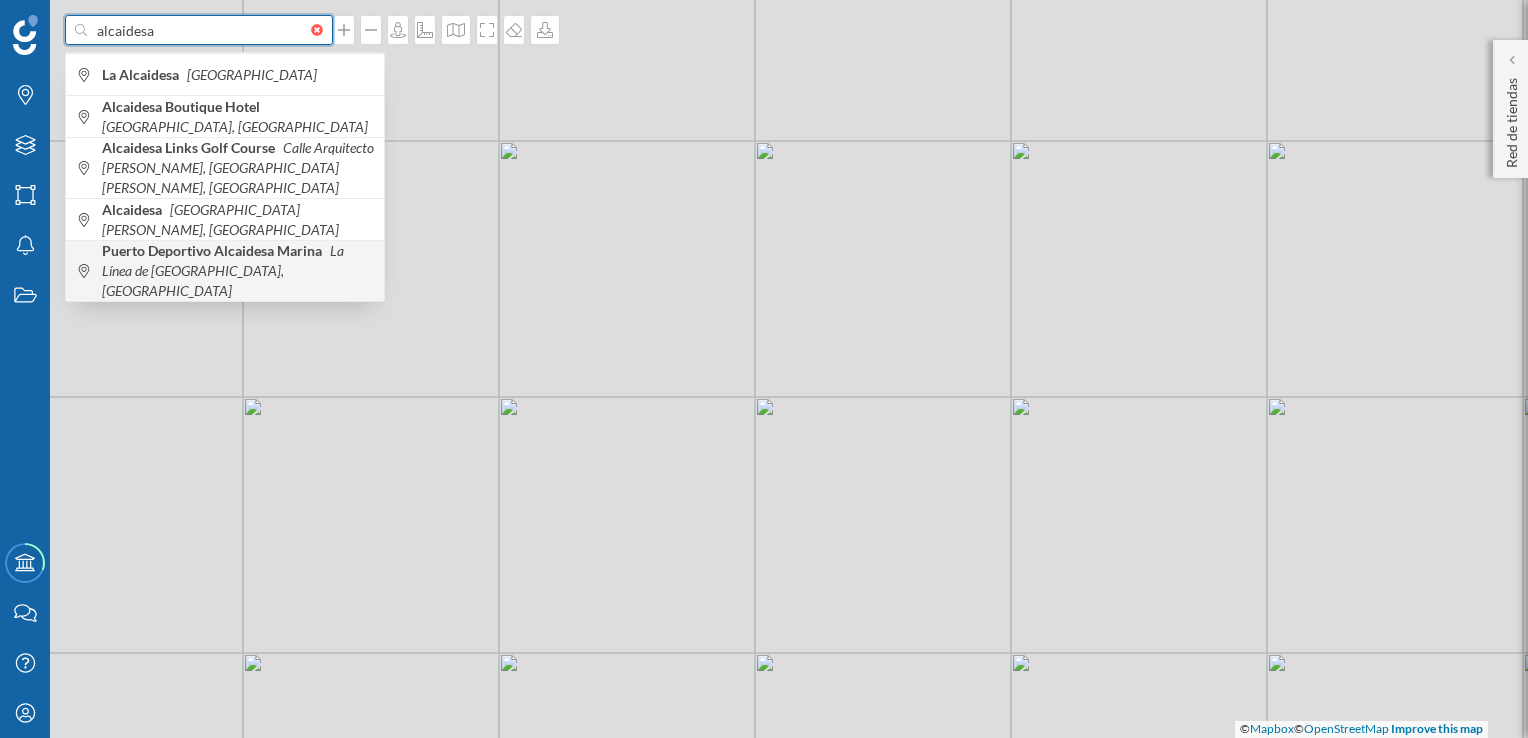 type on "alcaidesa" 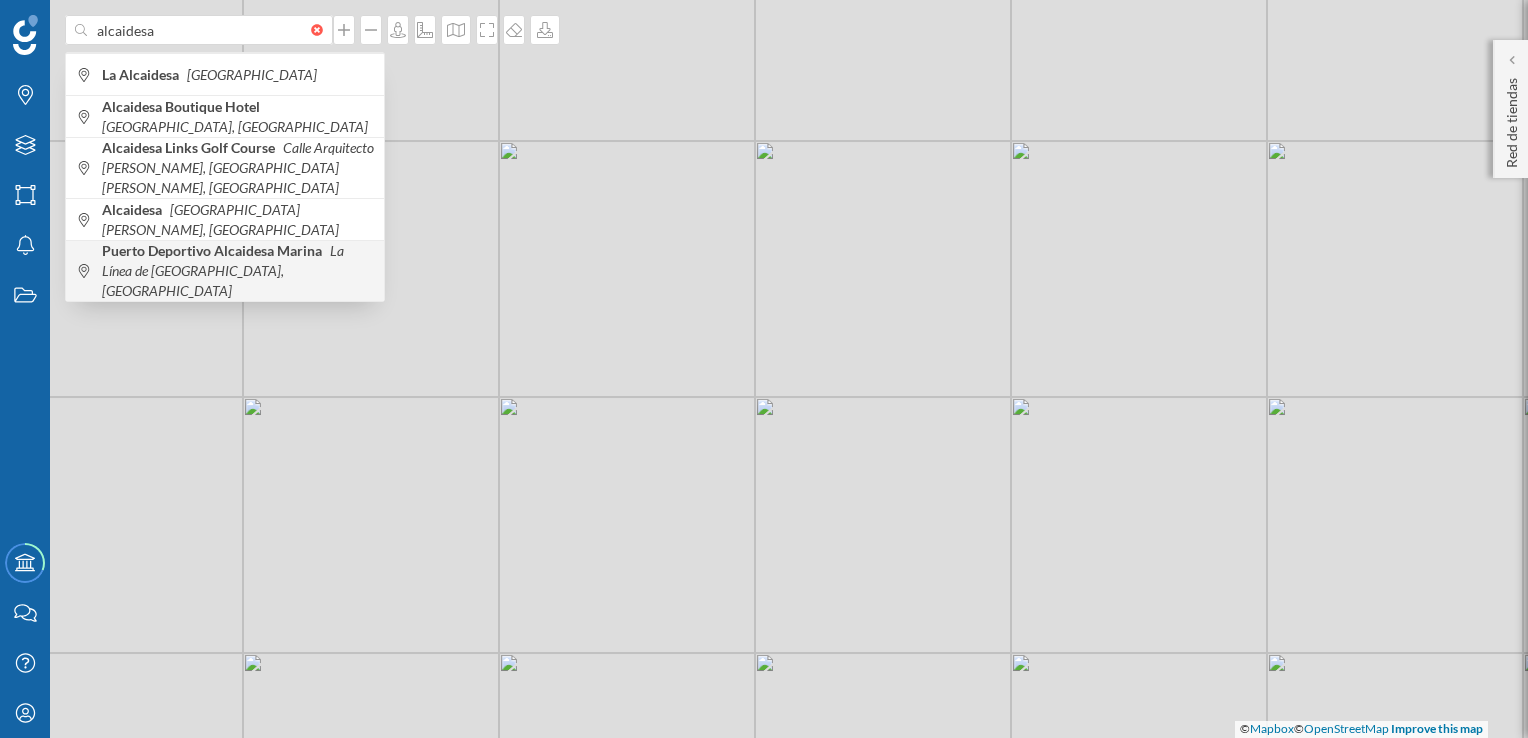 click on "La Línea de [GEOGRAPHIC_DATA], [GEOGRAPHIC_DATA]" at bounding box center (223, 270) 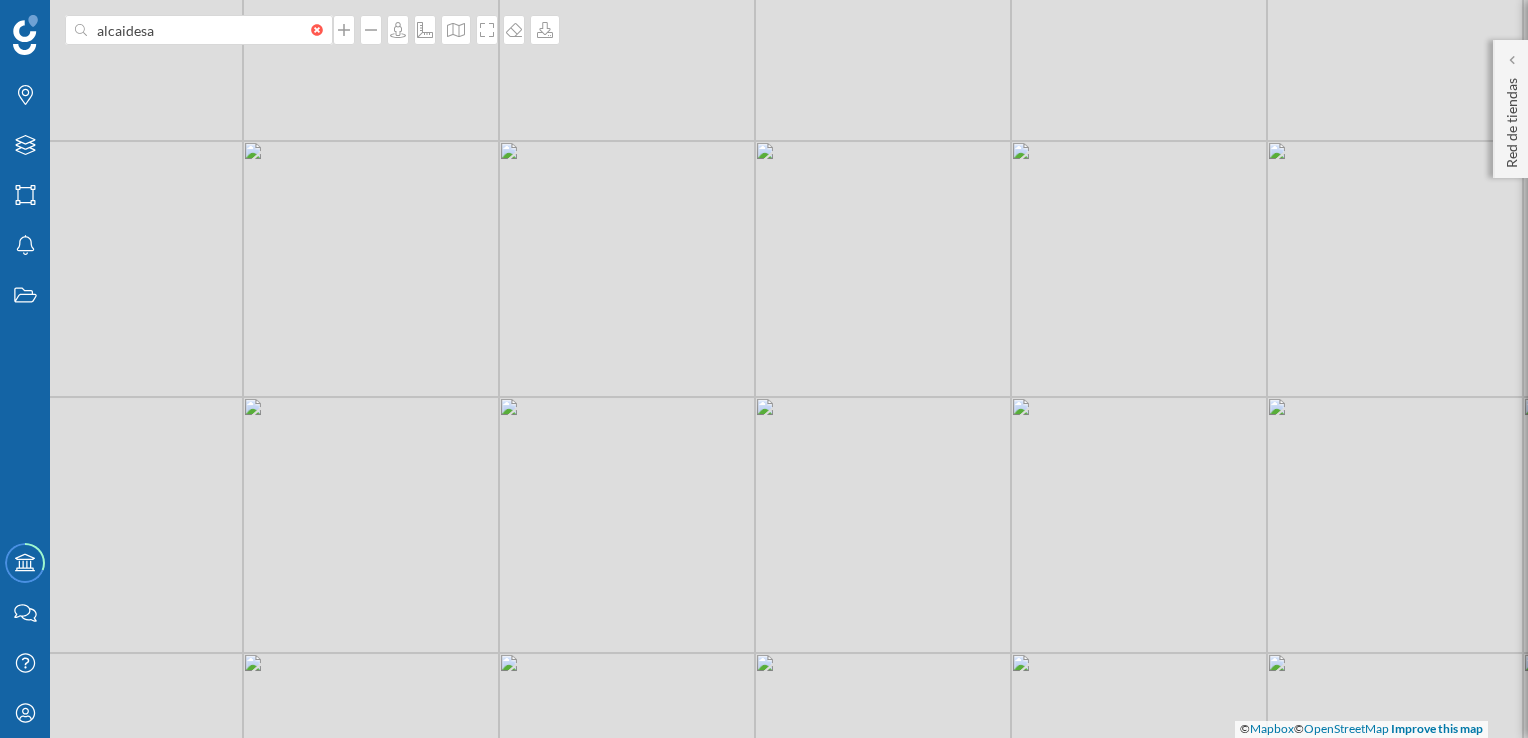 type 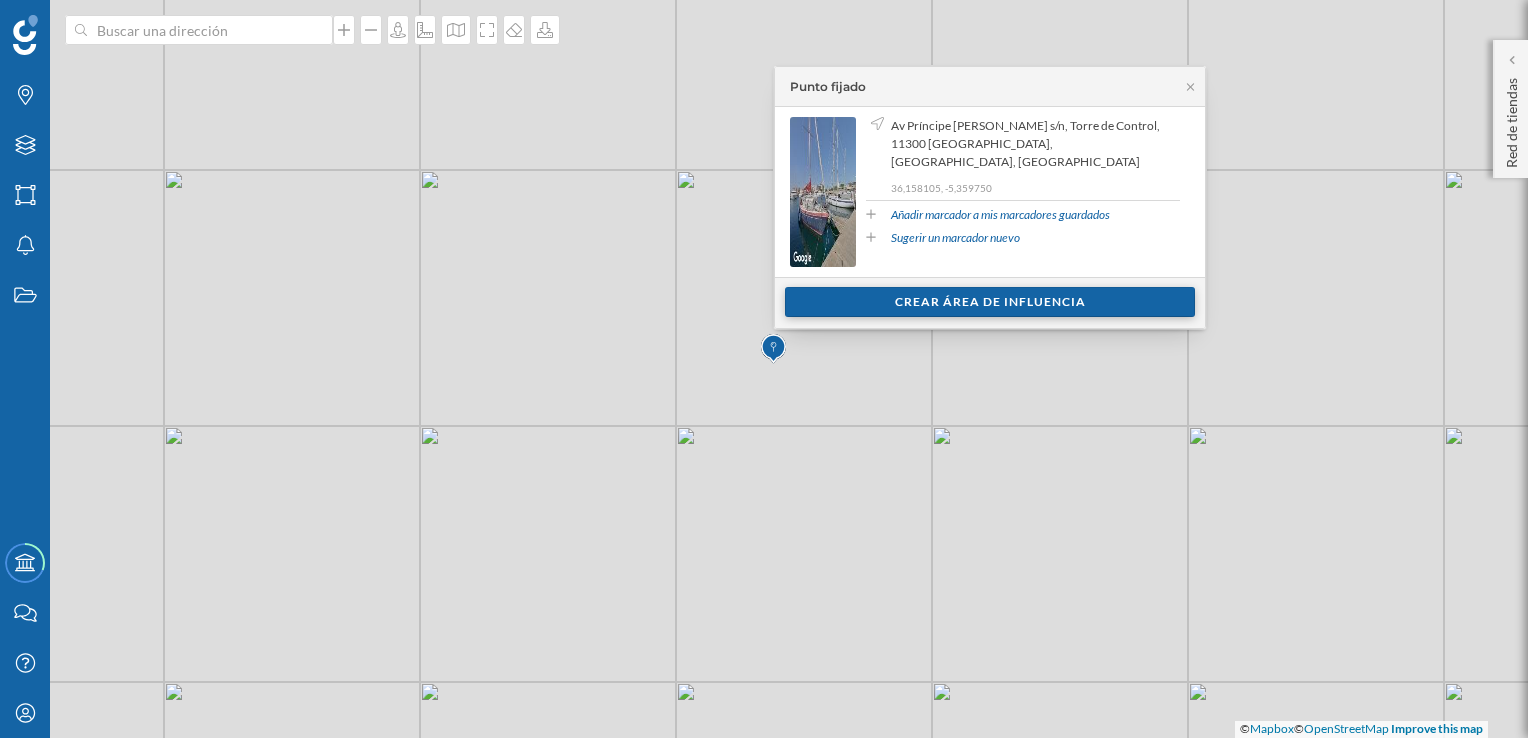 click on "Crear área de influencia" at bounding box center [990, 302] 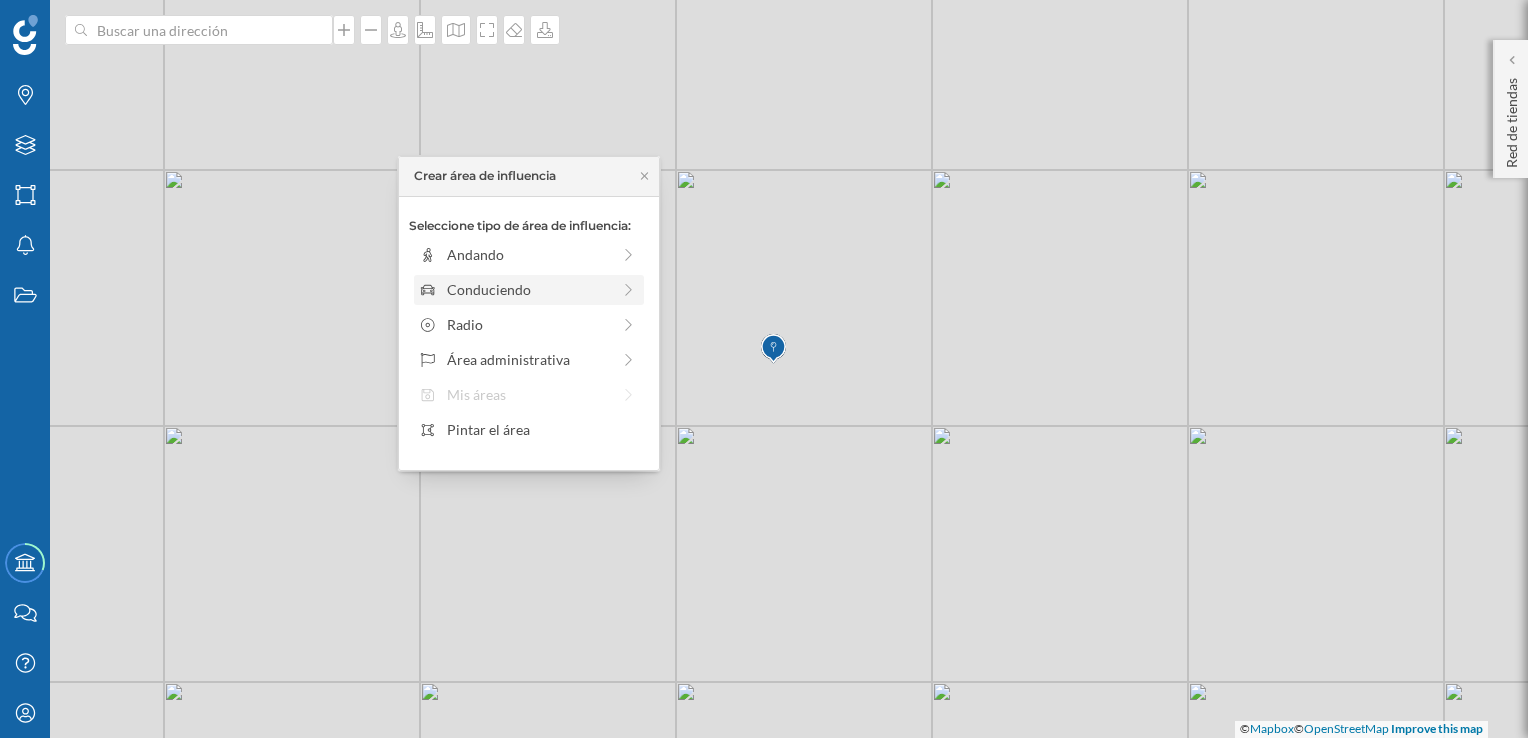 click on "Conduciendo" at bounding box center (528, 289) 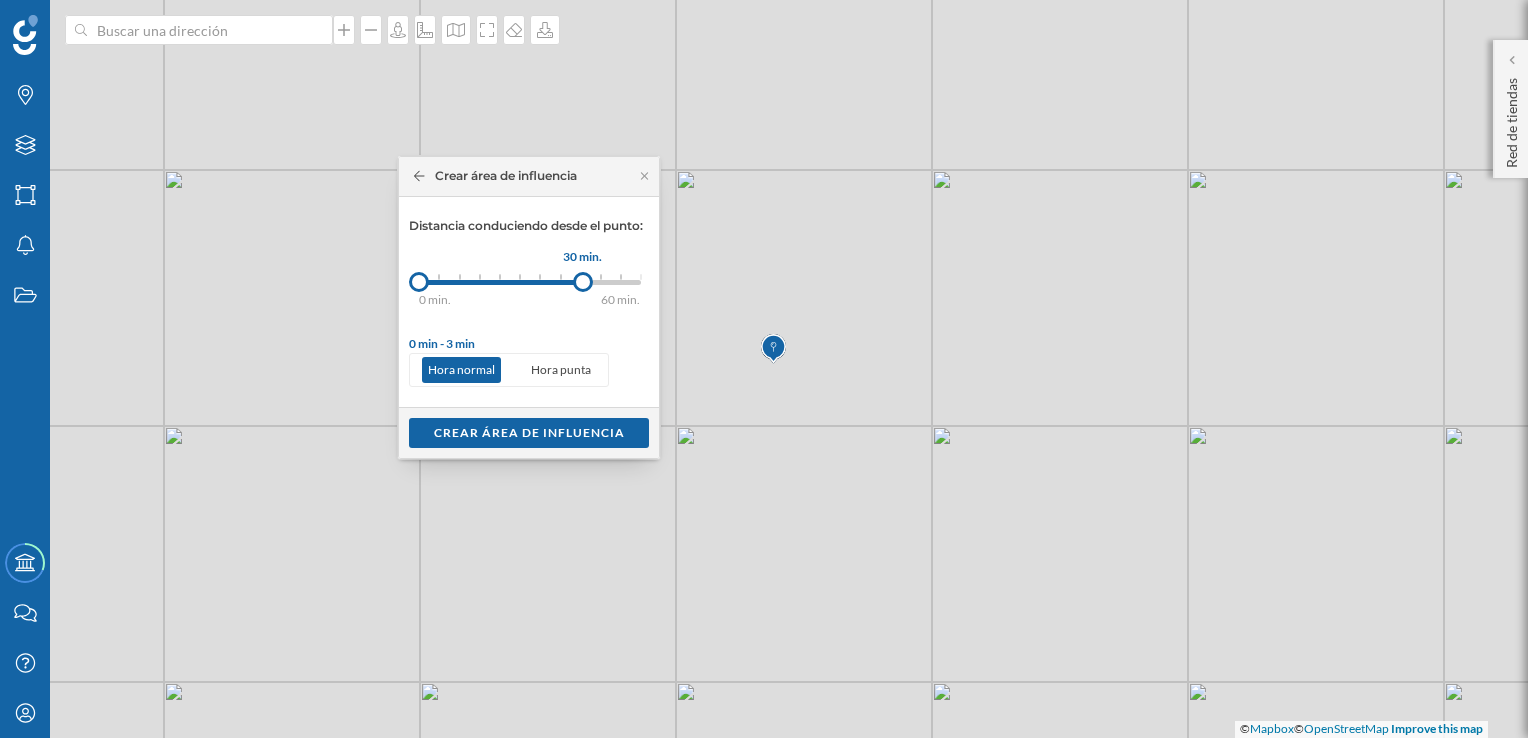 drag, startPoint x: 439, startPoint y: 288, endPoint x: 583, endPoint y: 288, distance: 144 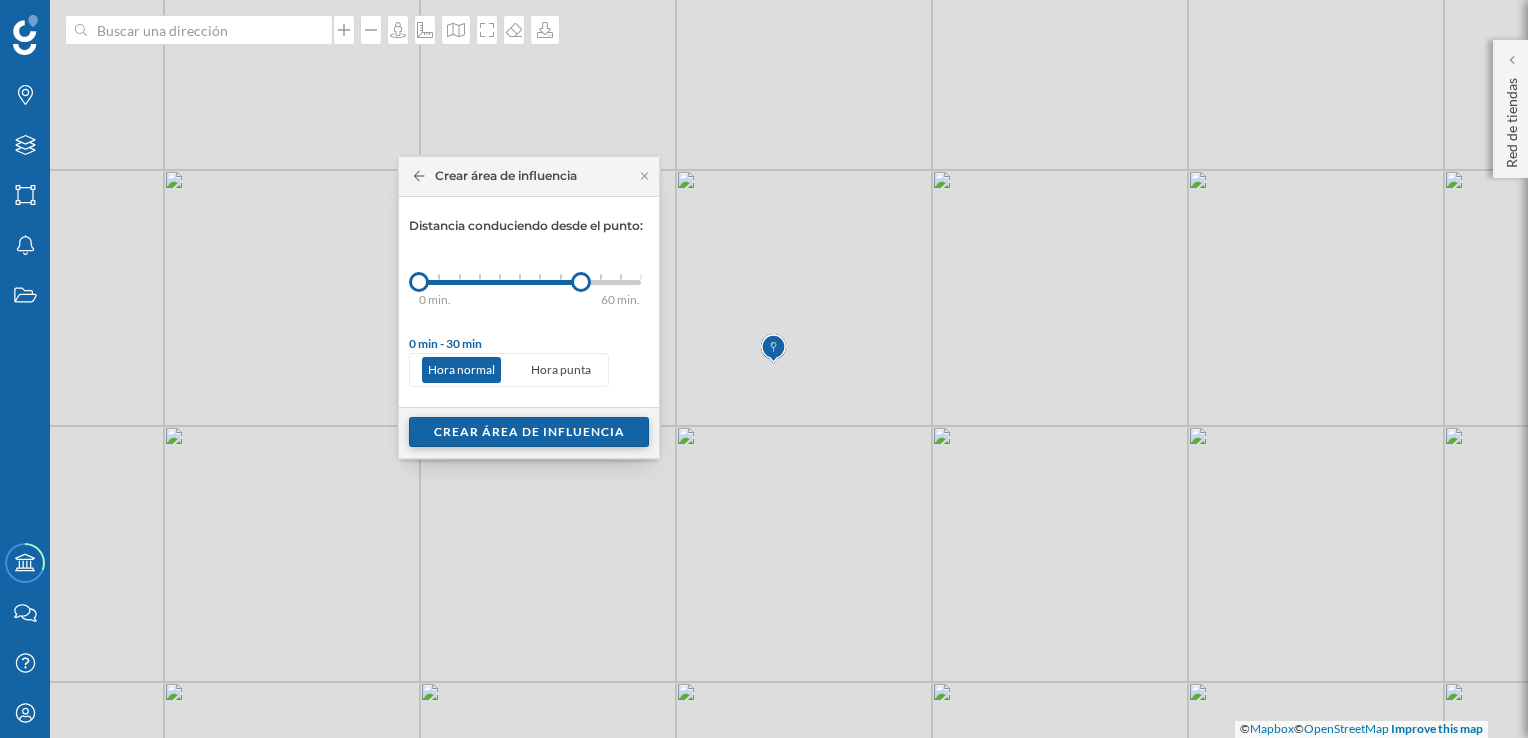 click on "Crear área de influencia" at bounding box center (529, 432) 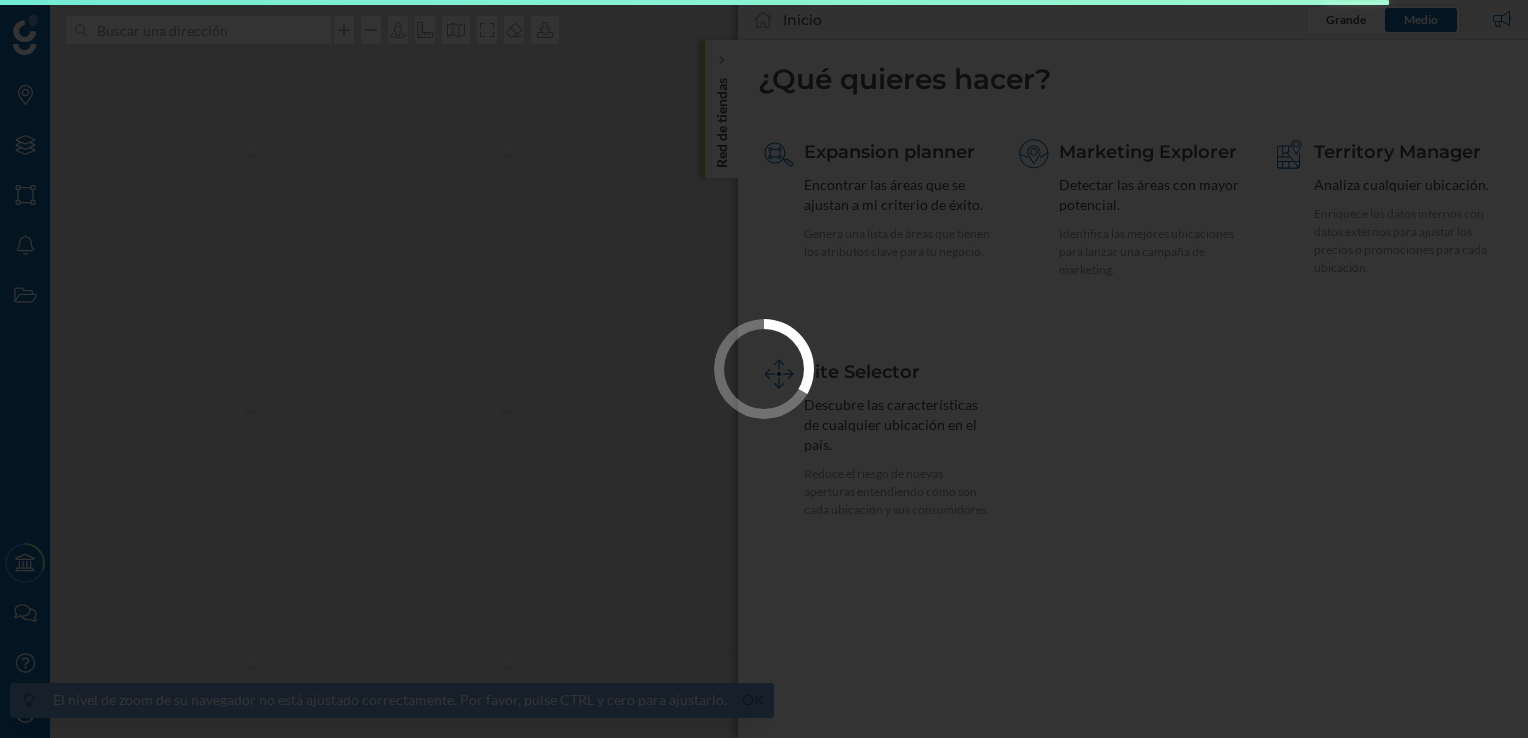scroll, scrollTop: 0, scrollLeft: 0, axis: both 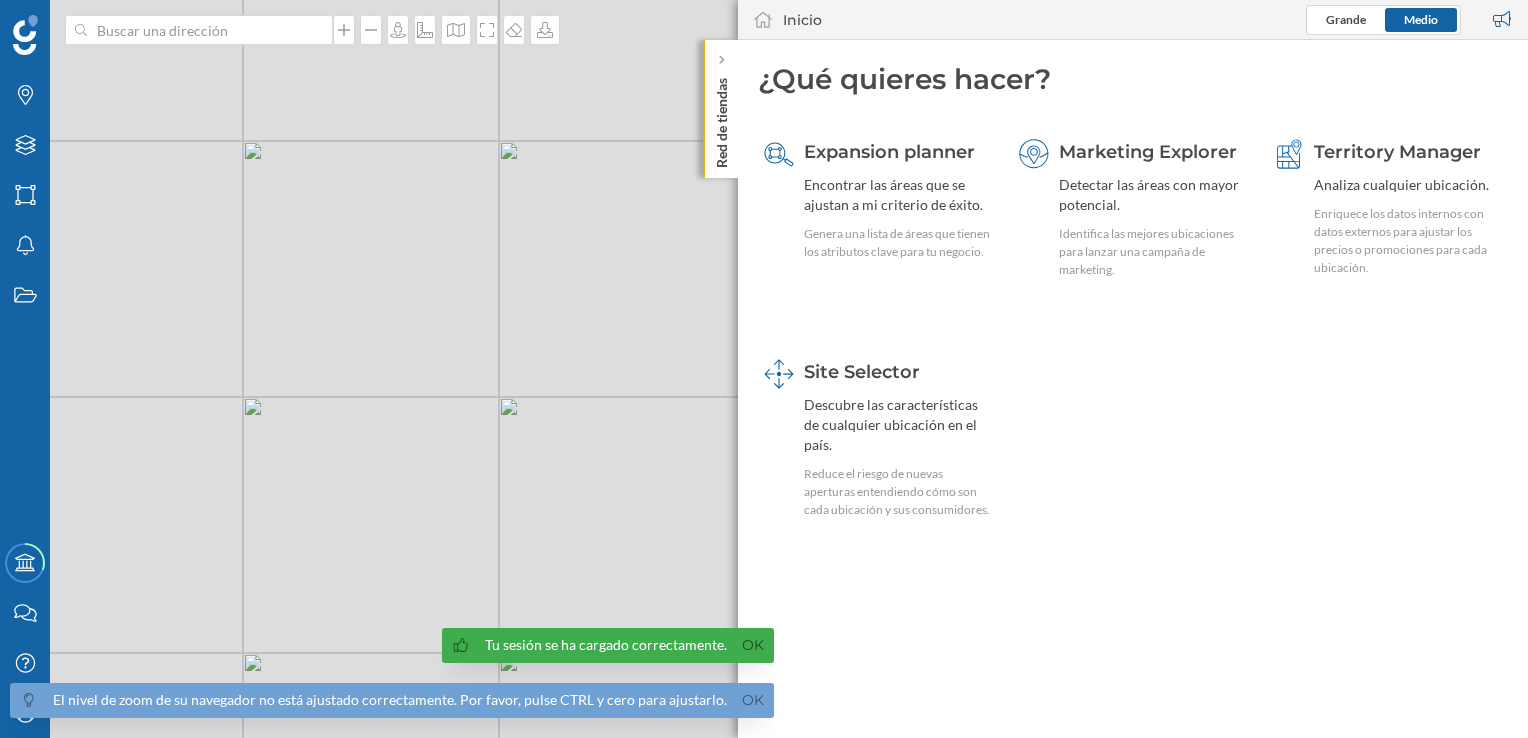click on "Red de tiendas" 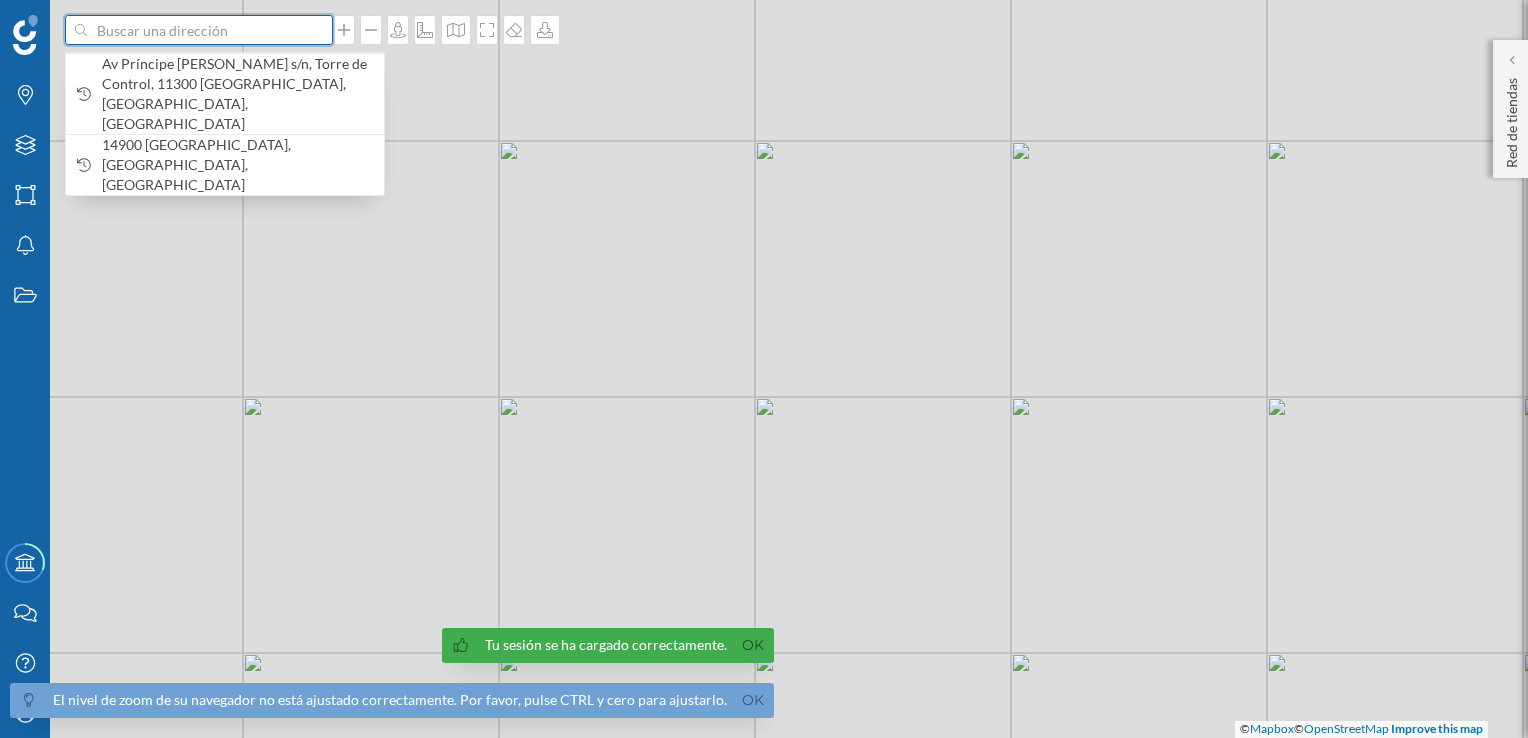 click at bounding box center [199, 30] 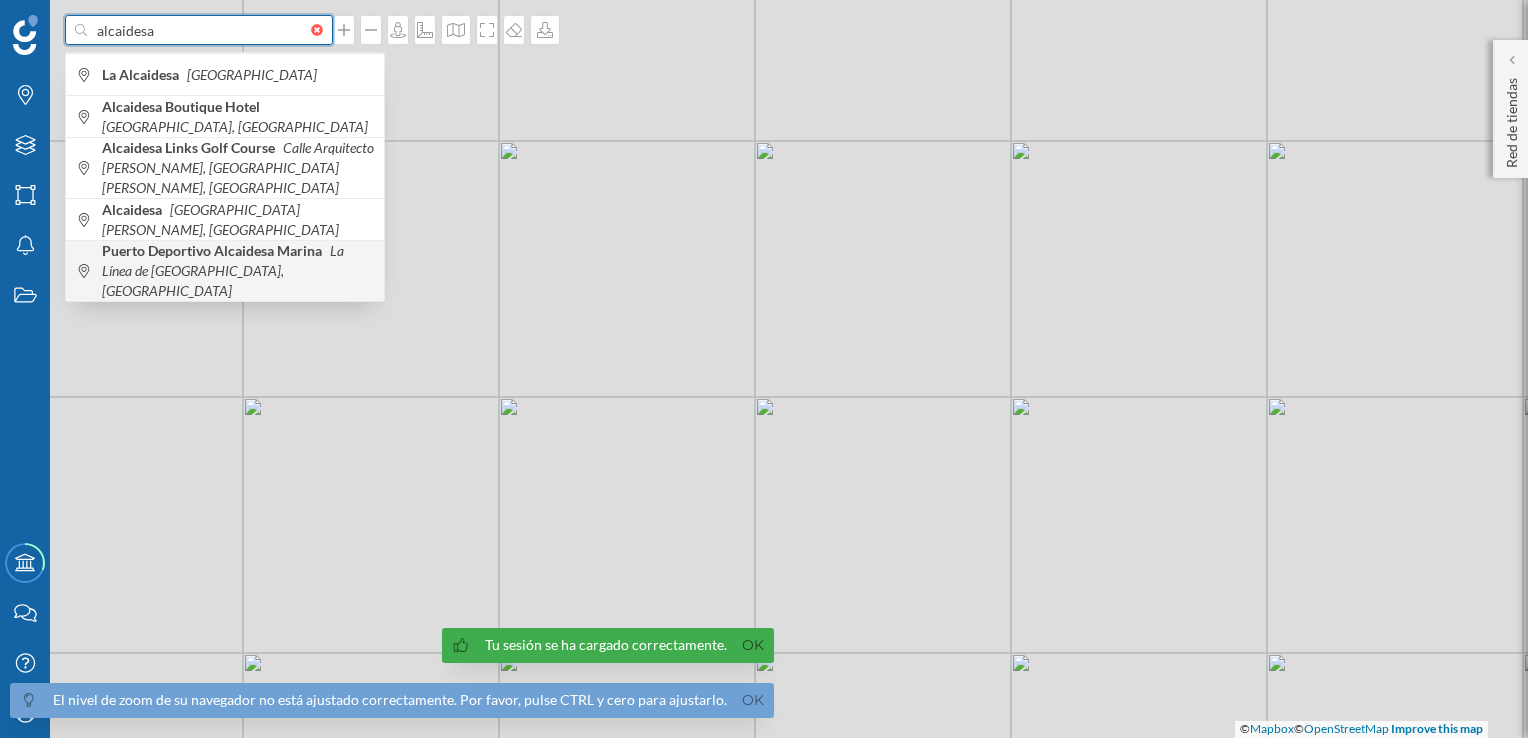 type on "alcaidesa" 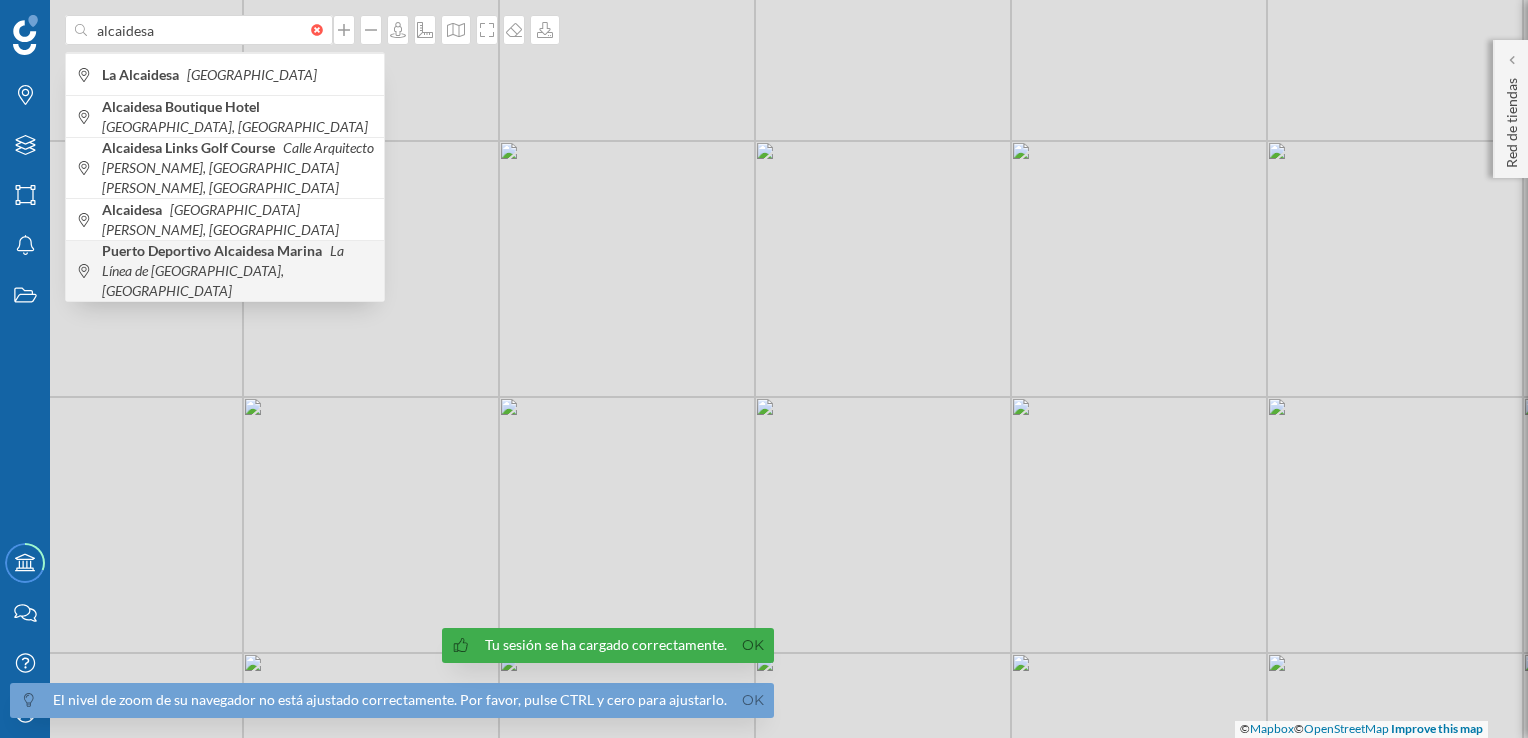 click on "La Línea de [GEOGRAPHIC_DATA], [GEOGRAPHIC_DATA]" at bounding box center (223, 270) 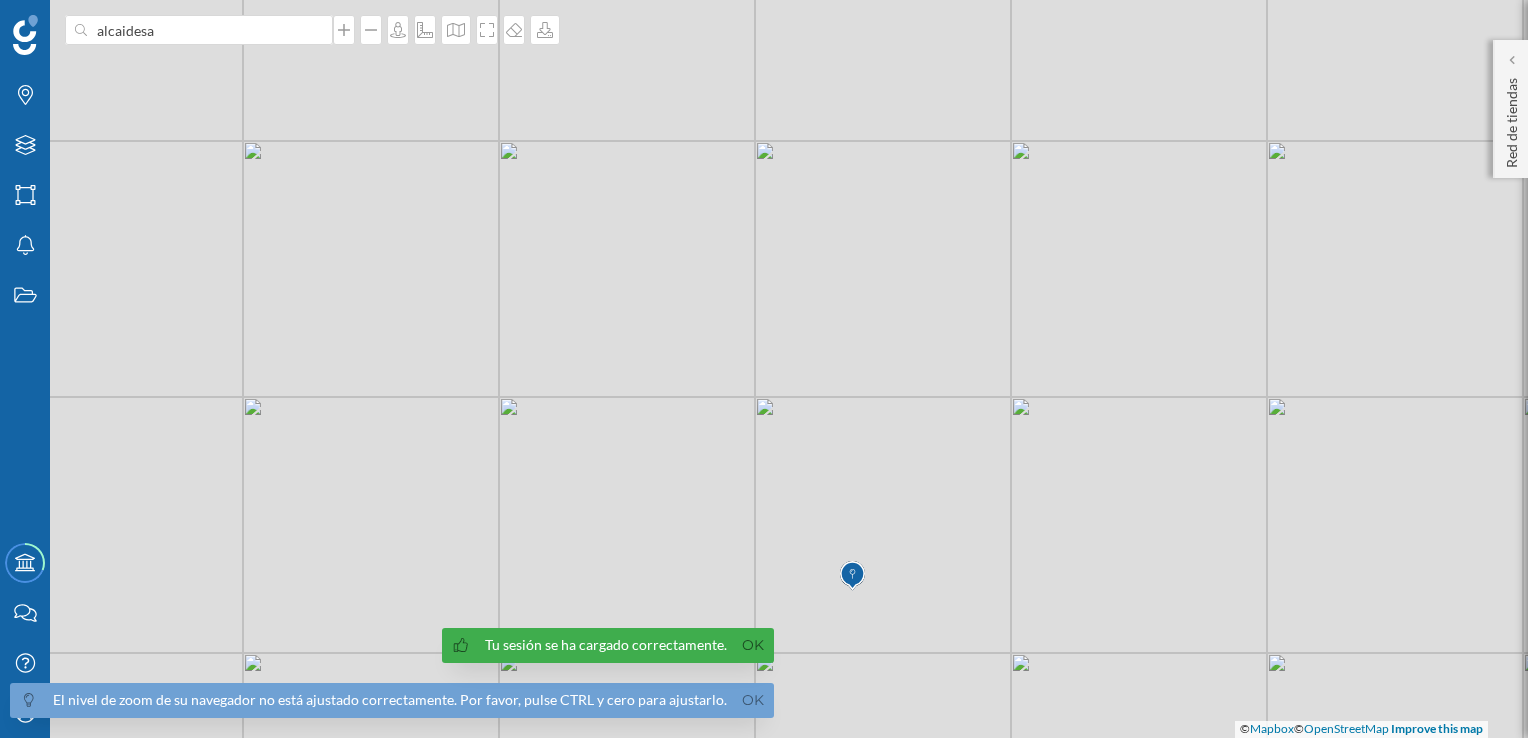 type 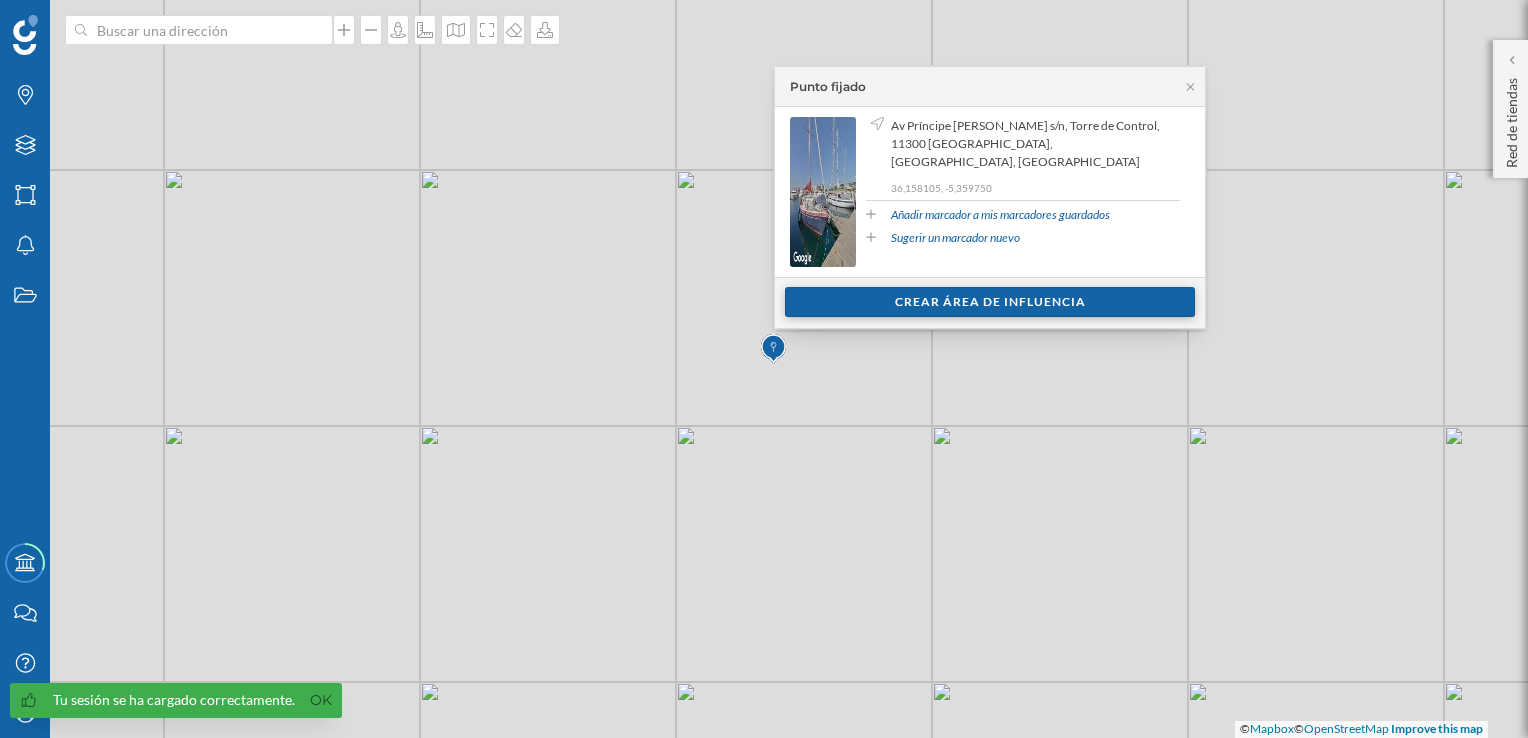 click on "Crear área de influencia" at bounding box center [990, 302] 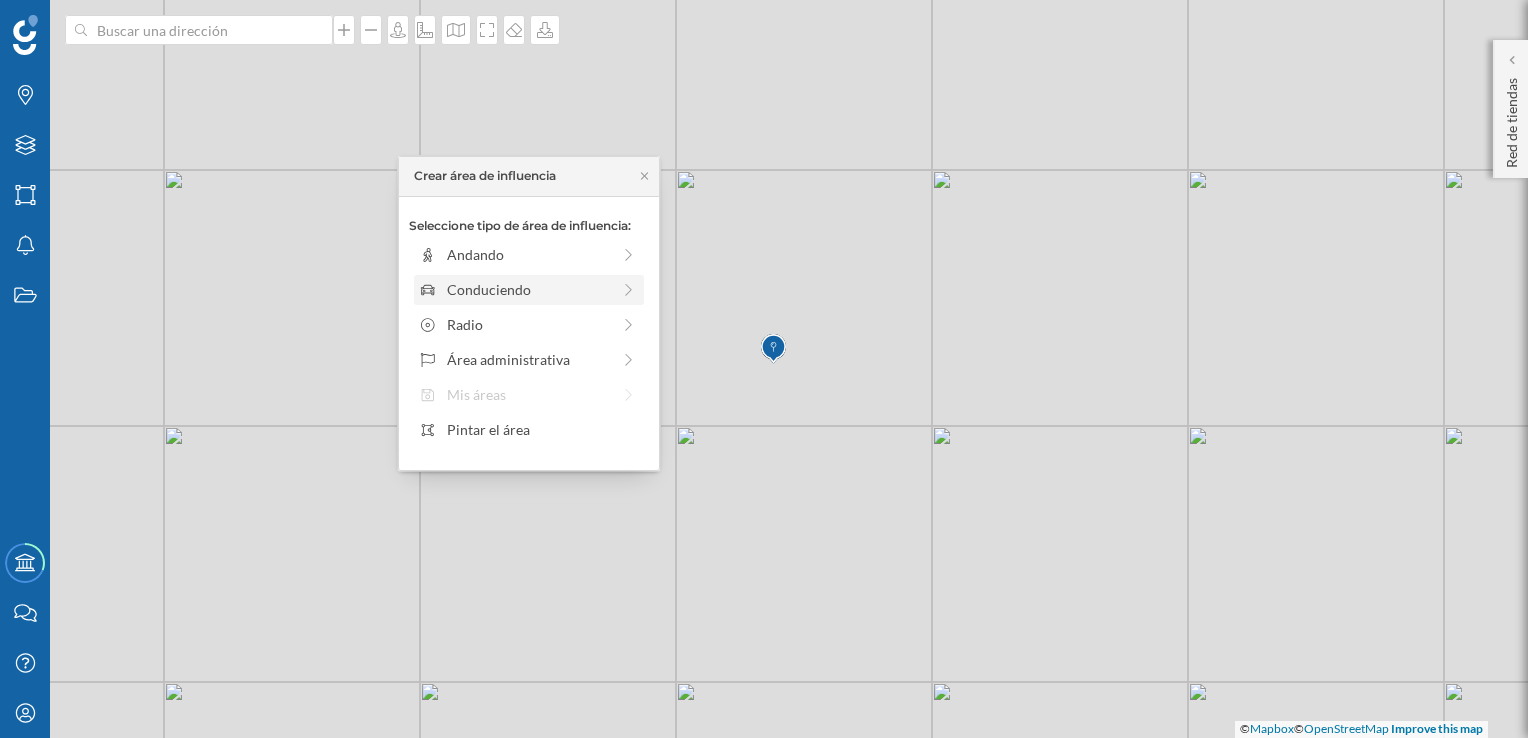 click on "Conduciendo" at bounding box center [528, 289] 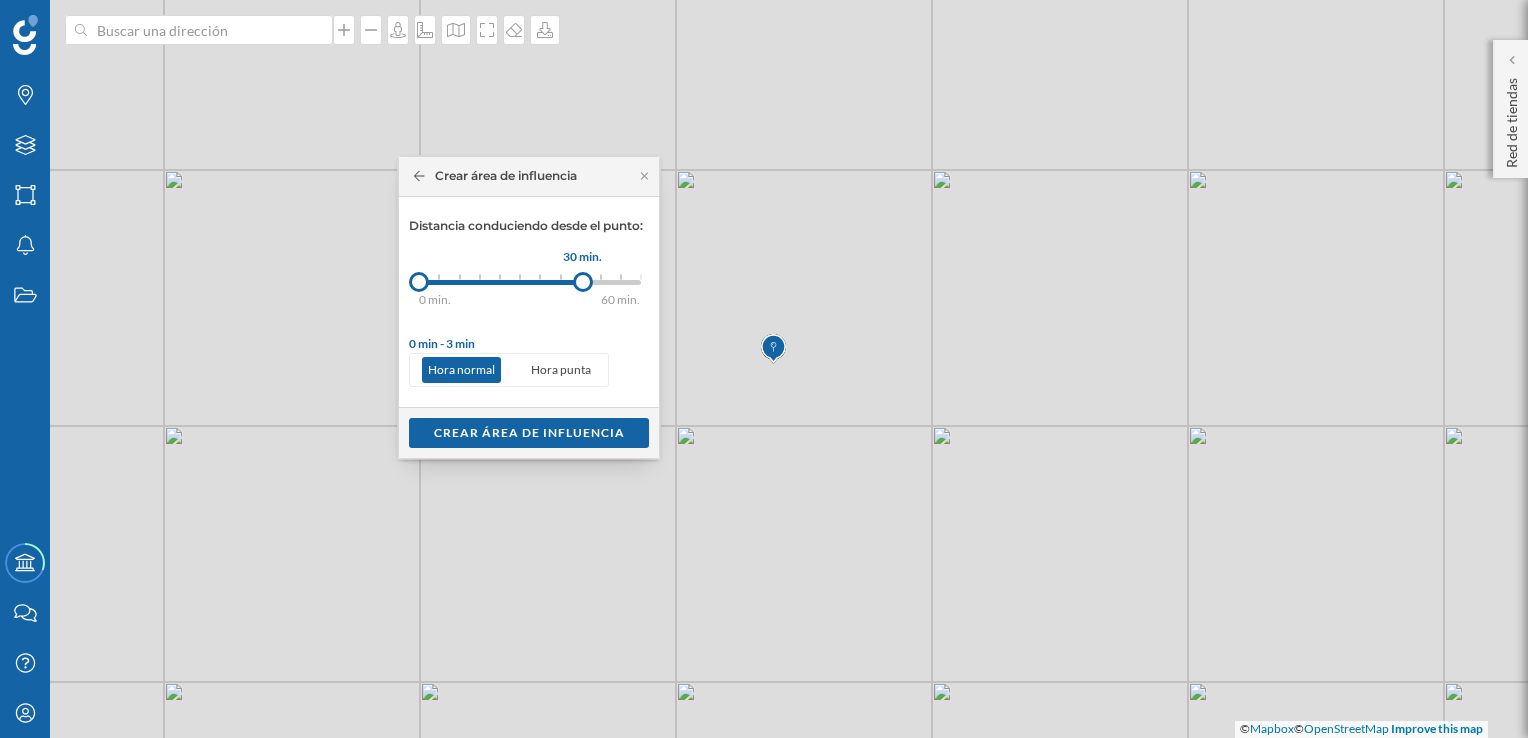 drag, startPoint x: 437, startPoint y: 286, endPoint x: 583, endPoint y: 286, distance: 146 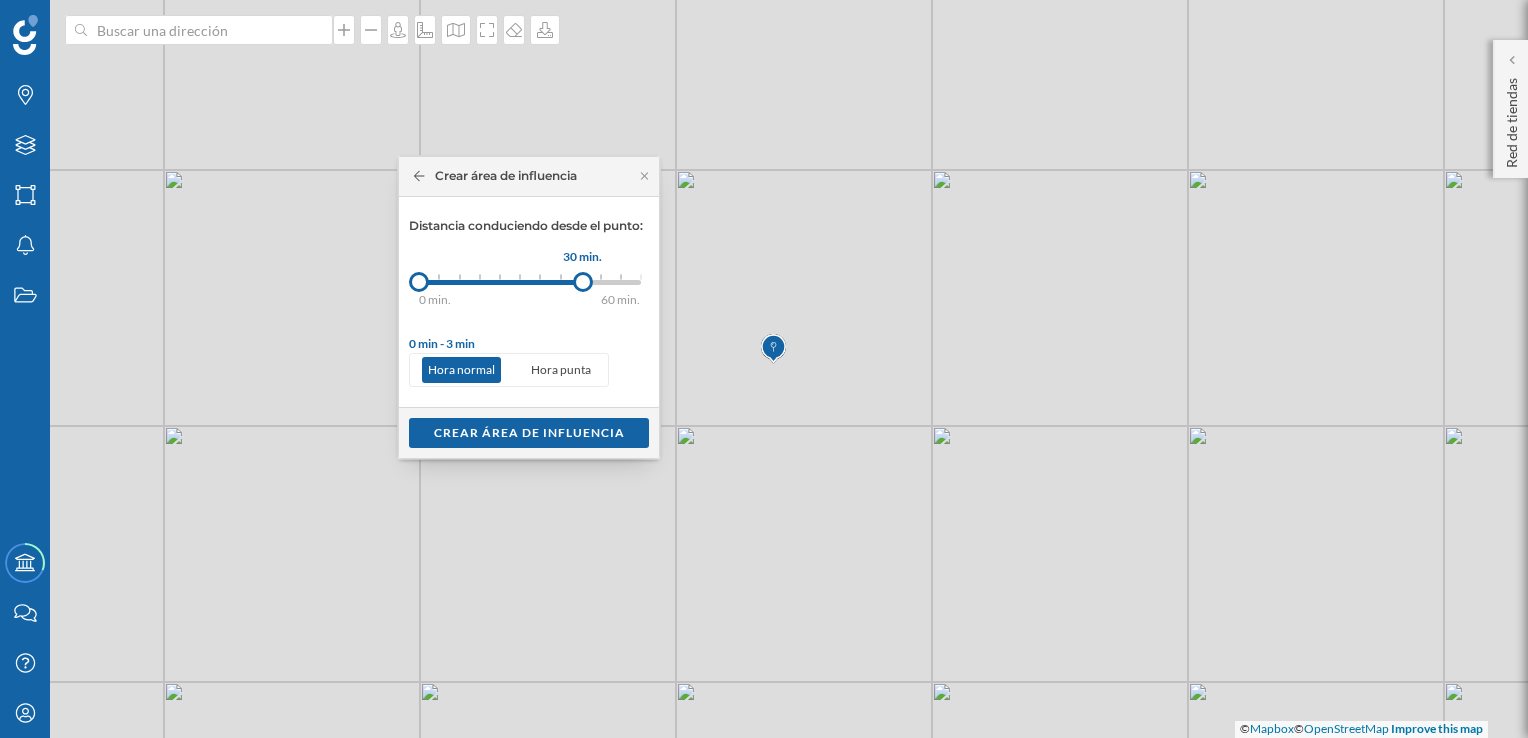 click at bounding box center (583, 282) 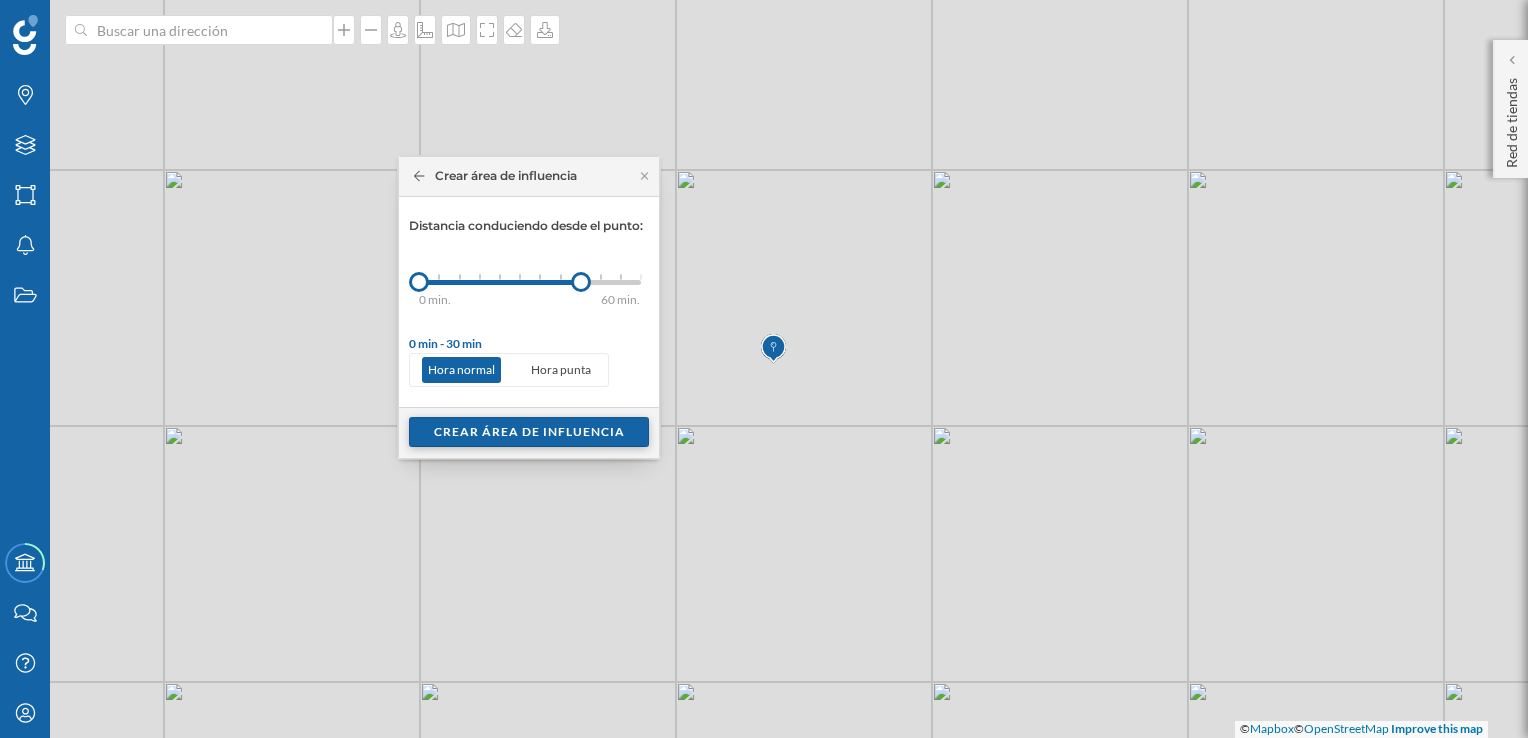 click on "Crear área de influencia" at bounding box center [529, 432] 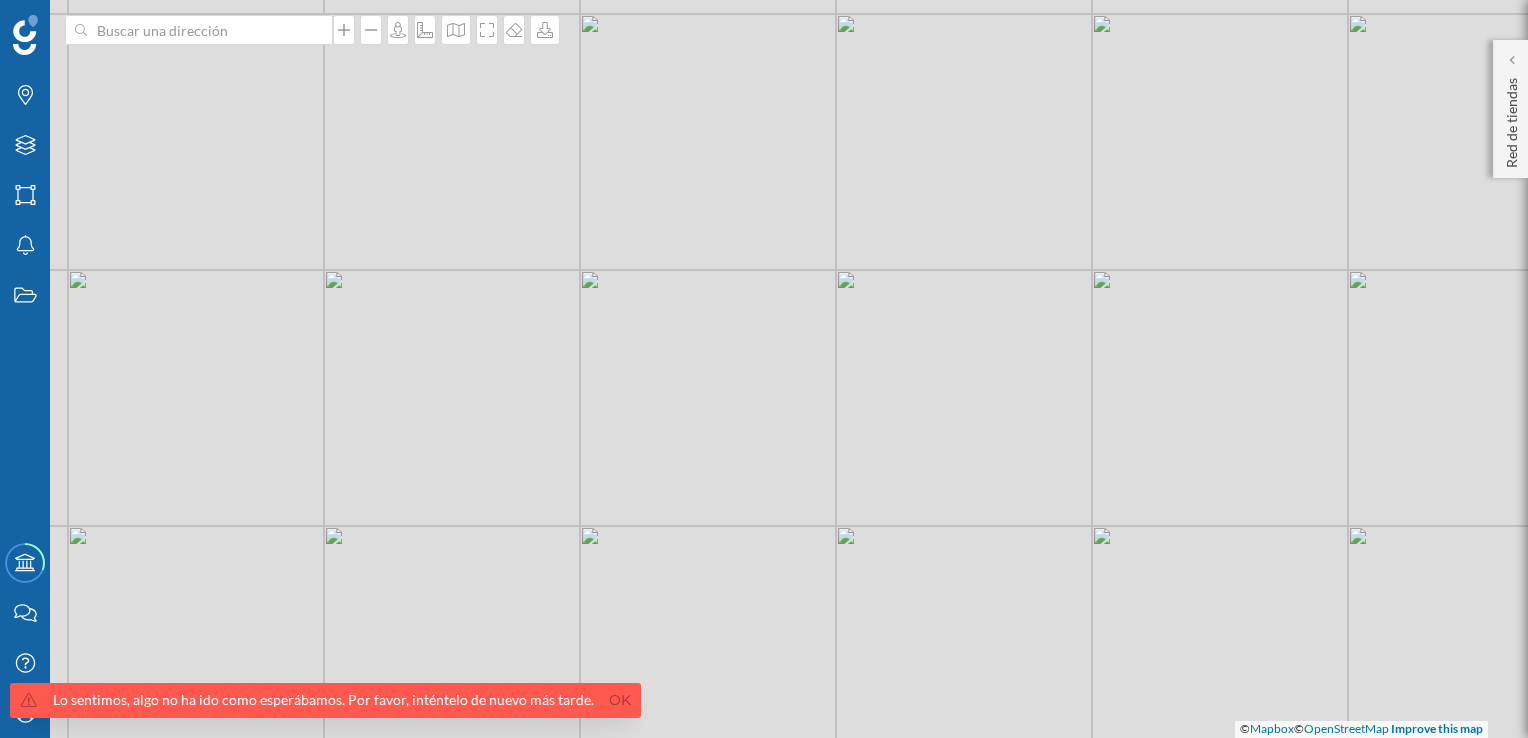 drag, startPoint x: 830, startPoint y: 434, endPoint x: 762, endPoint y: 379, distance: 87.458565 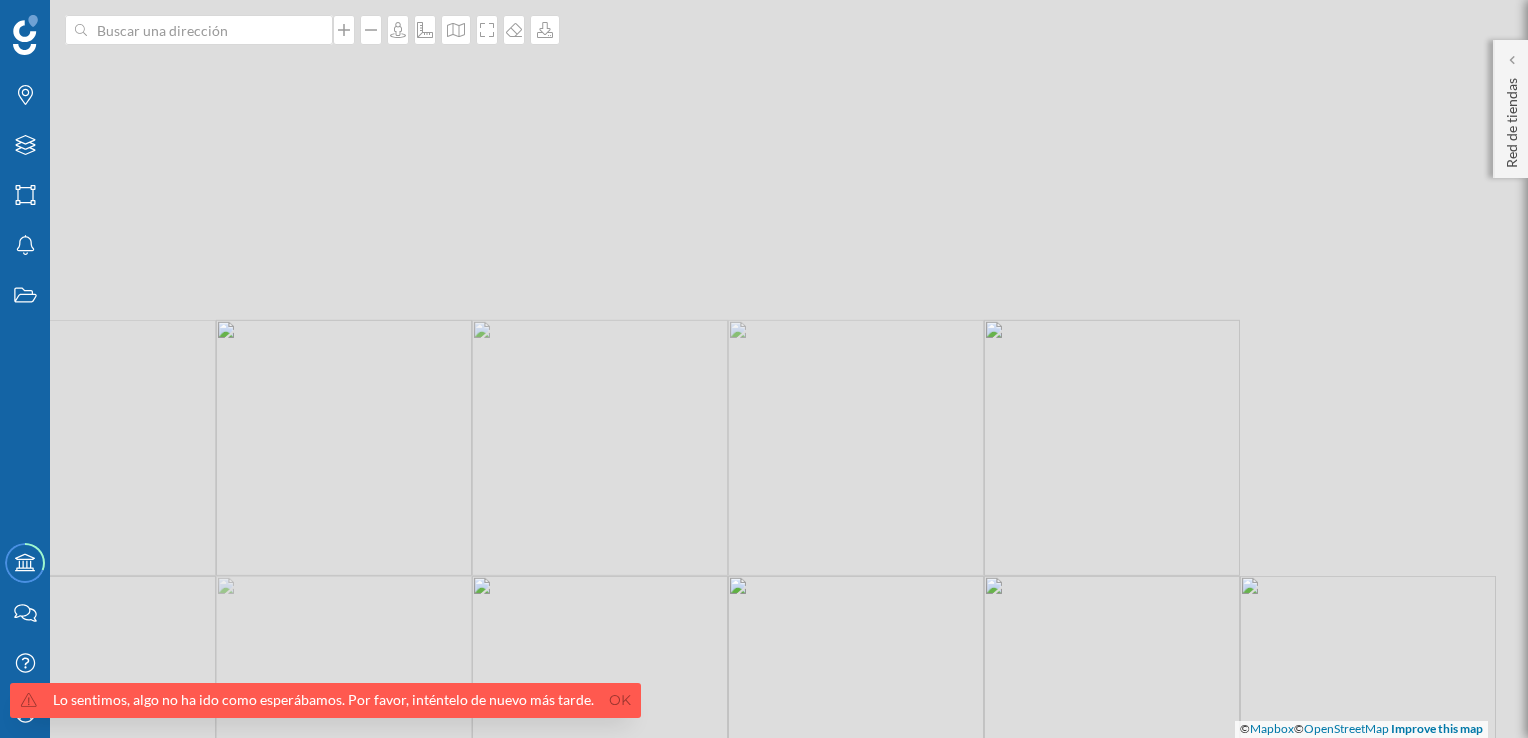 drag, startPoint x: 845, startPoint y: 154, endPoint x: 792, endPoint y: 532, distance: 381.6975 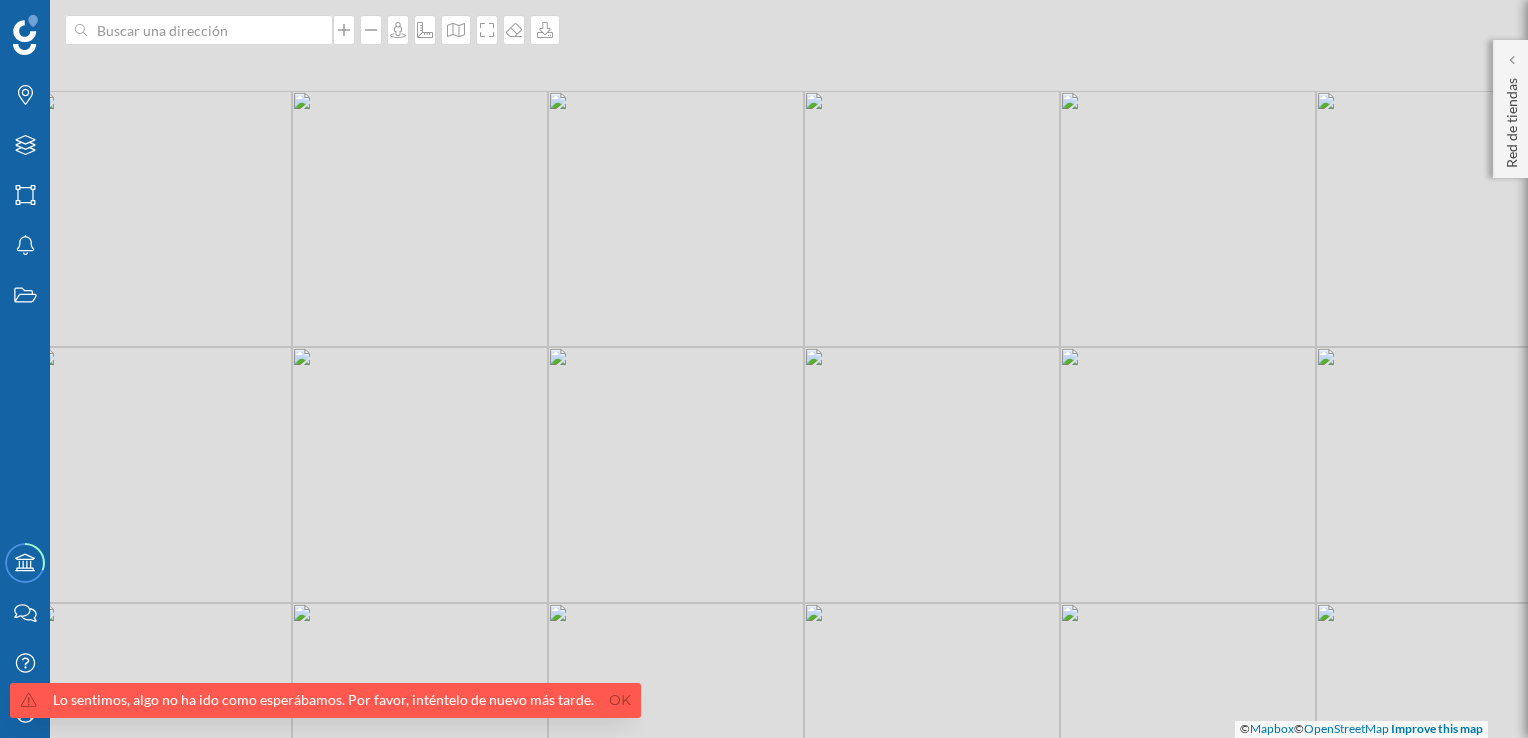 drag, startPoint x: 730, startPoint y: 329, endPoint x: 795, endPoint y: 434, distance: 123.49089 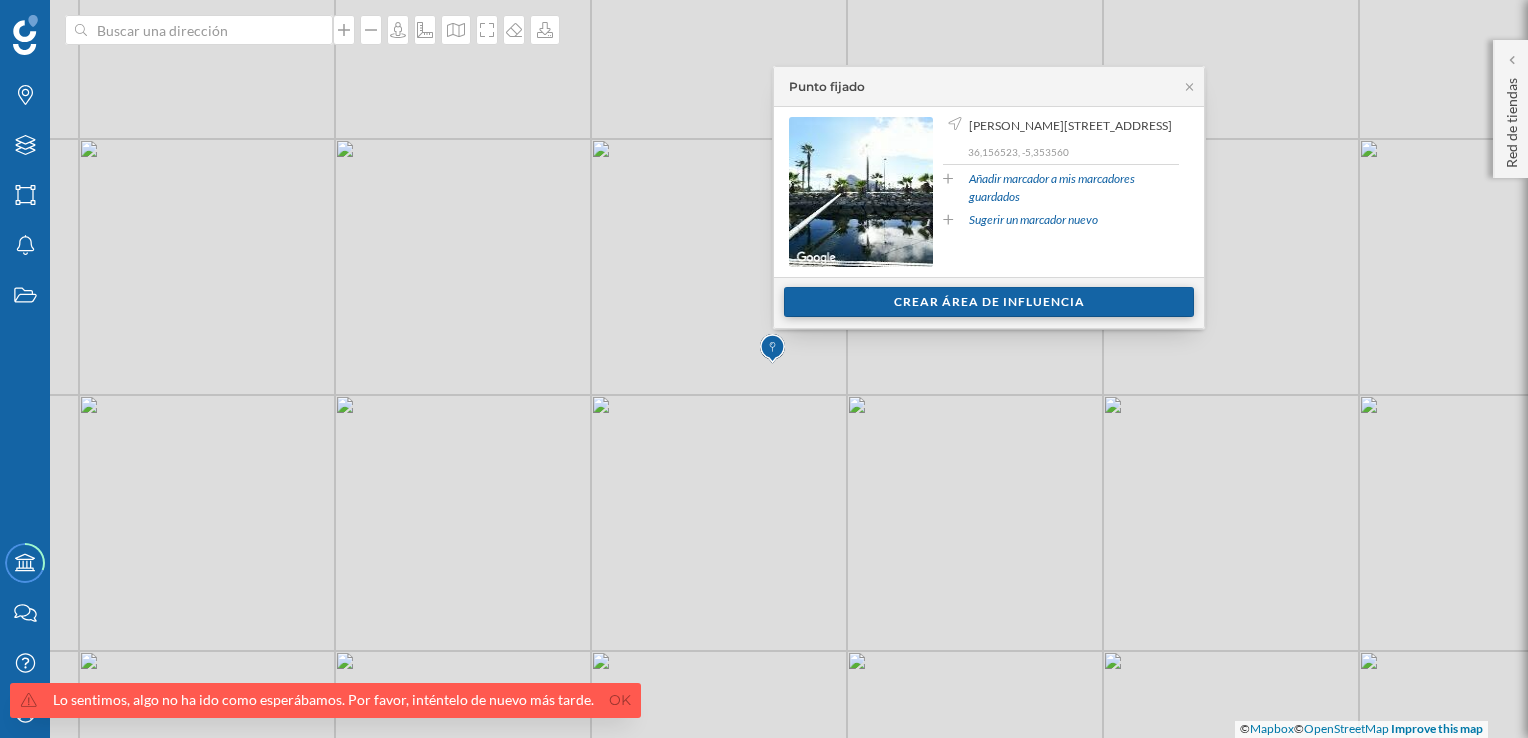 click on "Crear área de influencia" at bounding box center [989, 302] 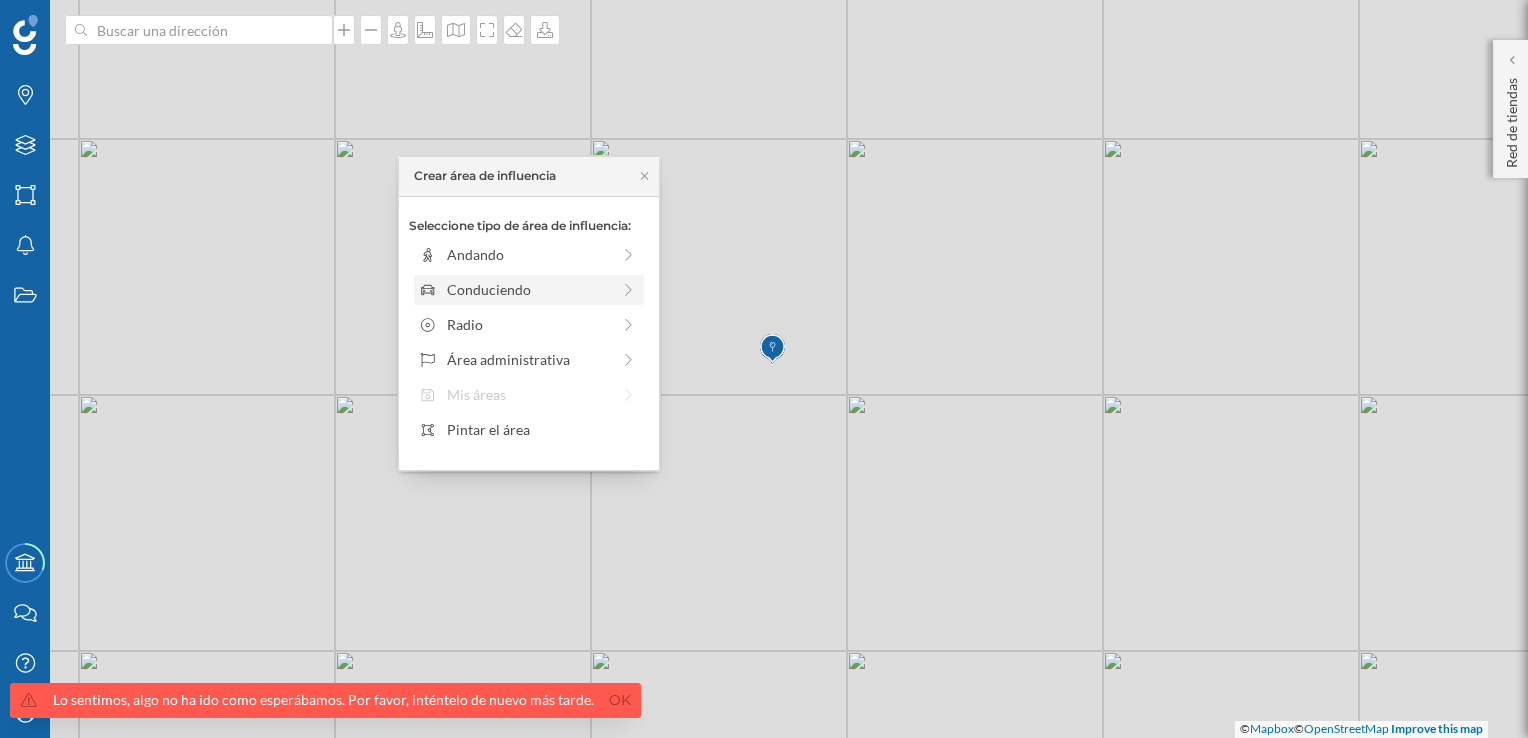 click on "Conduciendo" at bounding box center (528, 289) 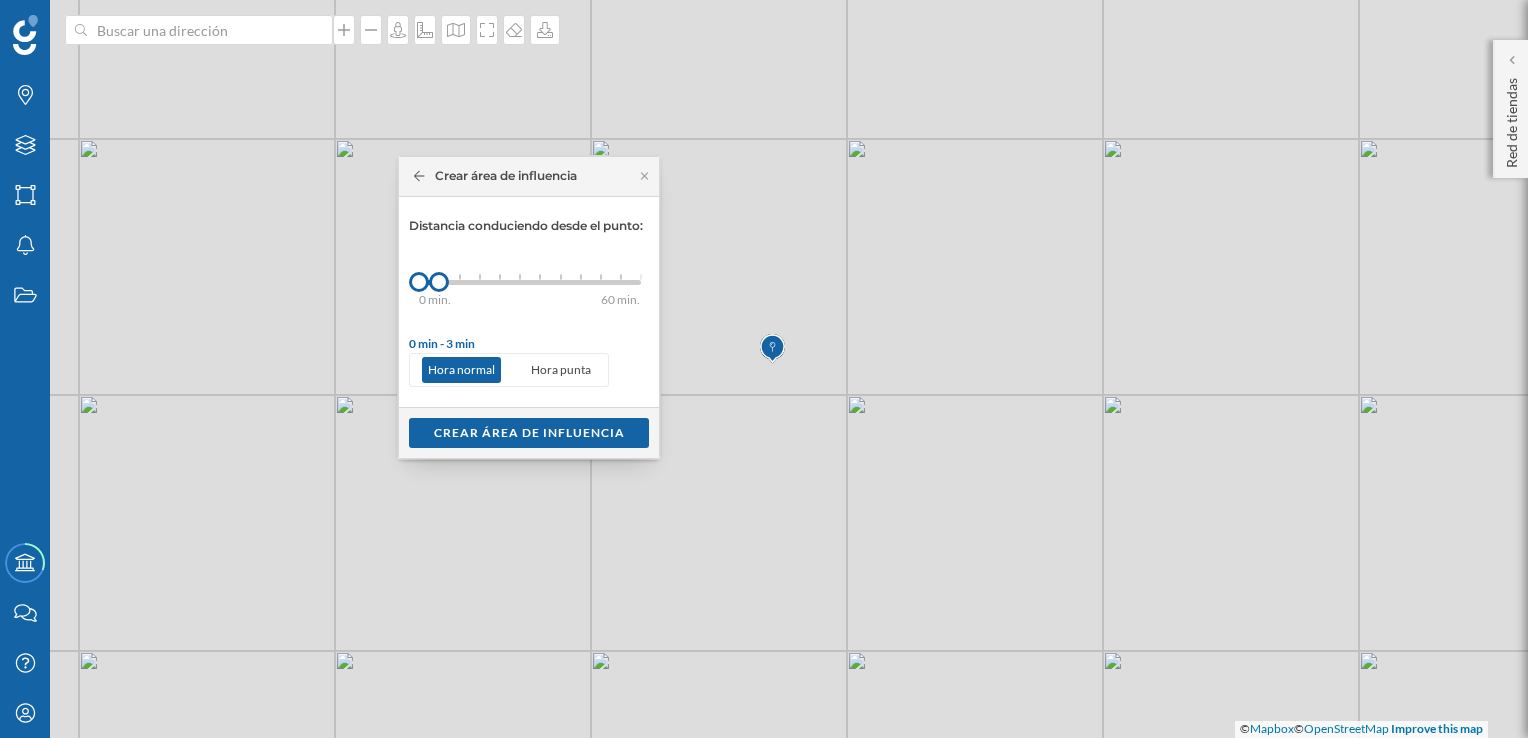 click on "0
min.
3
min.
5
min.
7
min.
10
min.
12
min.
15
min.
20
min.
30
min.
45
min.
50
min.
60
min." at bounding box center (530, 282) 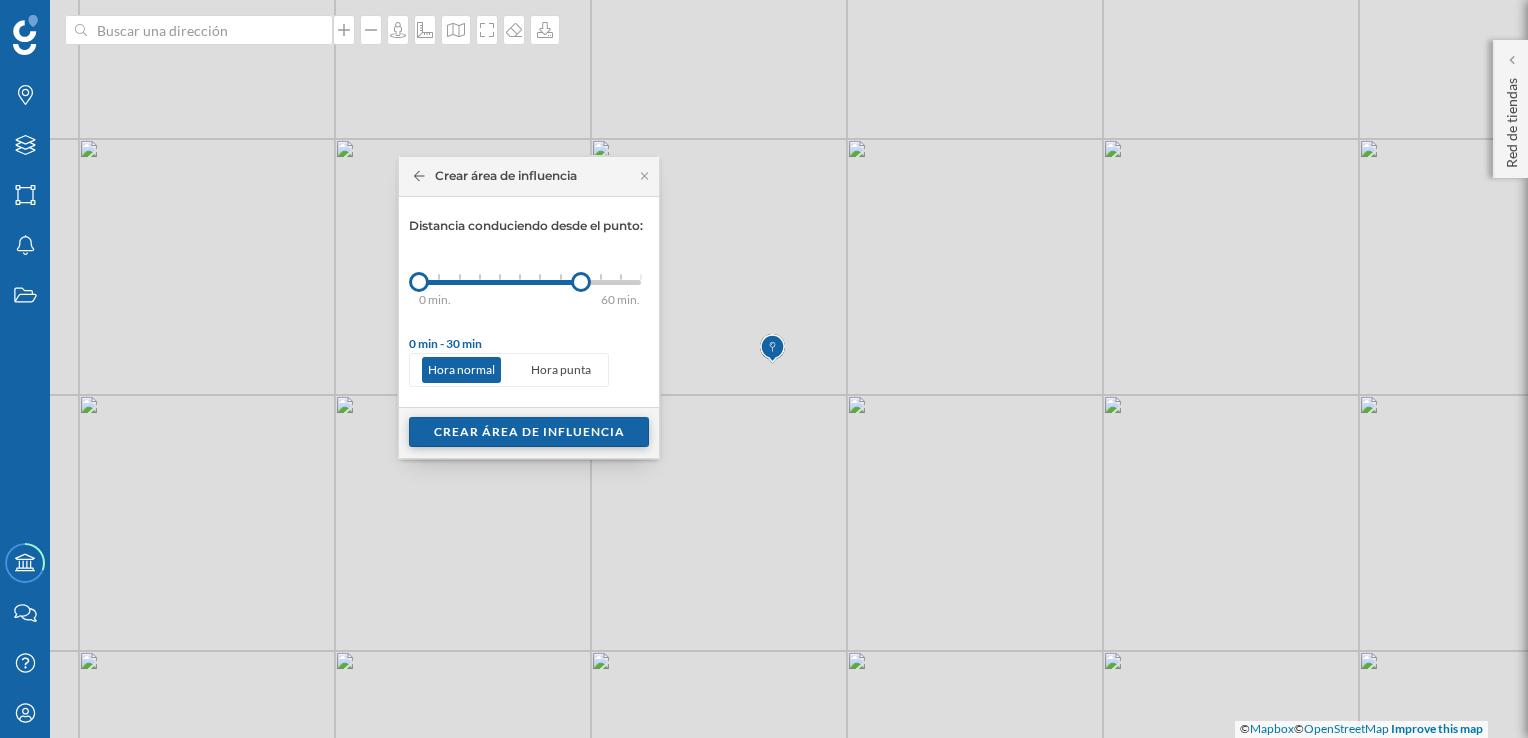 click on "Crear área de influencia" at bounding box center (529, 432) 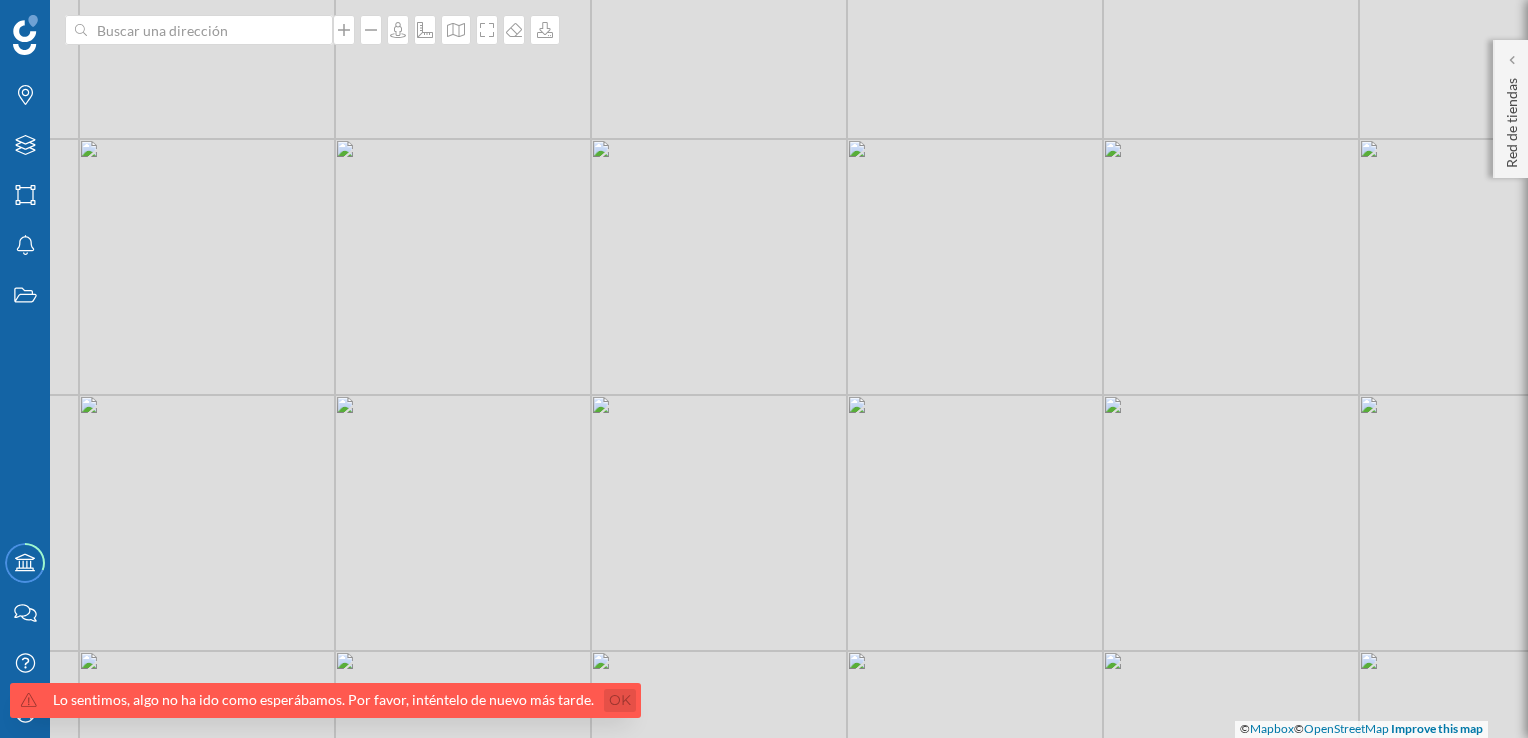 click on "Ok" at bounding box center (620, 700) 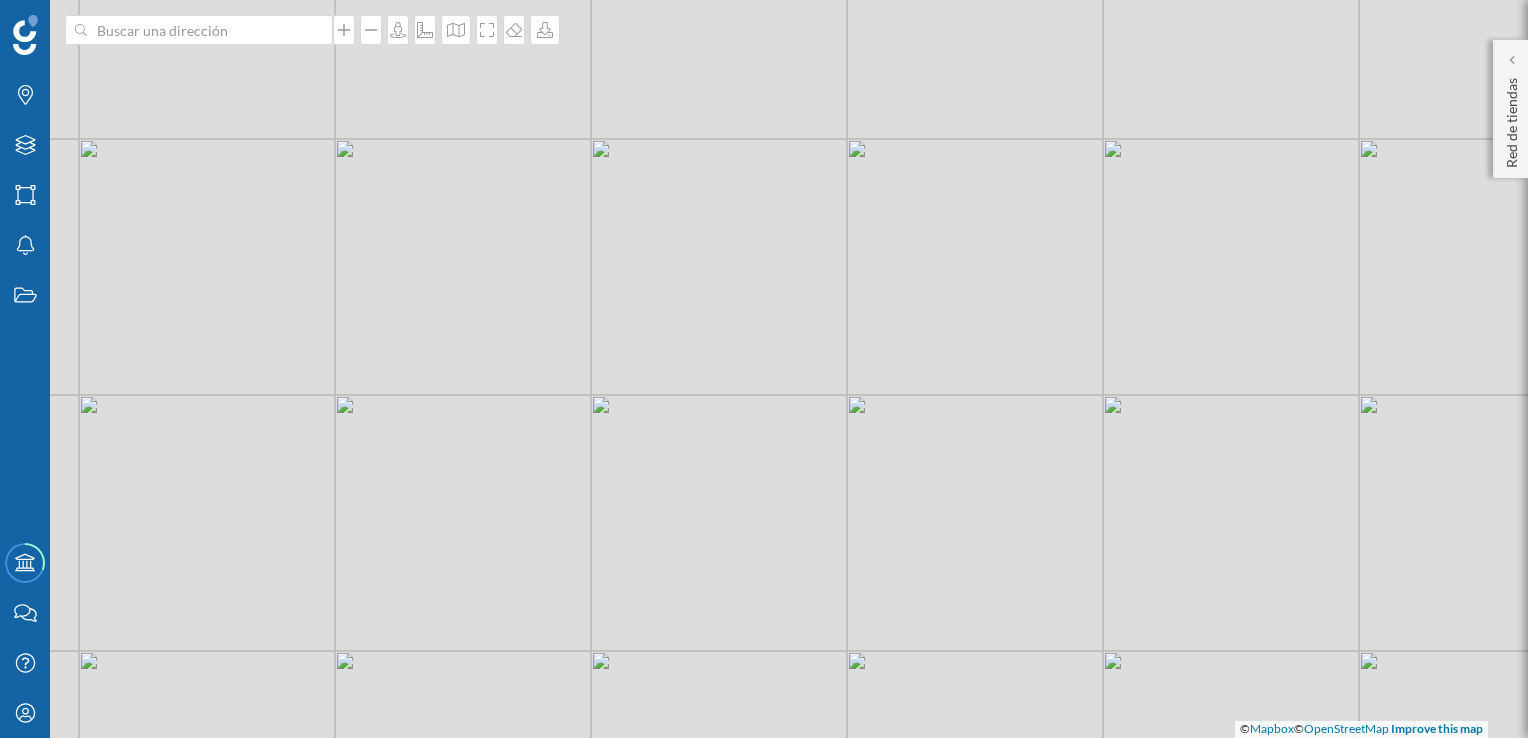 click at bounding box center (25, 35) 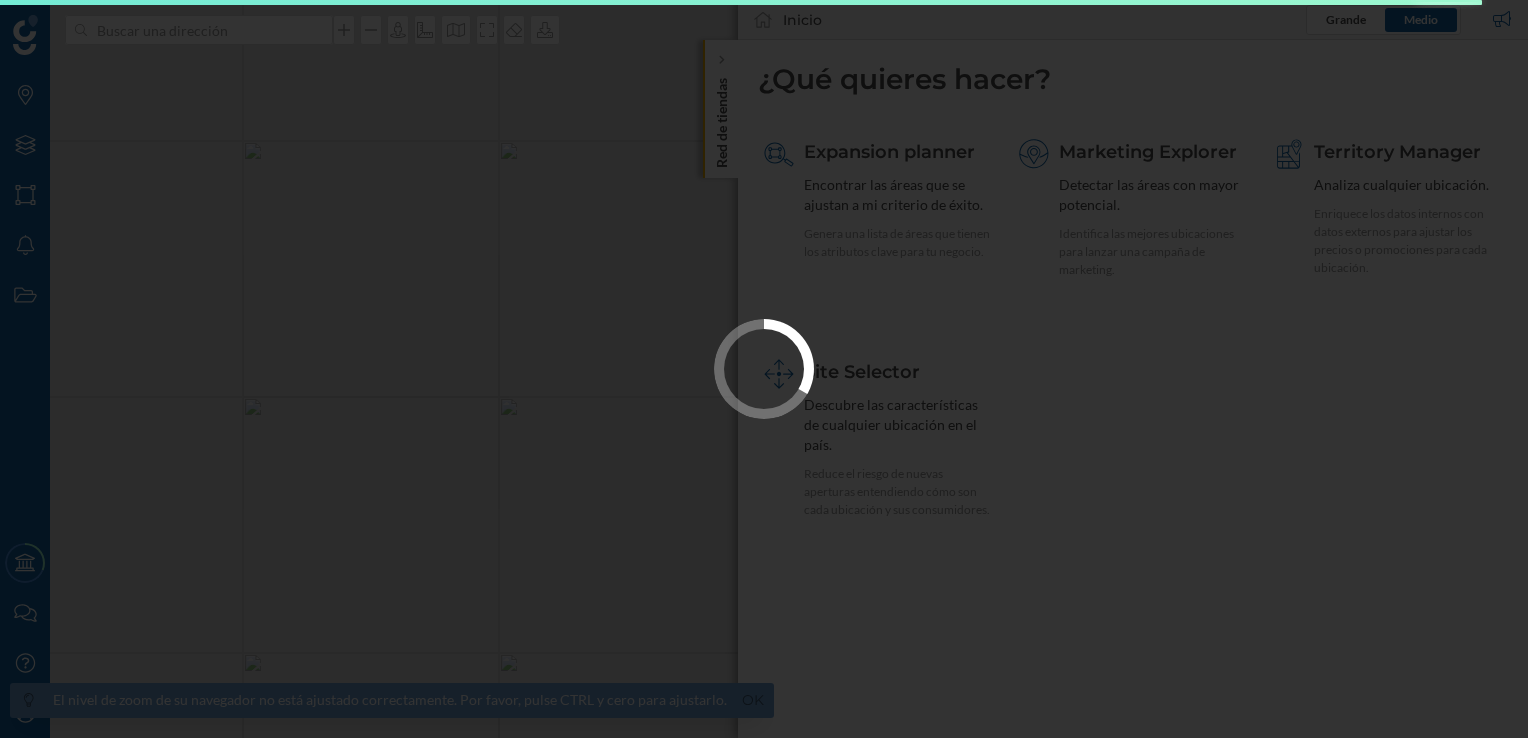 scroll, scrollTop: 0, scrollLeft: 0, axis: both 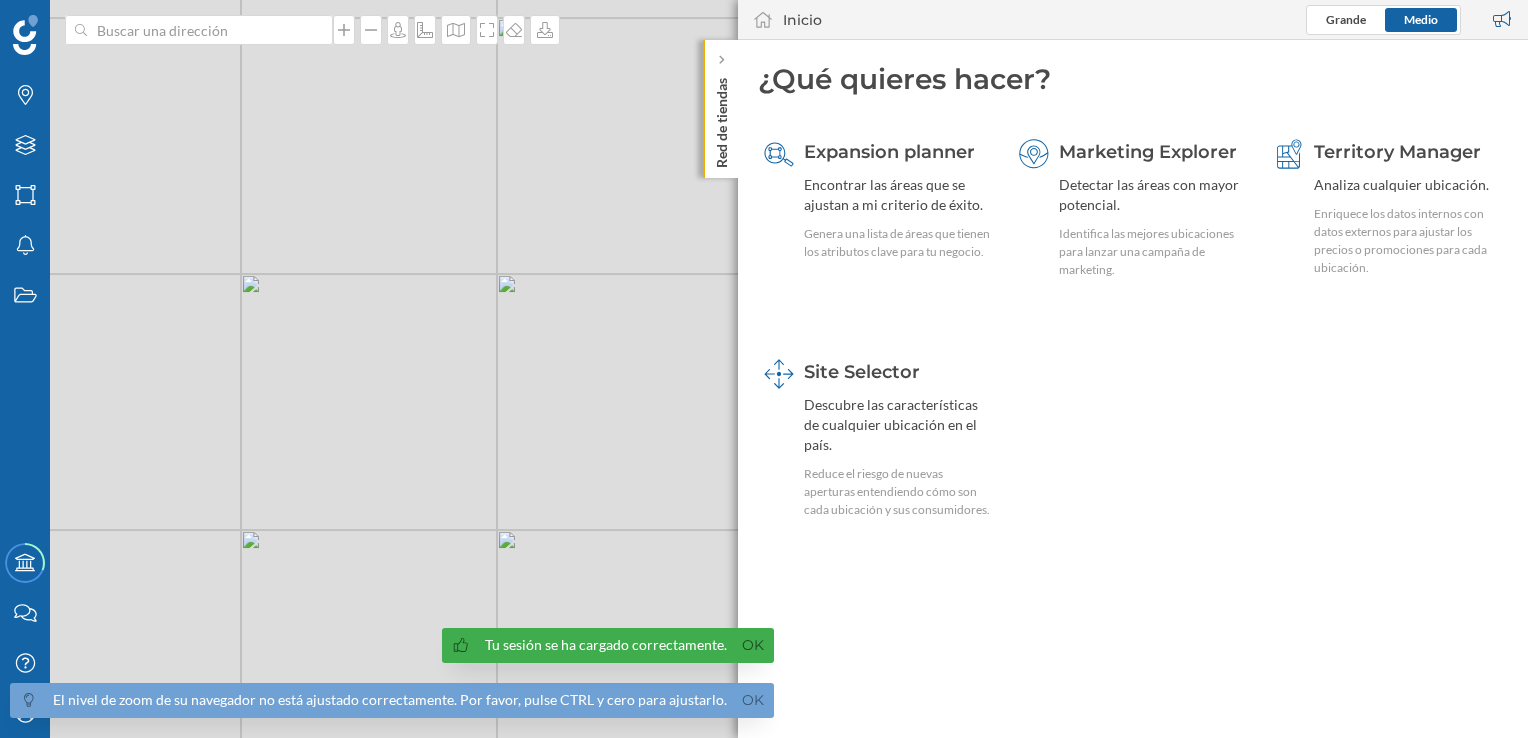 drag, startPoint x: 458, startPoint y: 362, endPoint x: 200, endPoint y: 239, distance: 285.8199 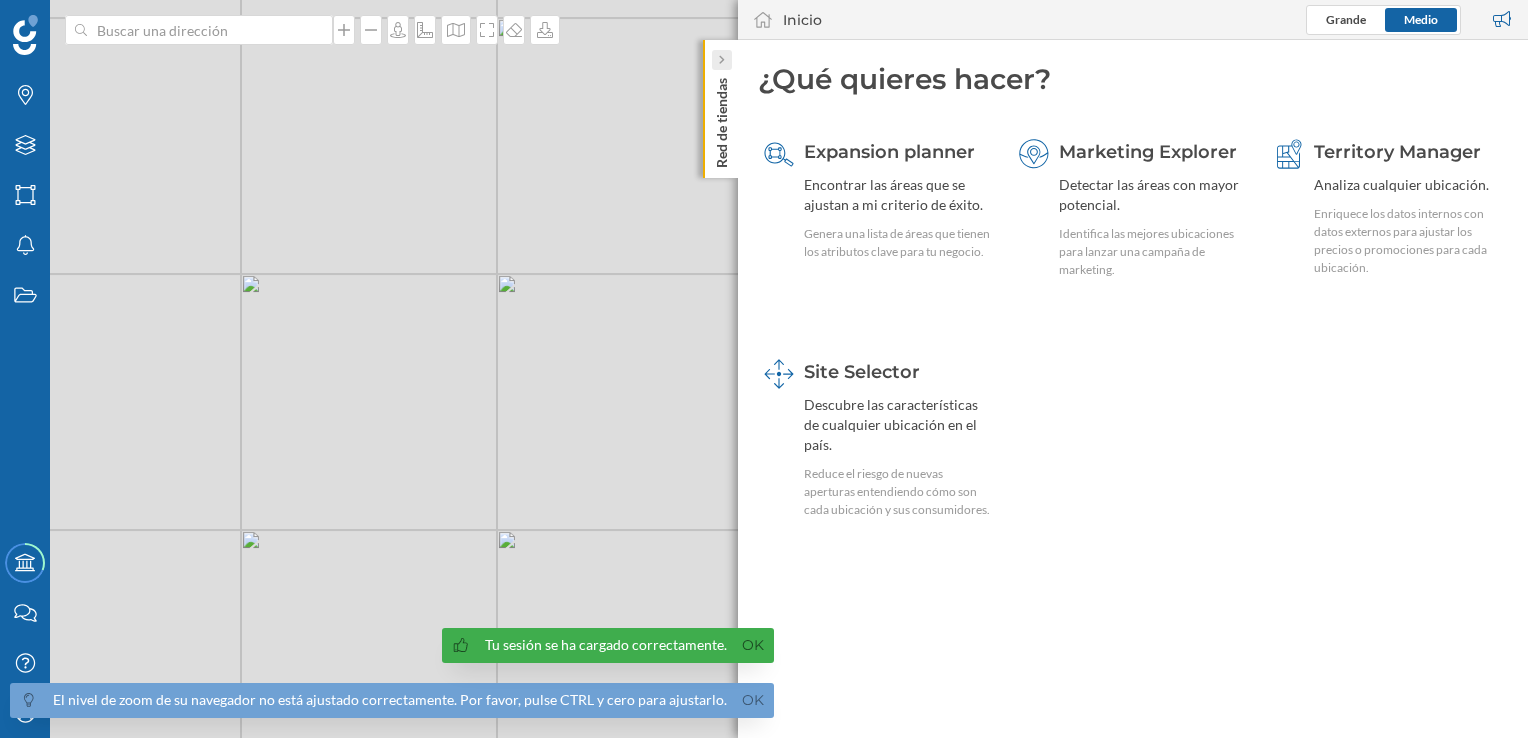 click 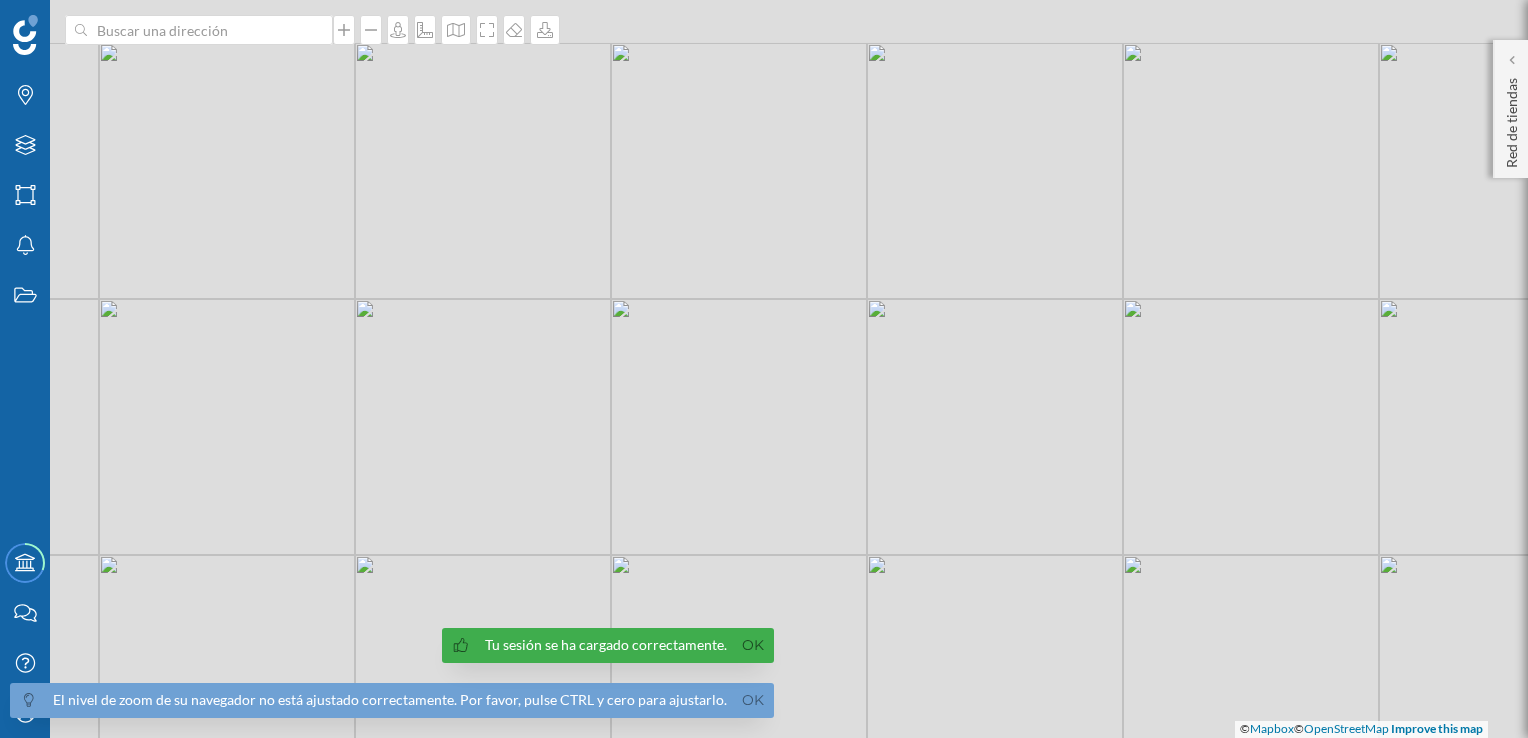 drag, startPoint x: 796, startPoint y: 199, endPoint x: 690, endPoint y: 344, distance: 179.61348 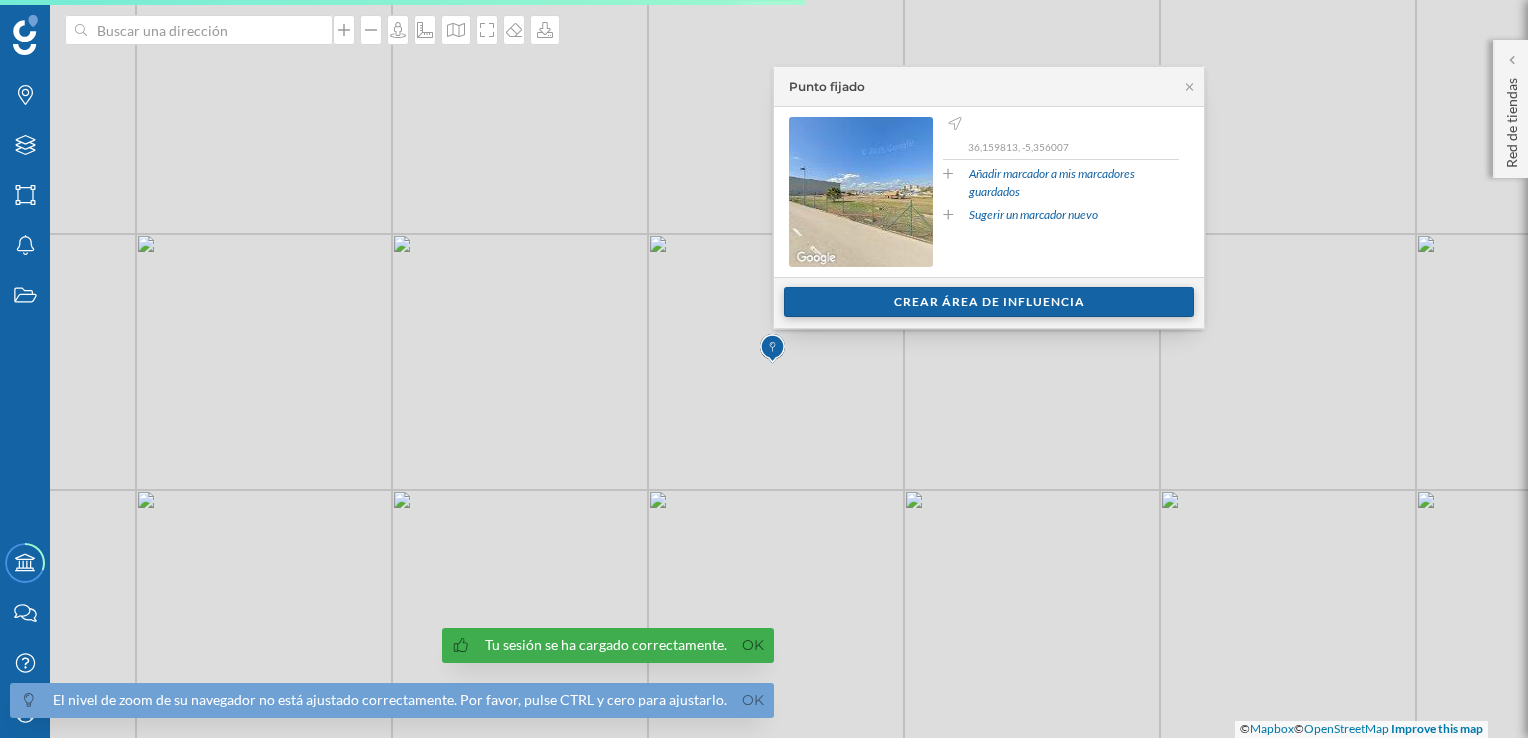 click on "Crear área de influencia" at bounding box center [989, 302] 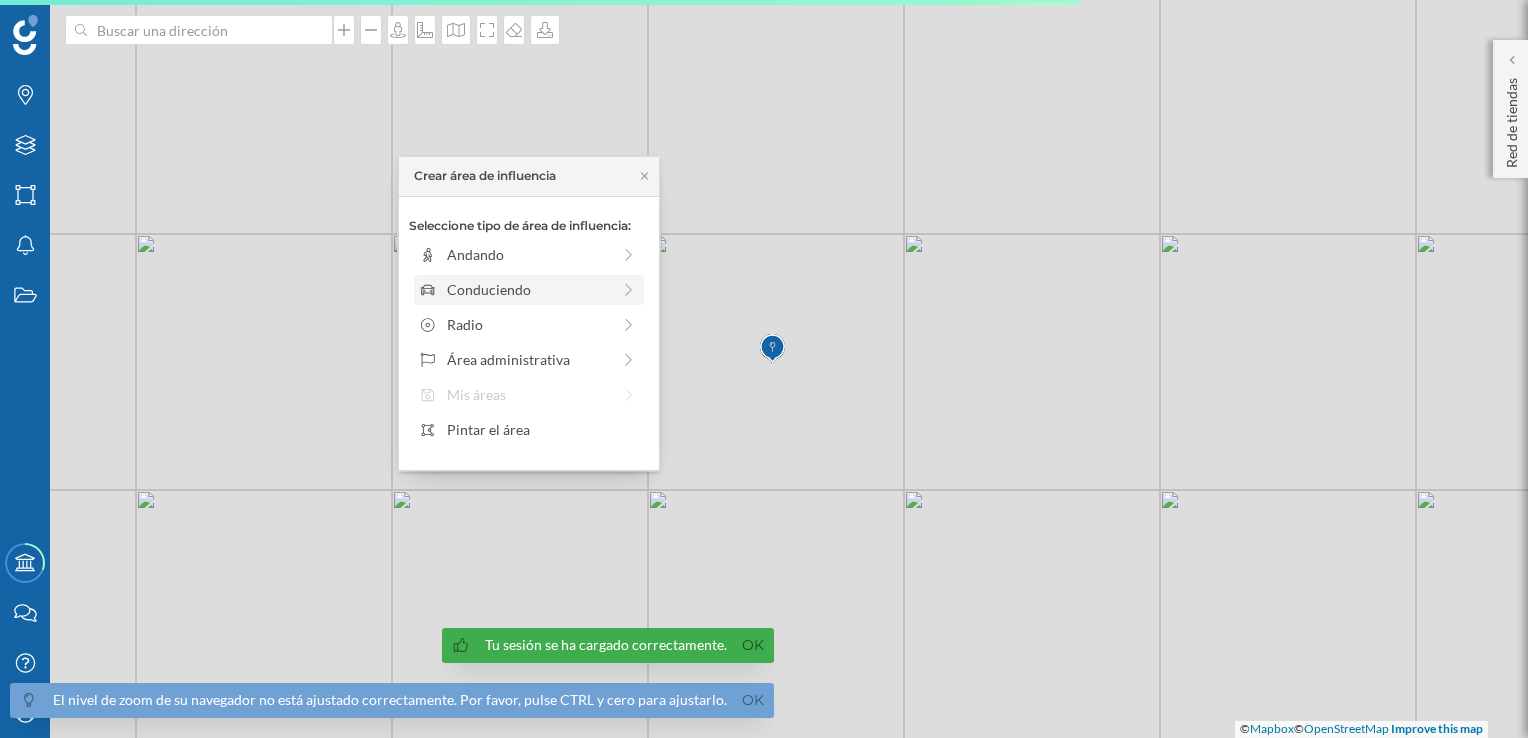 click on "Conduciendo" at bounding box center [529, 290] 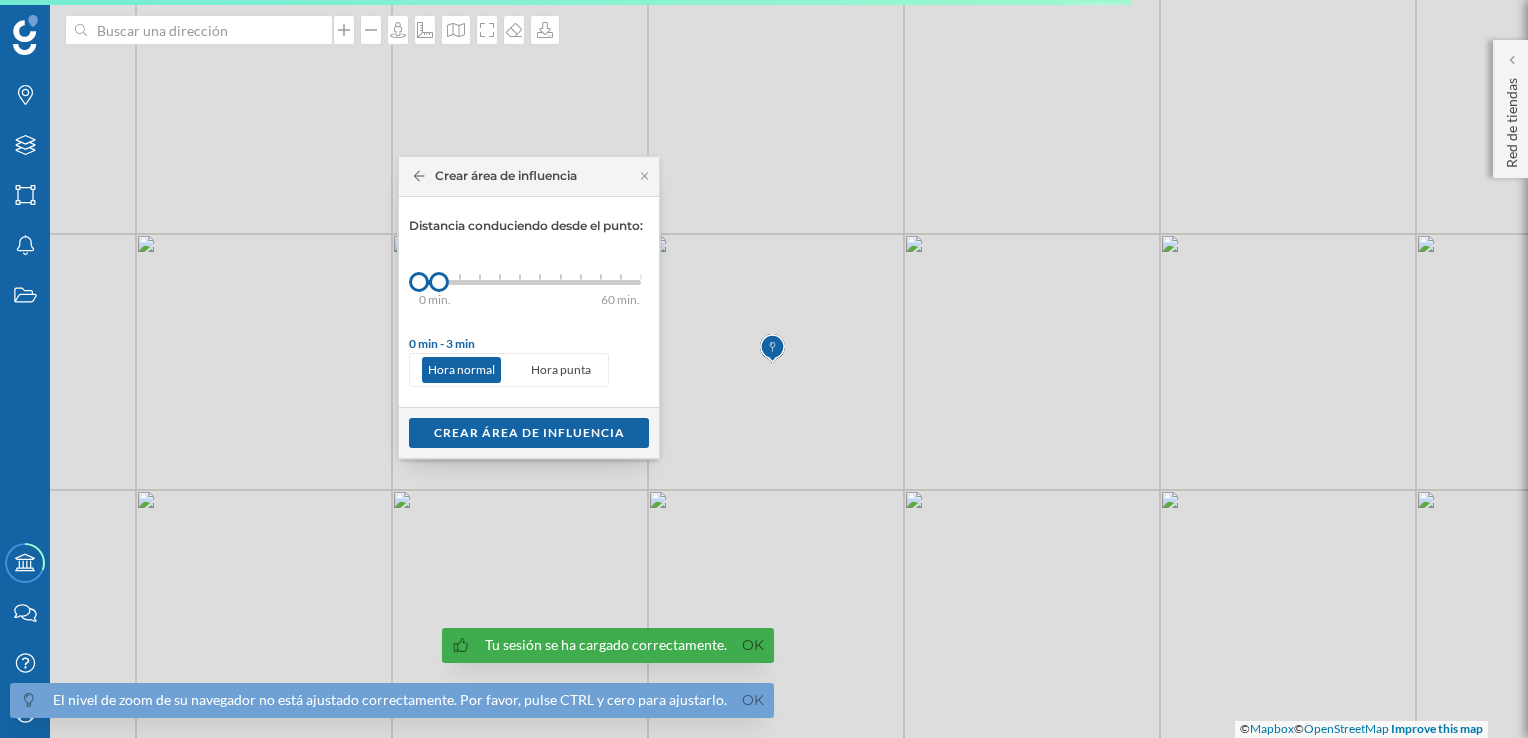 click on "0
min.
3
min.
5
min.
7
min.
10
min.
12
min.
15
min.
20
min.
30
min.
45
min.
50
min.
60
min.
0
min.
3
min." at bounding box center [530, 282] 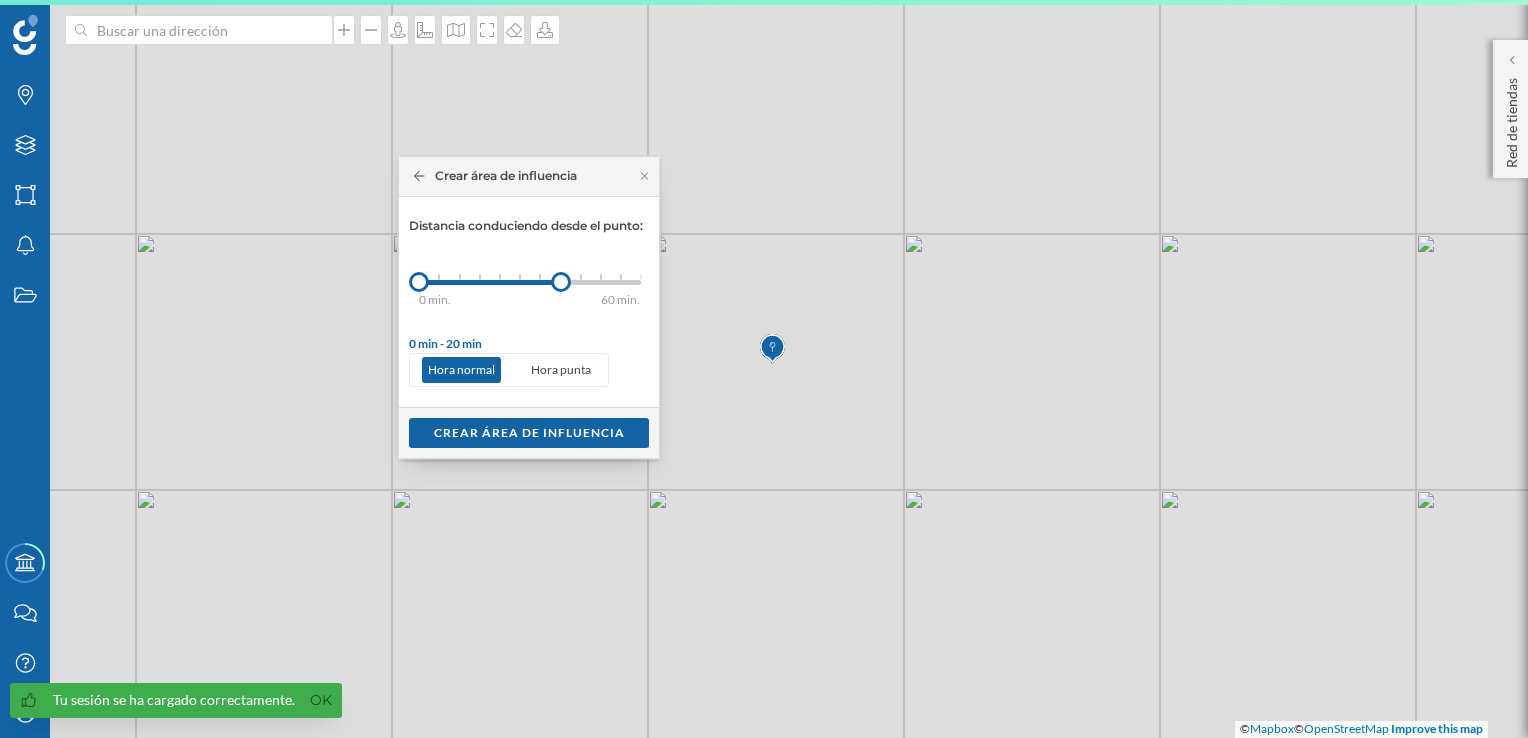 drag, startPoint x: 602, startPoint y: 276, endPoint x: 583, endPoint y: 279, distance: 19.235384 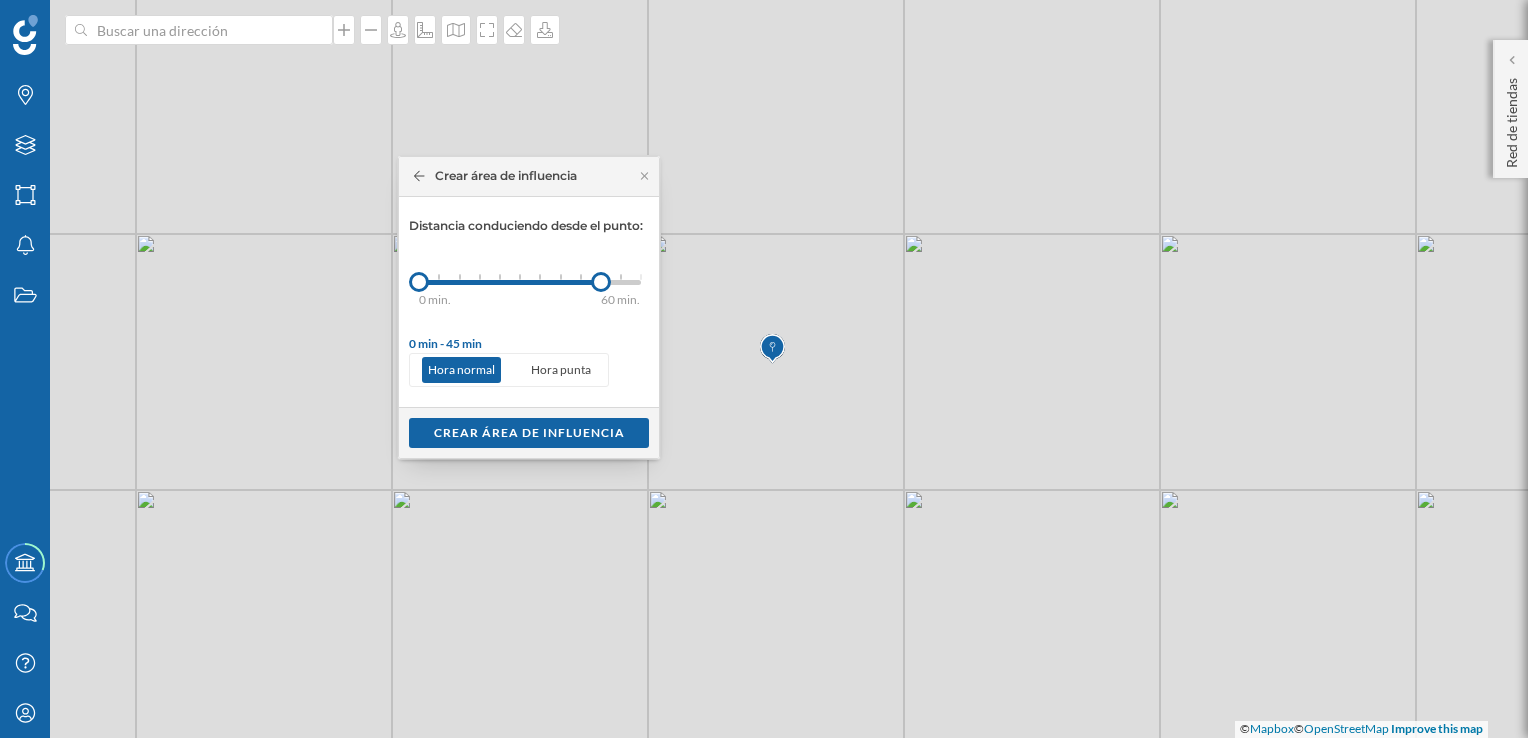 click at bounding box center [581, 277] 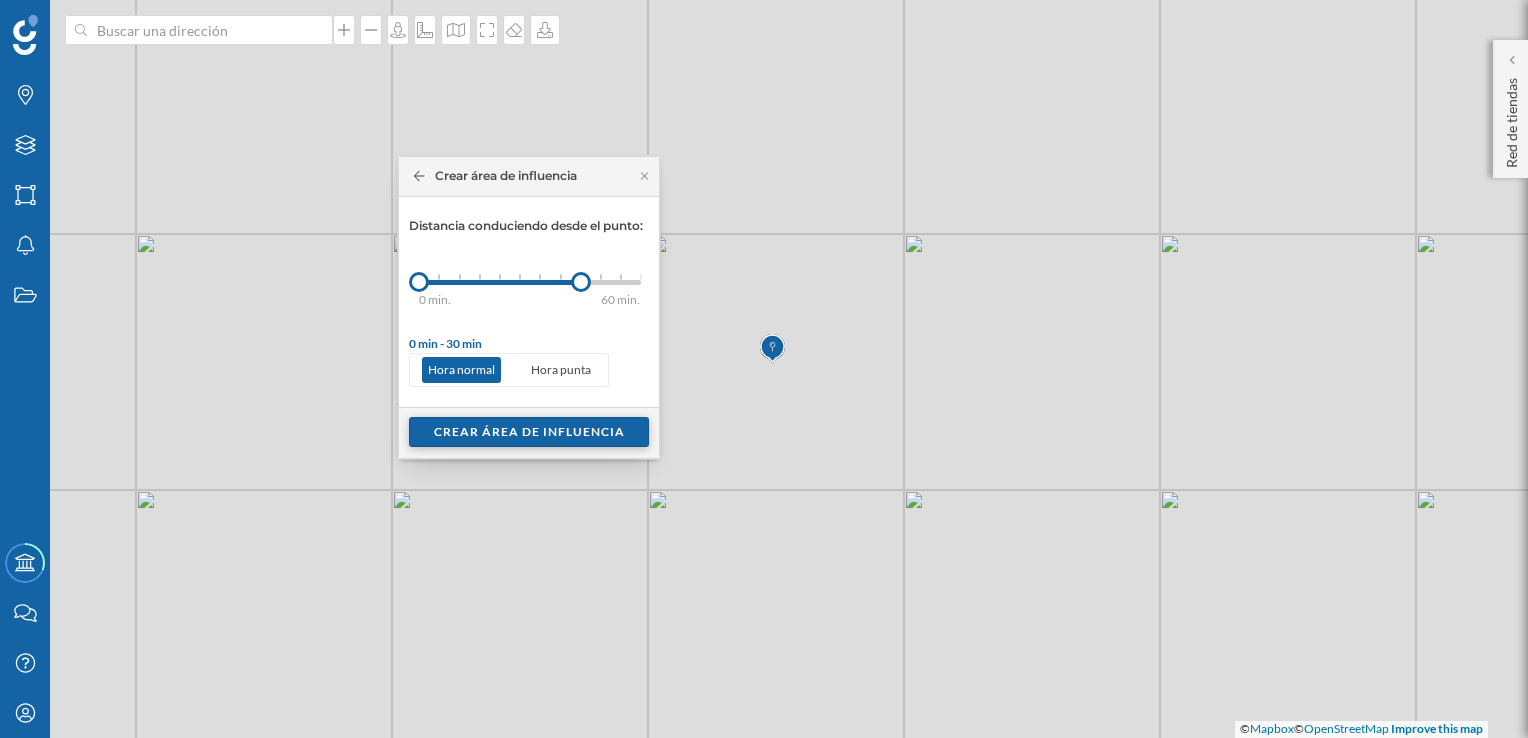 click on "Crear área de influencia" at bounding box center (529, 432) 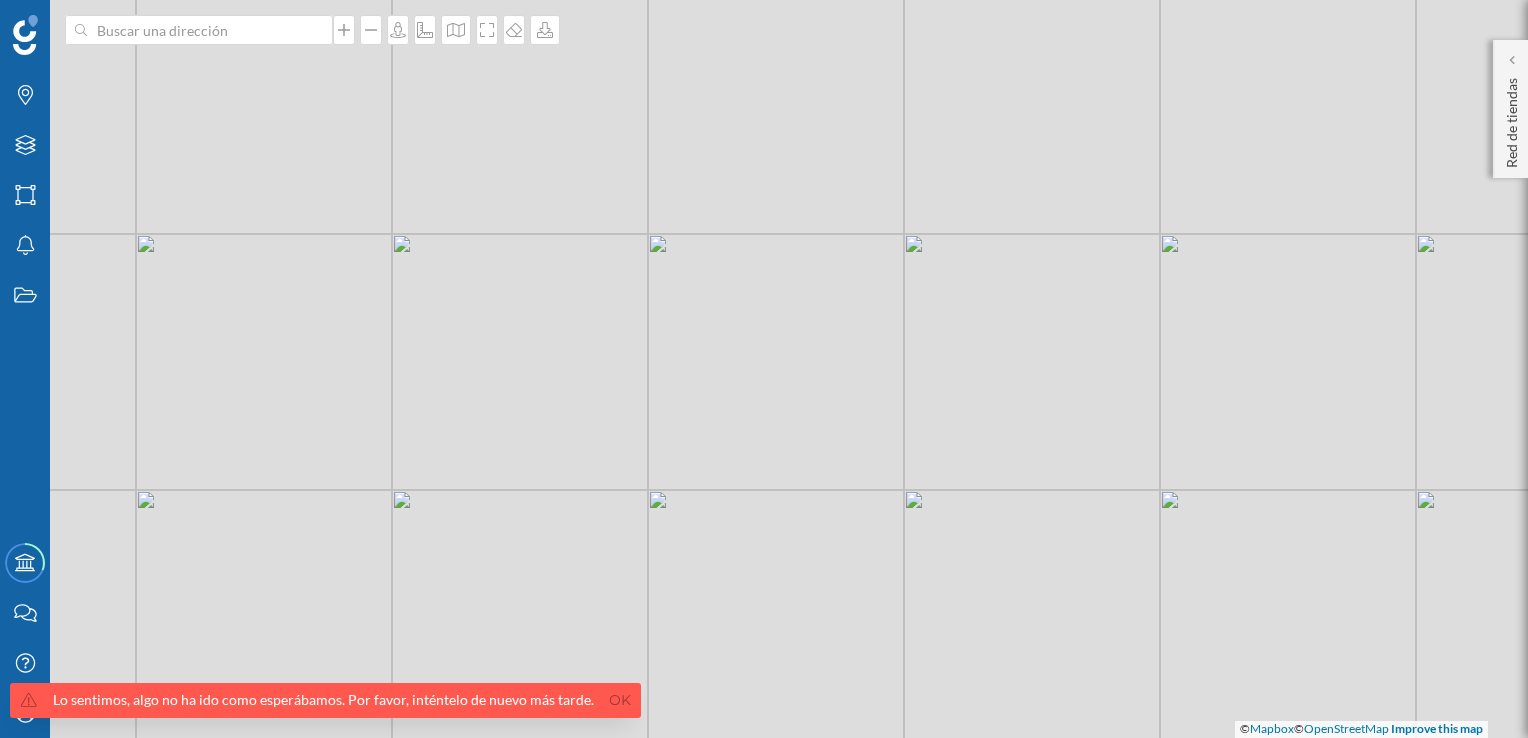 drag, startPoint x: 1440, startPoint y: 1, endPoint x: 548, endPoint y: 378, distance: 968.39716 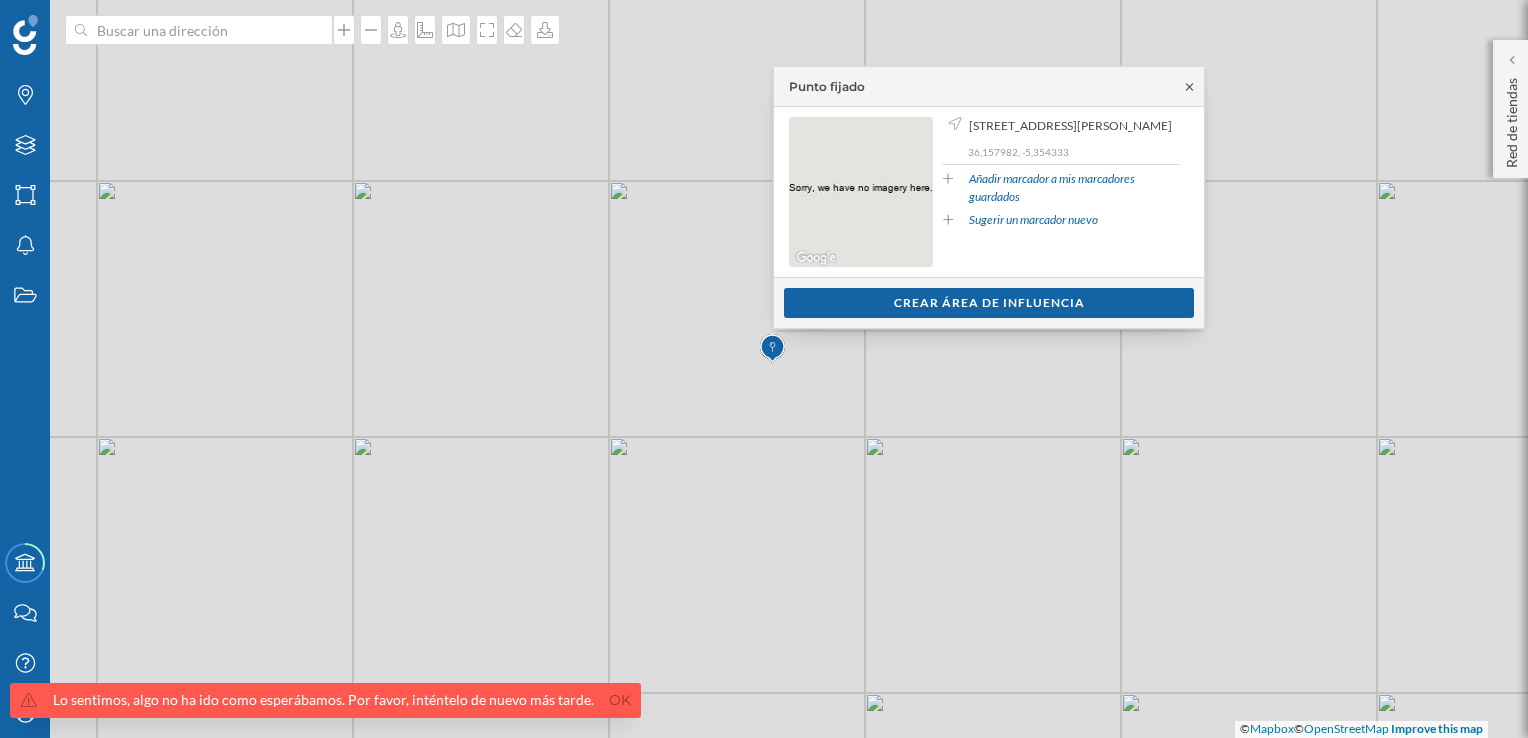 click 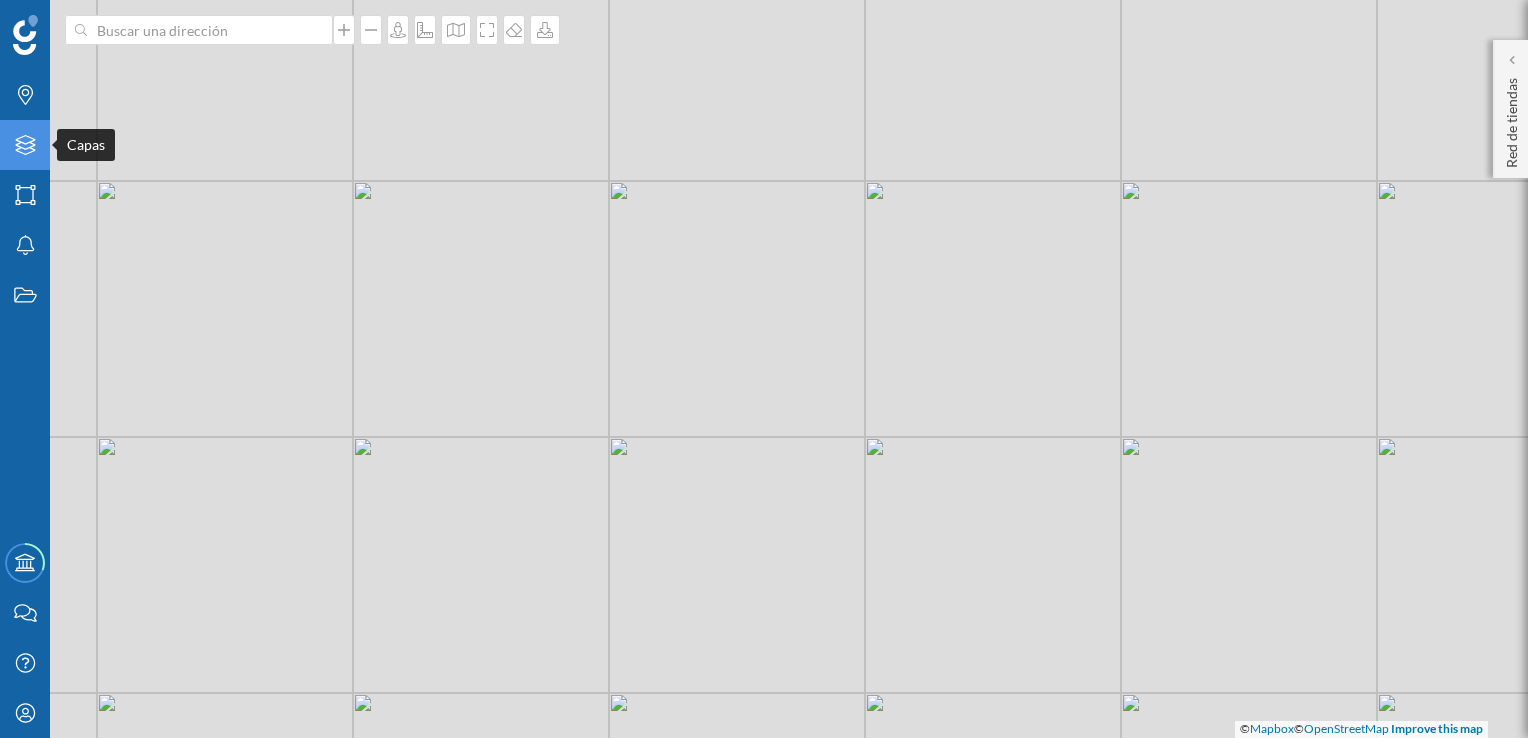click on "Capas" 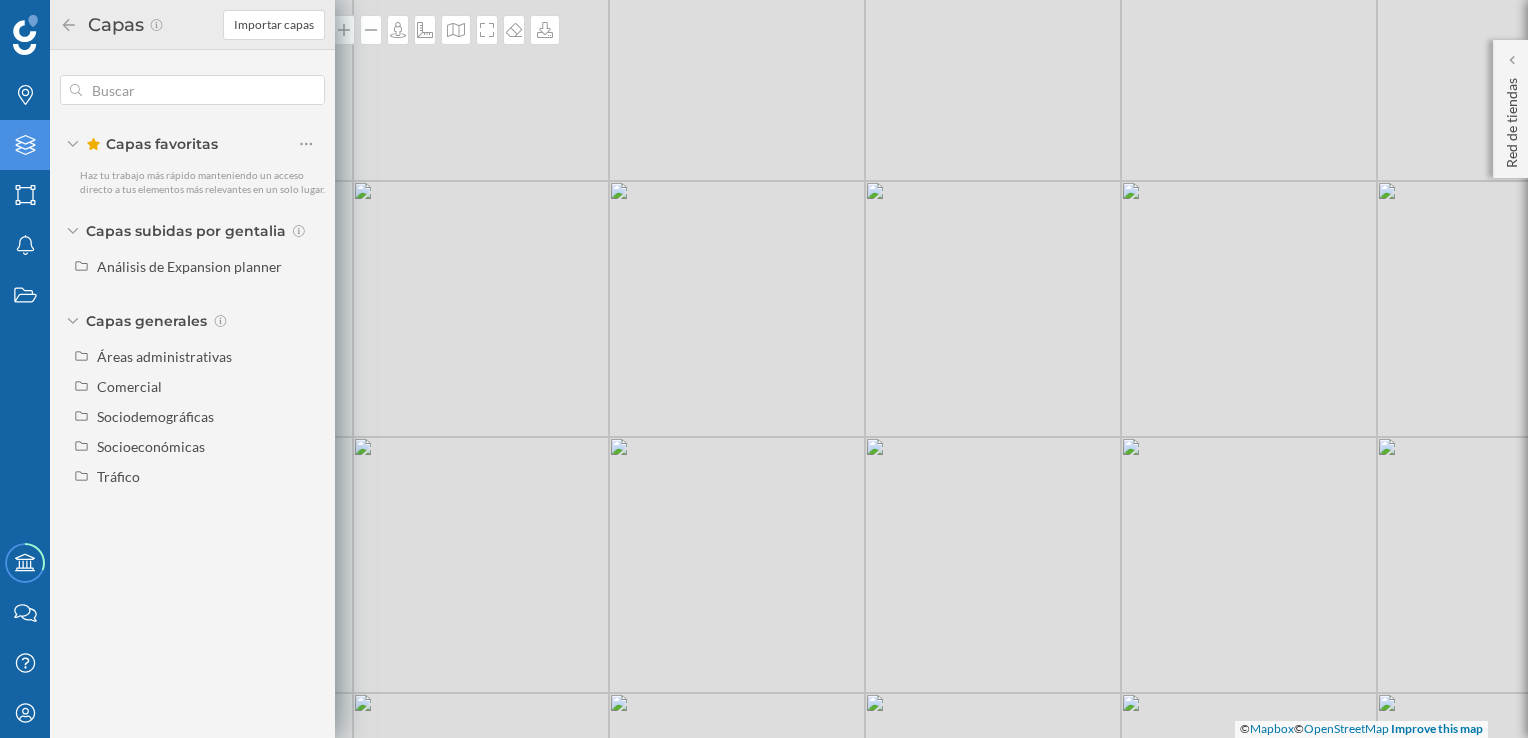 click 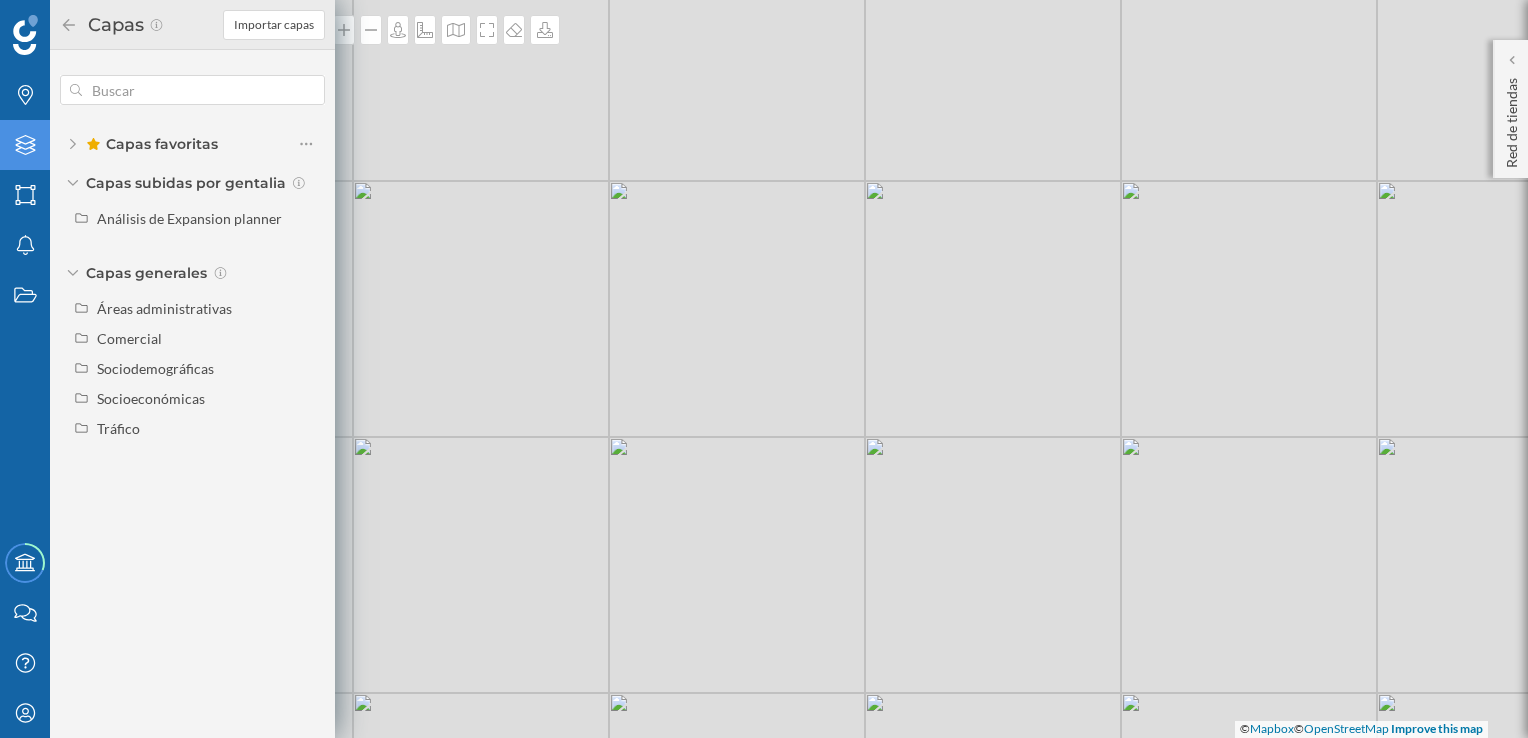 click 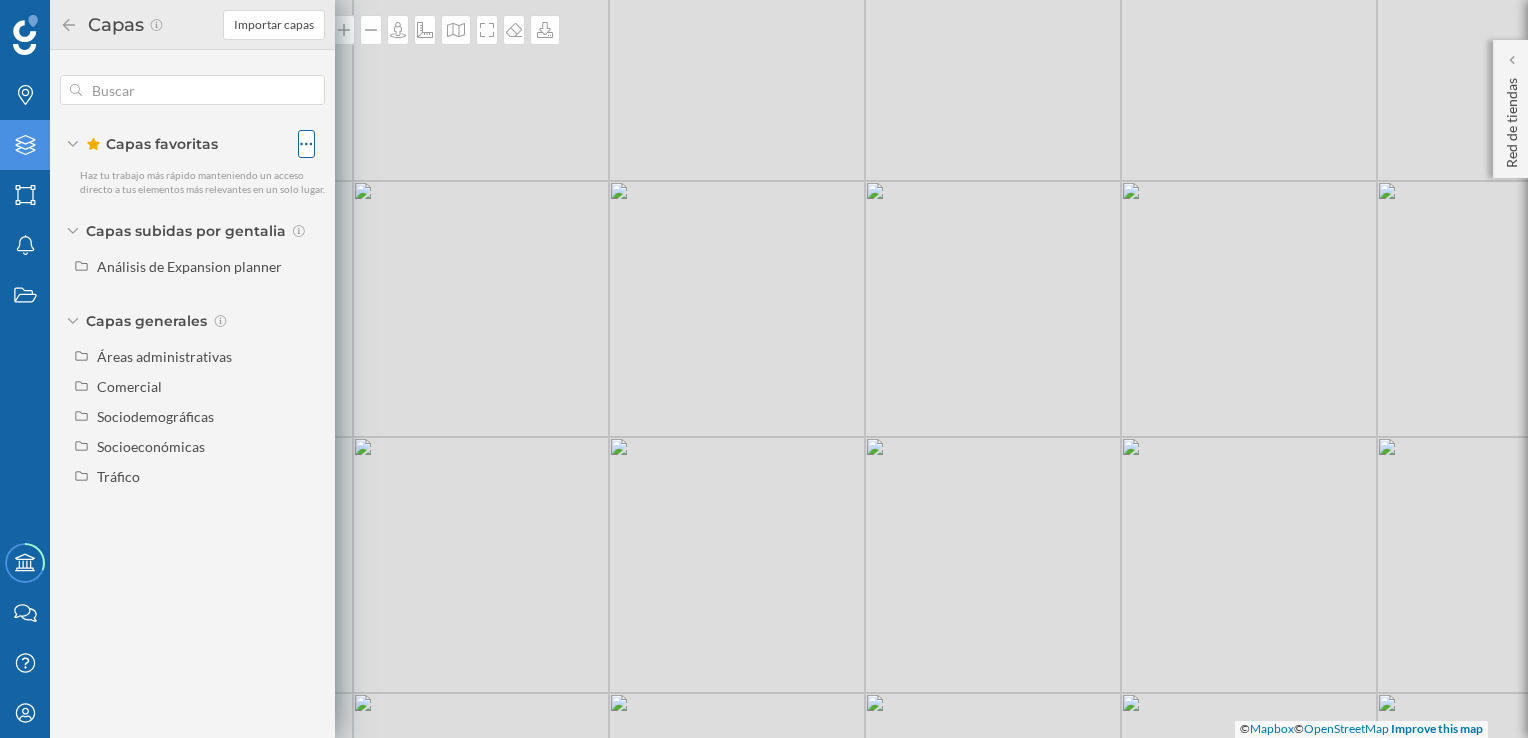click 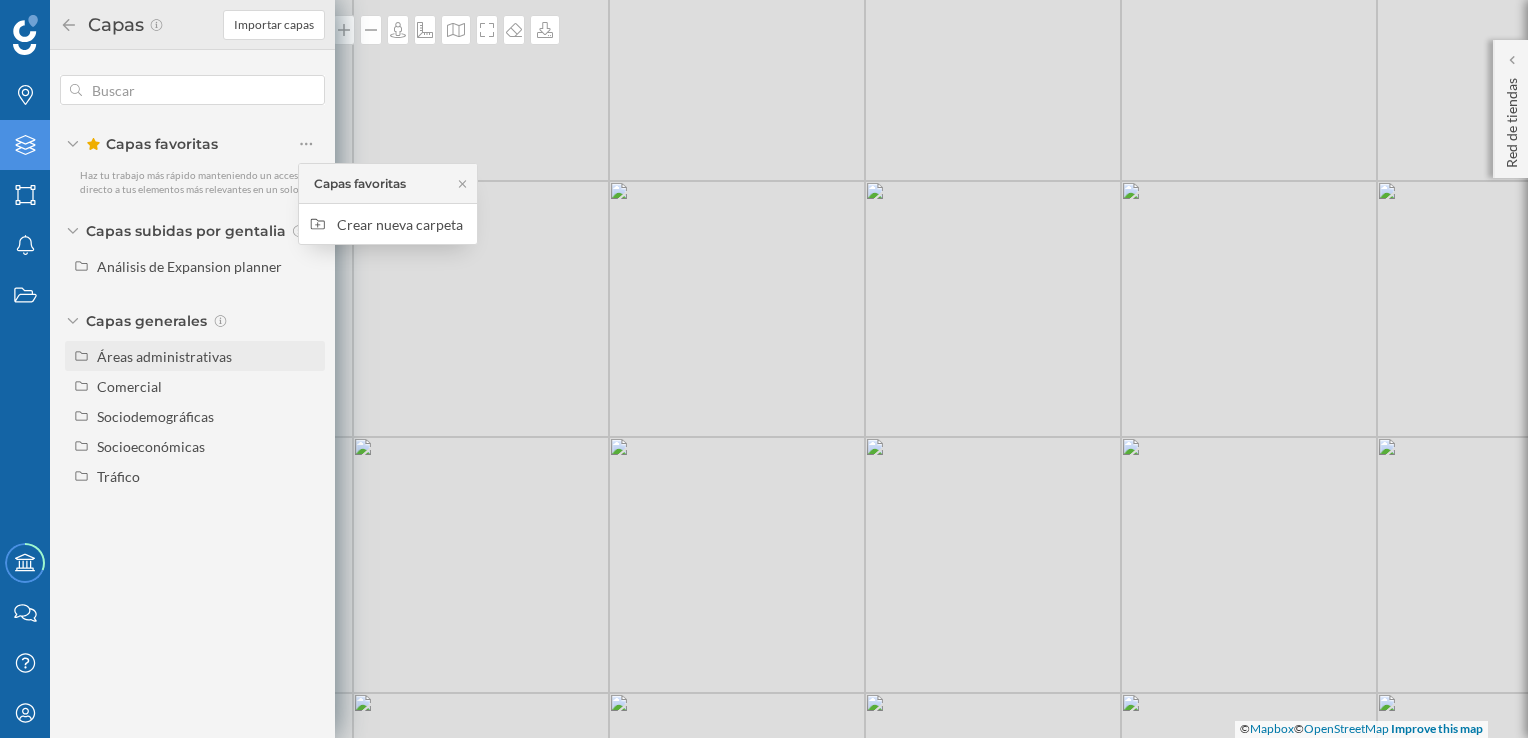 click on "Áreas administrativas" at bounding box center [164, 356] 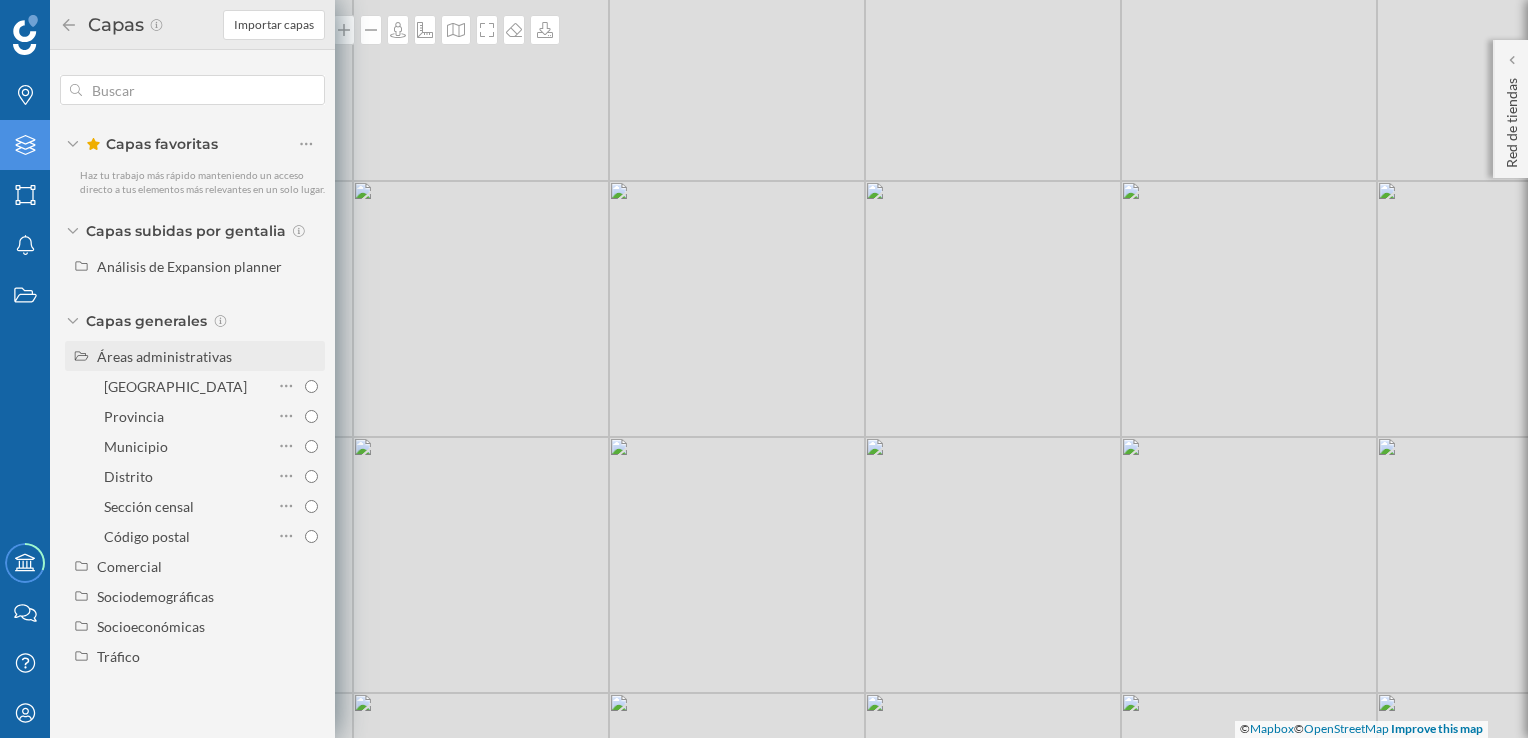 click on "Áreas administrativas" at bounding box center [164, 356] 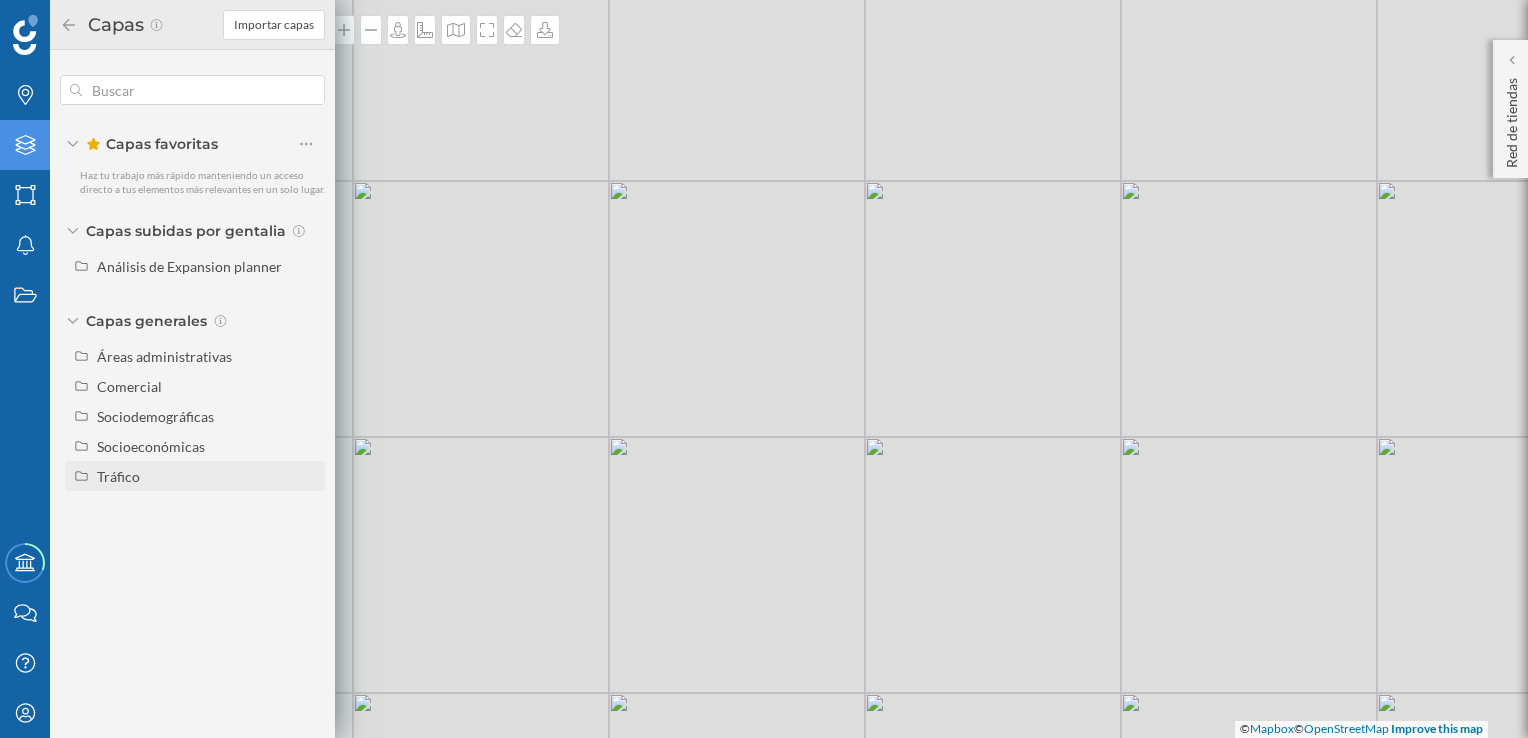 click on "Tráfico" at bounding box center [207, 476] 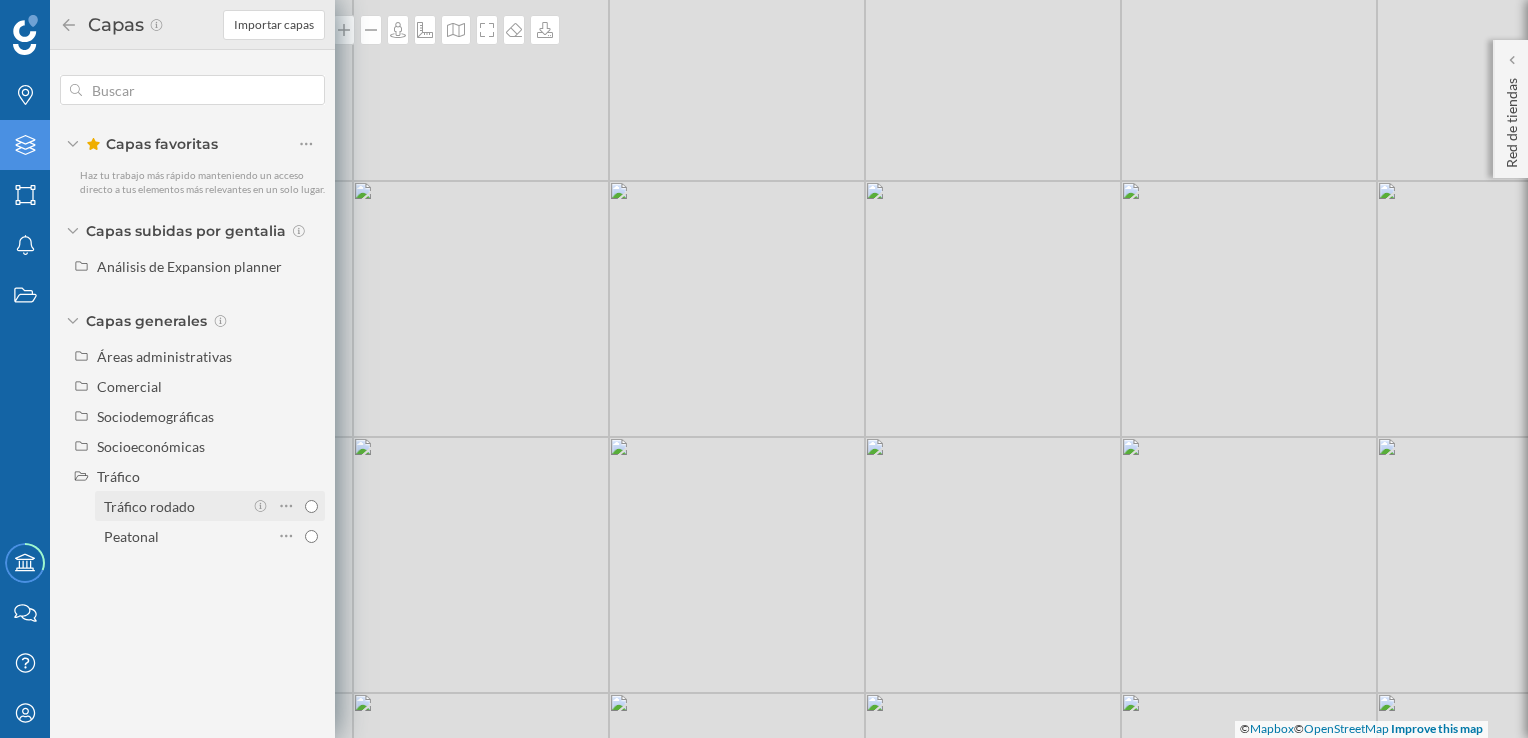 click on "Tráfico rodado" at bounding box center [311, 506] 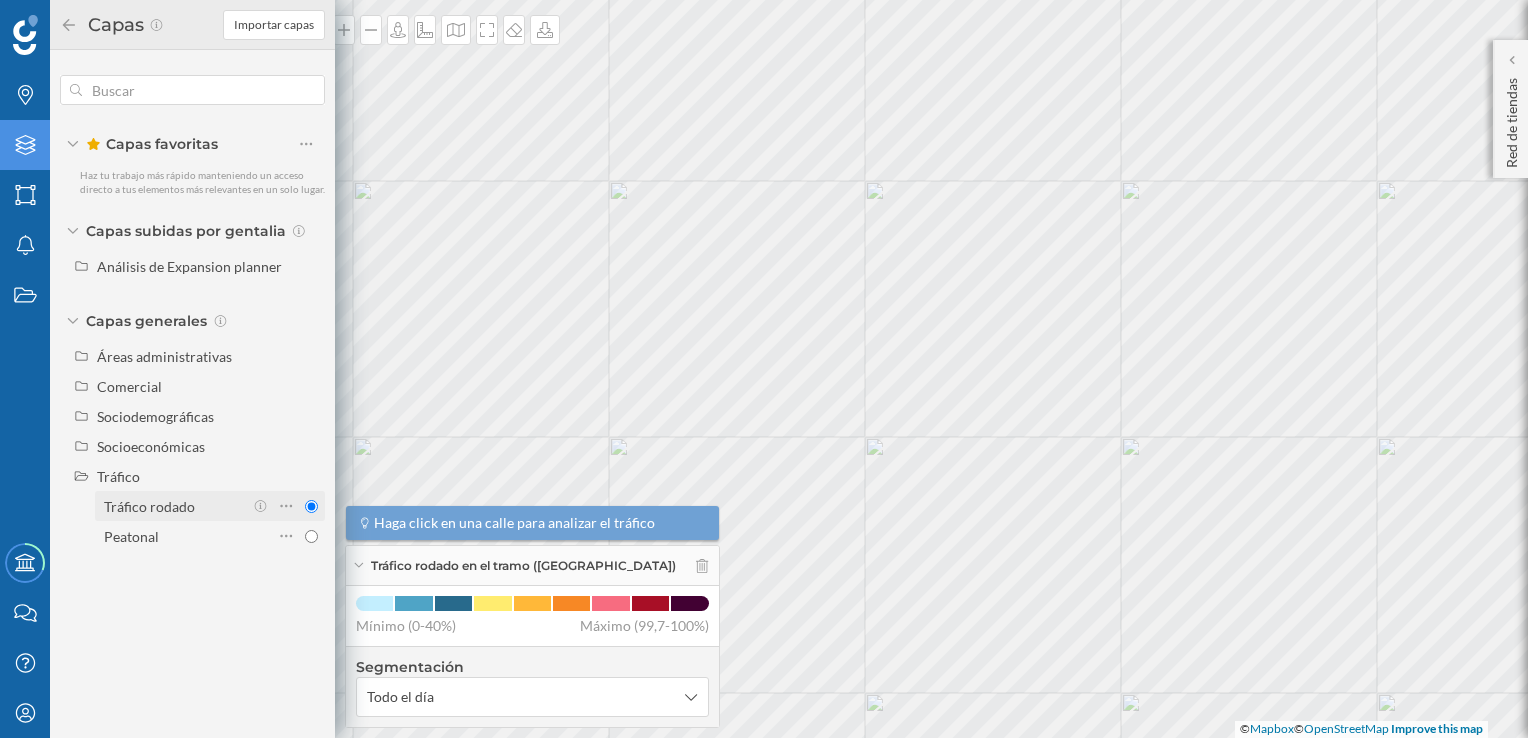 click on "Tráfico rodado" at bounding box center (311, 506) 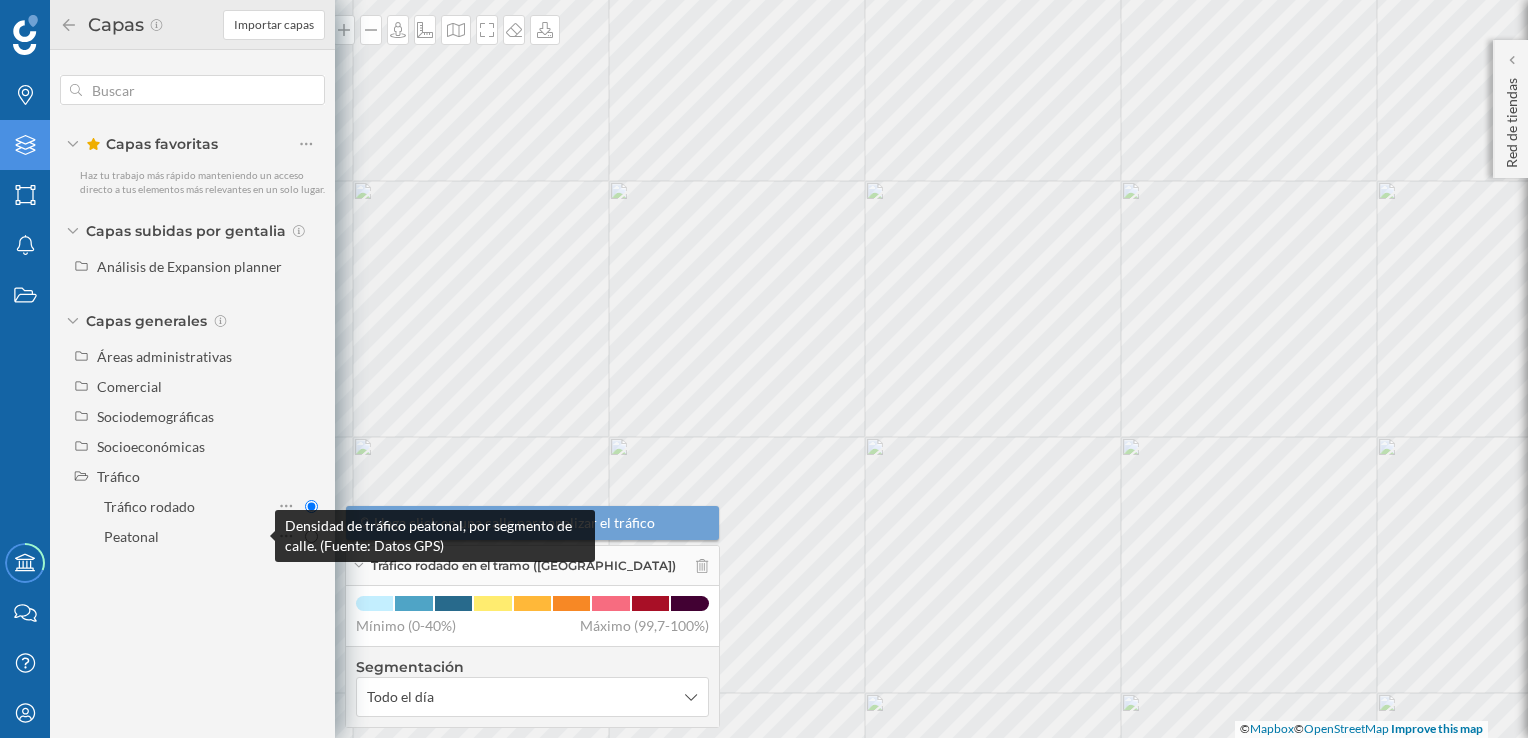 radio on "true" 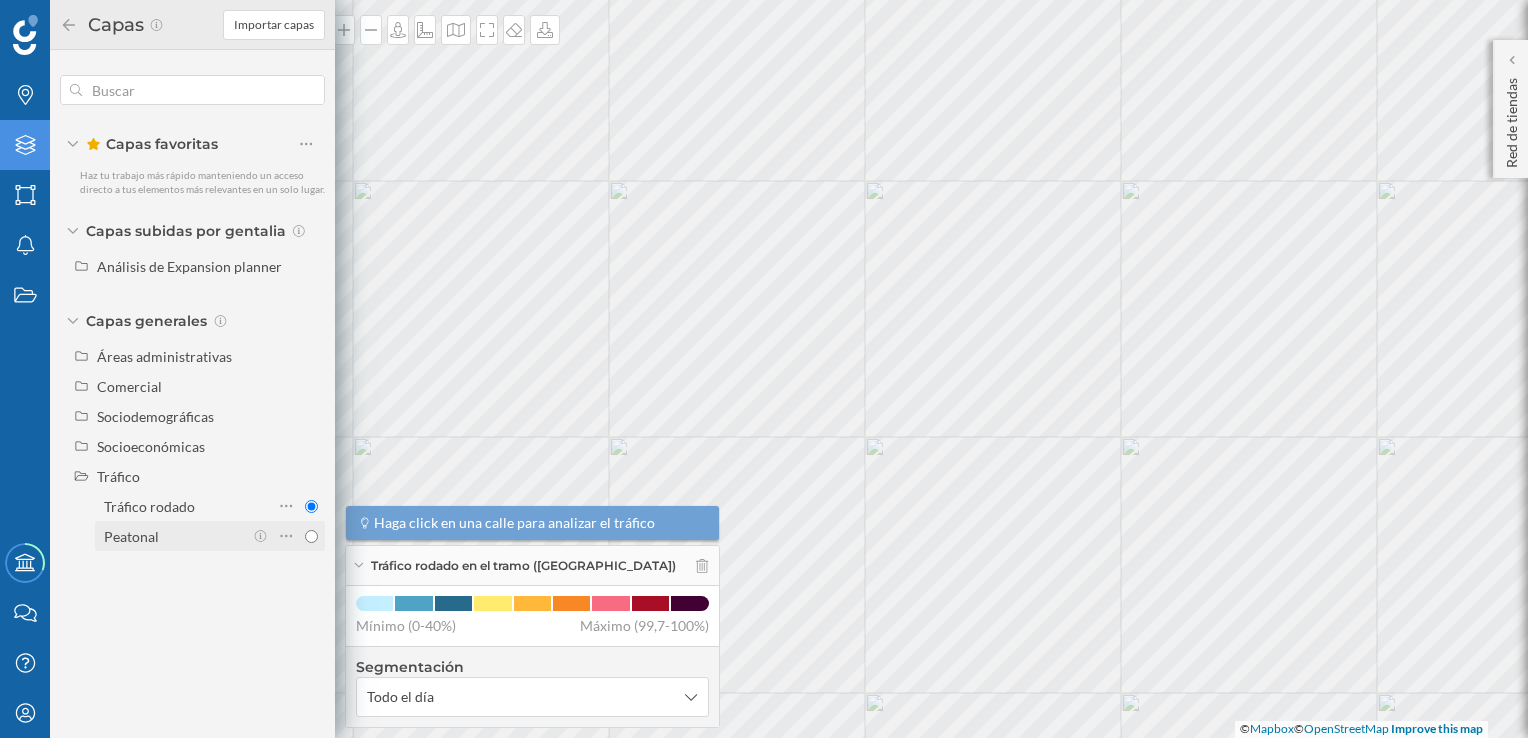 click on "Peatonal" at bounding box center (311, 536) 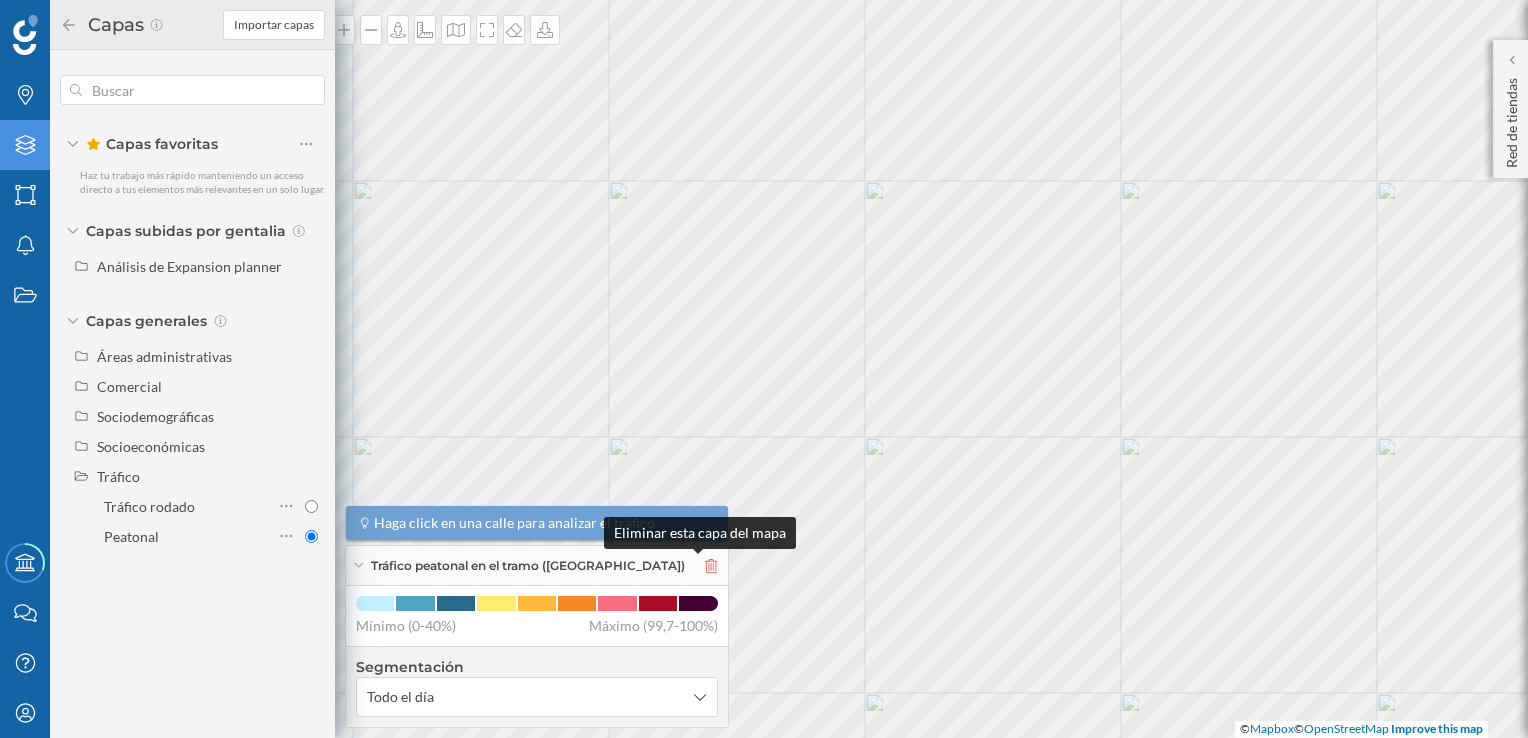 click 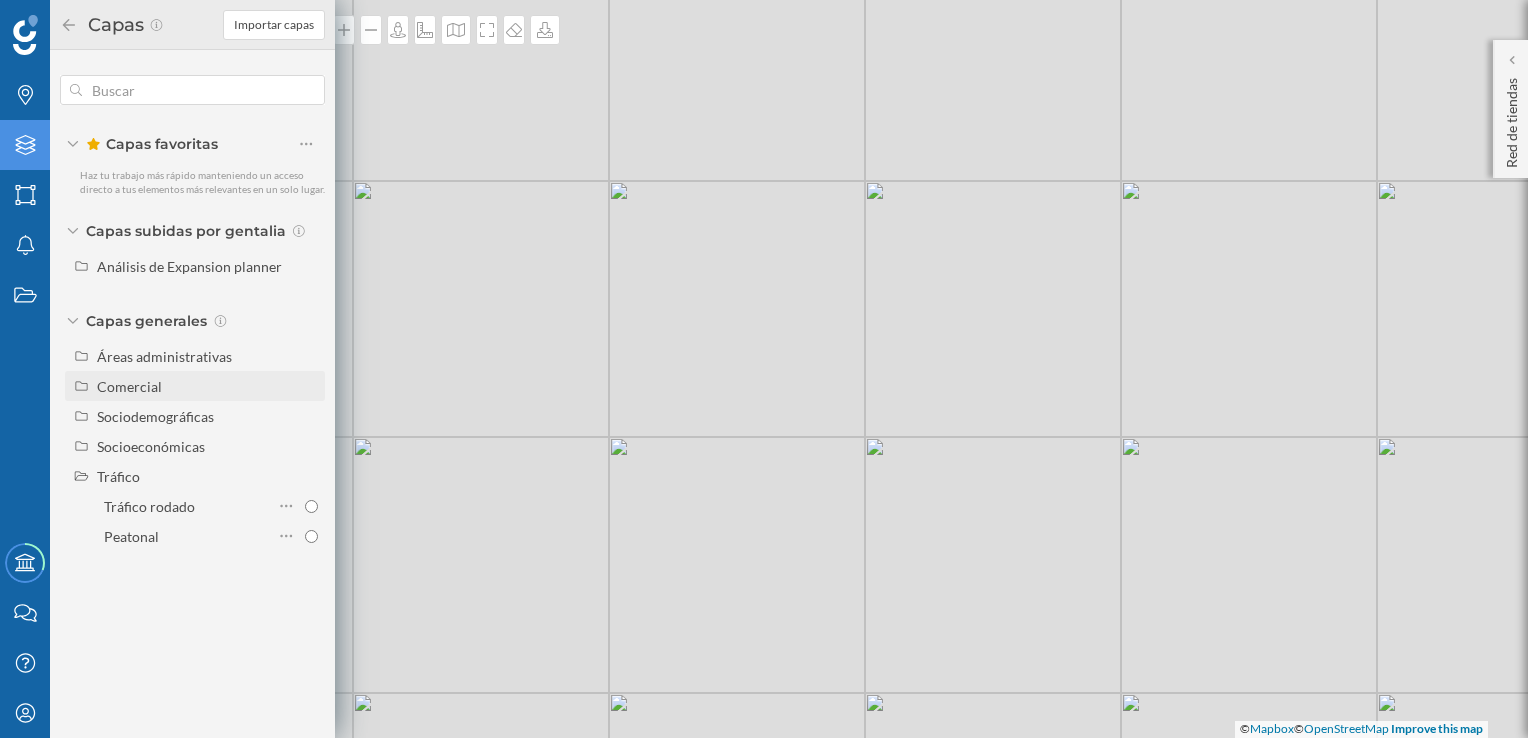 click on "Comercial" at bounding box center [207, 386] 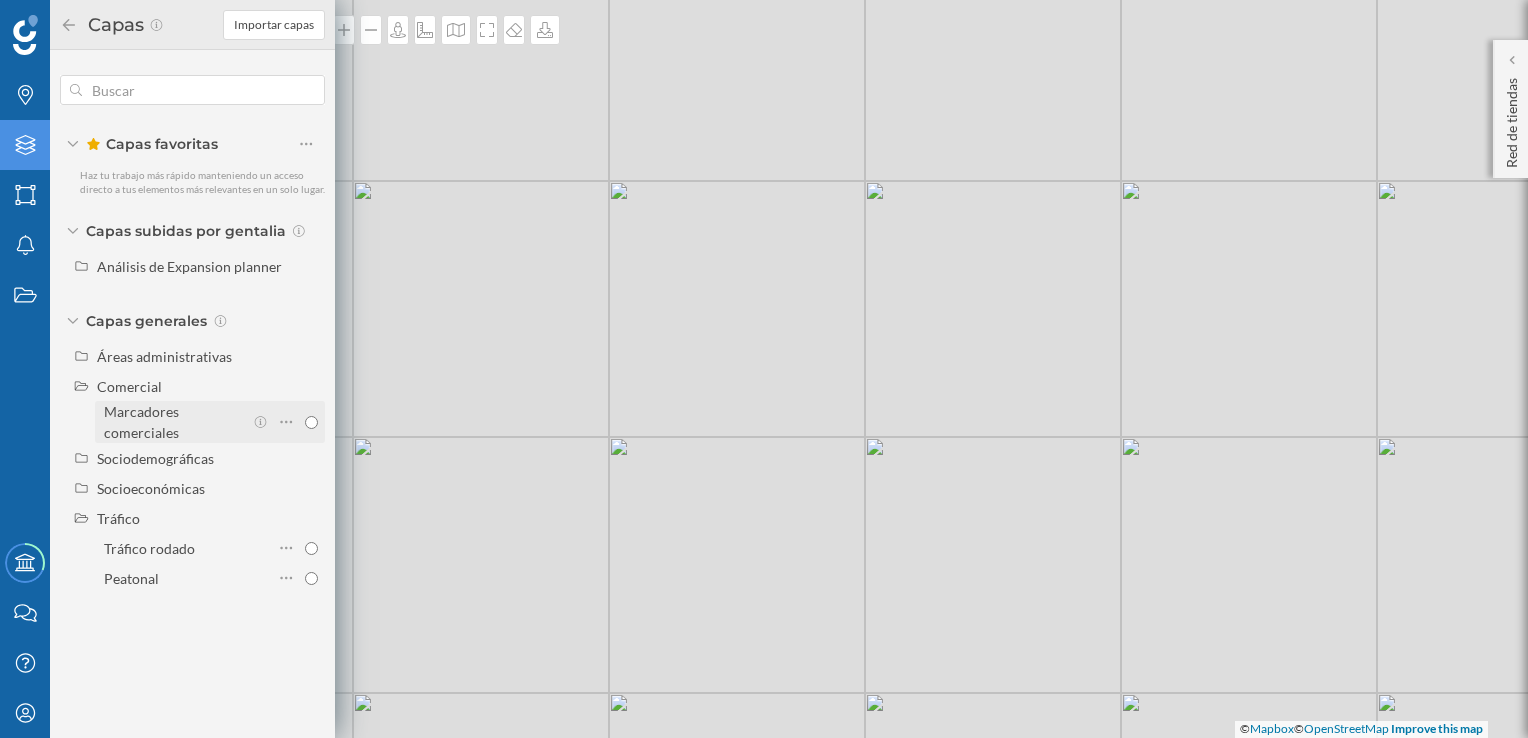 click on "Marcadores comerciales" at bounding box center (173, 422) 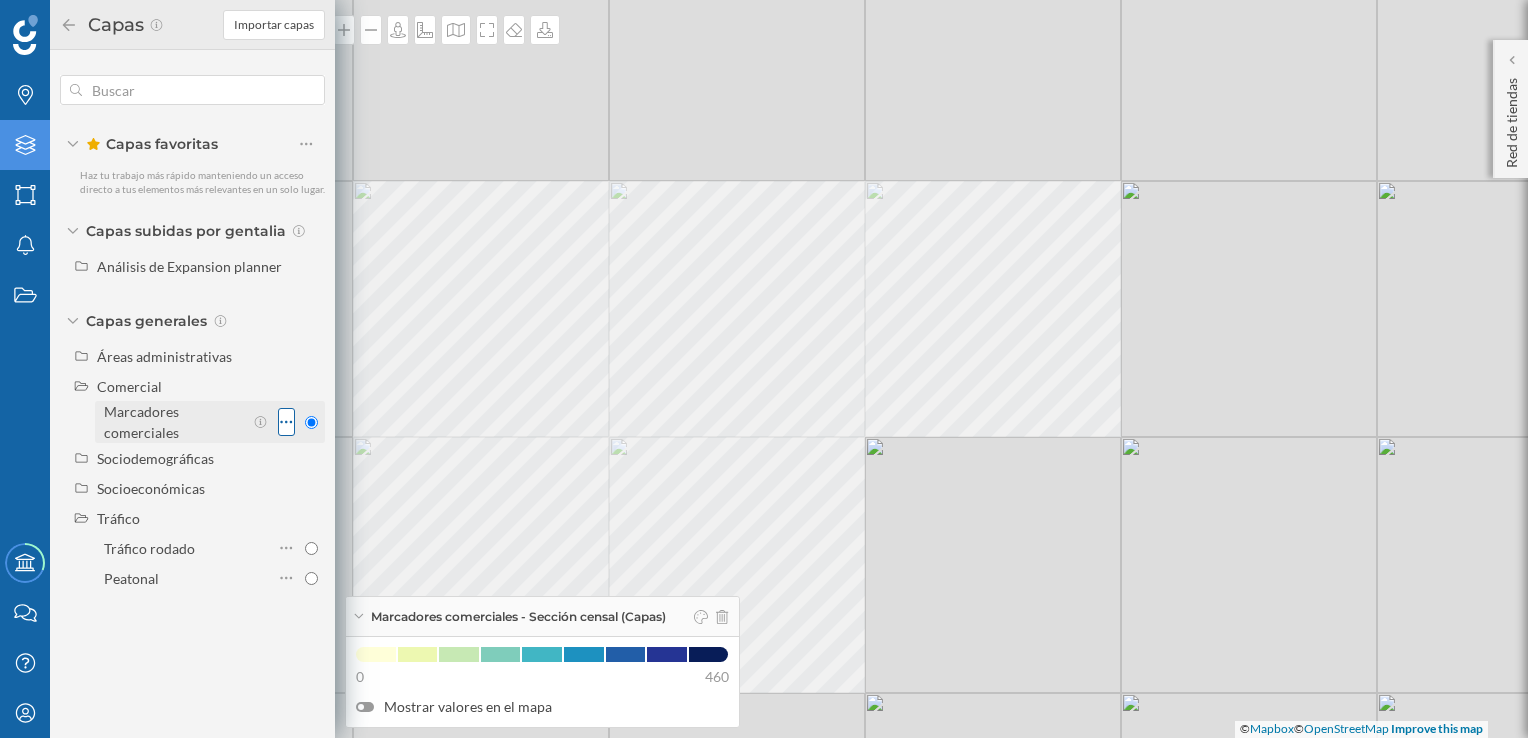 click 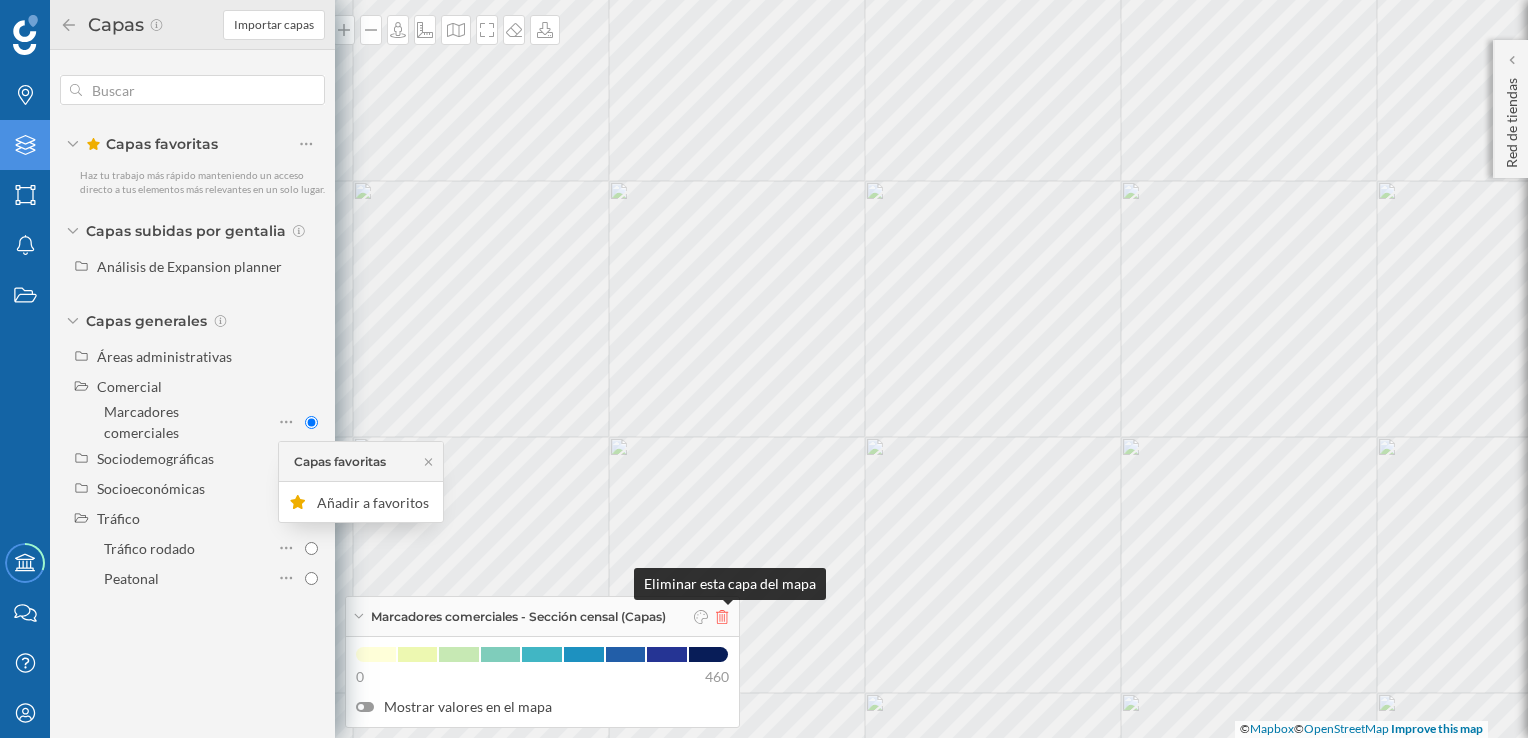 click 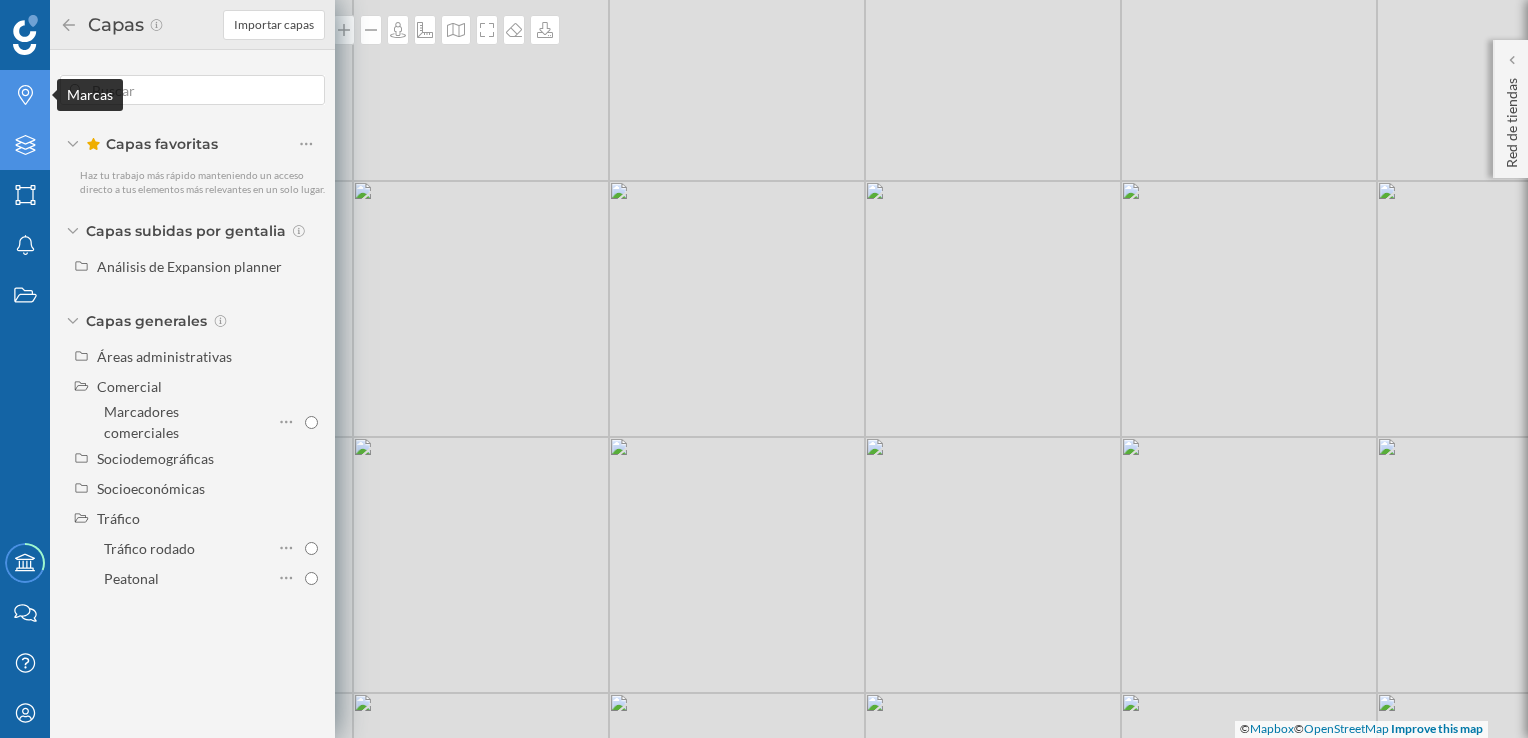 click 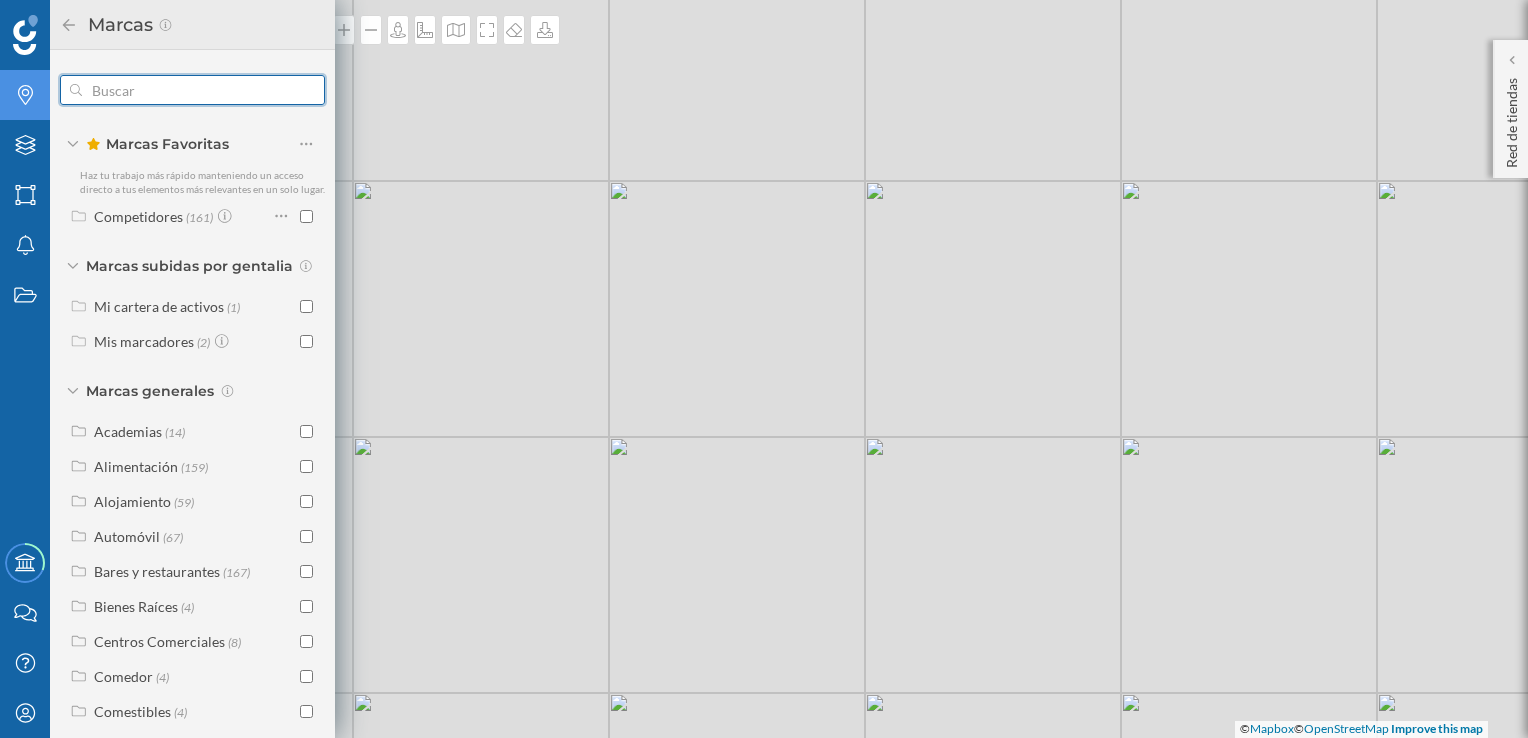 click at bounding box center (192, 90) 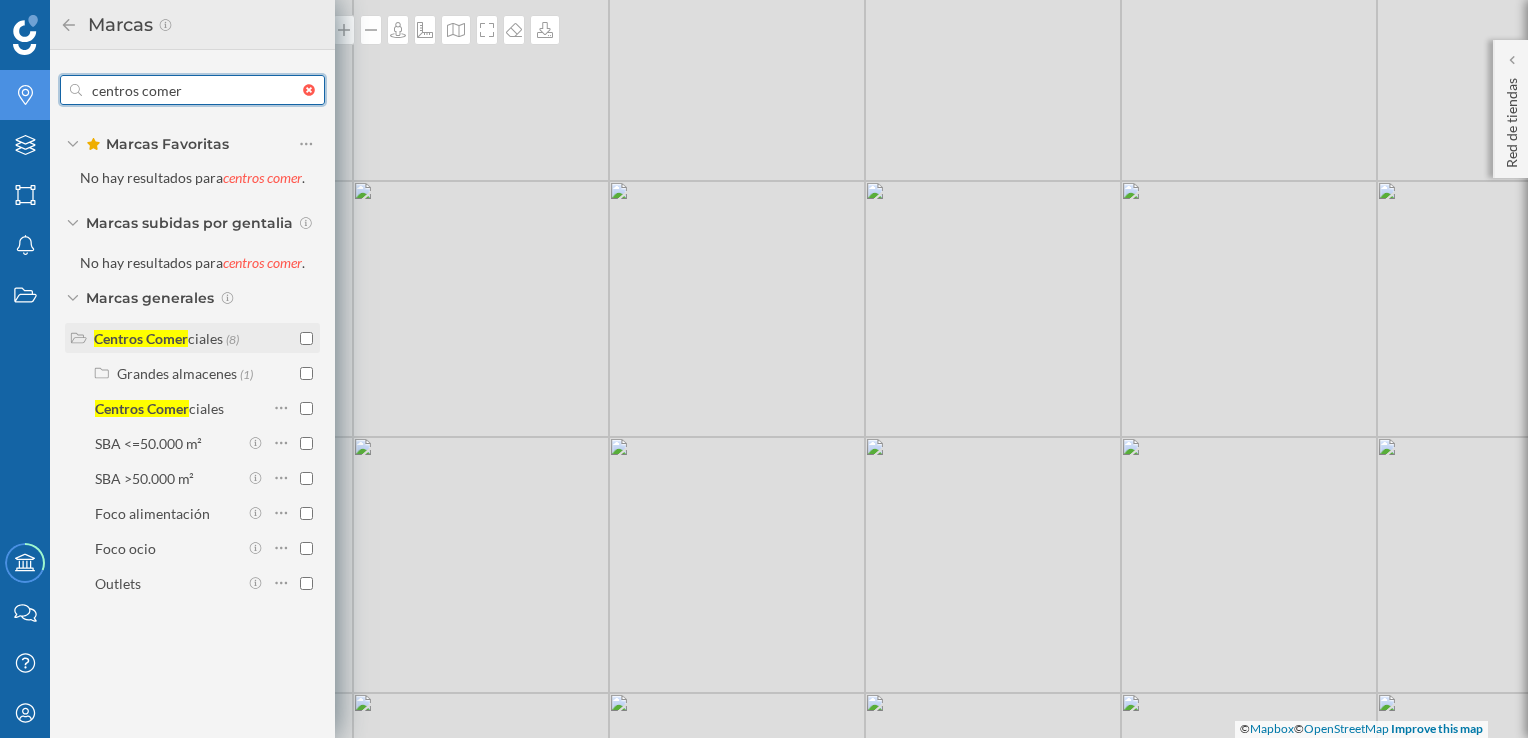 type on "centros comer" 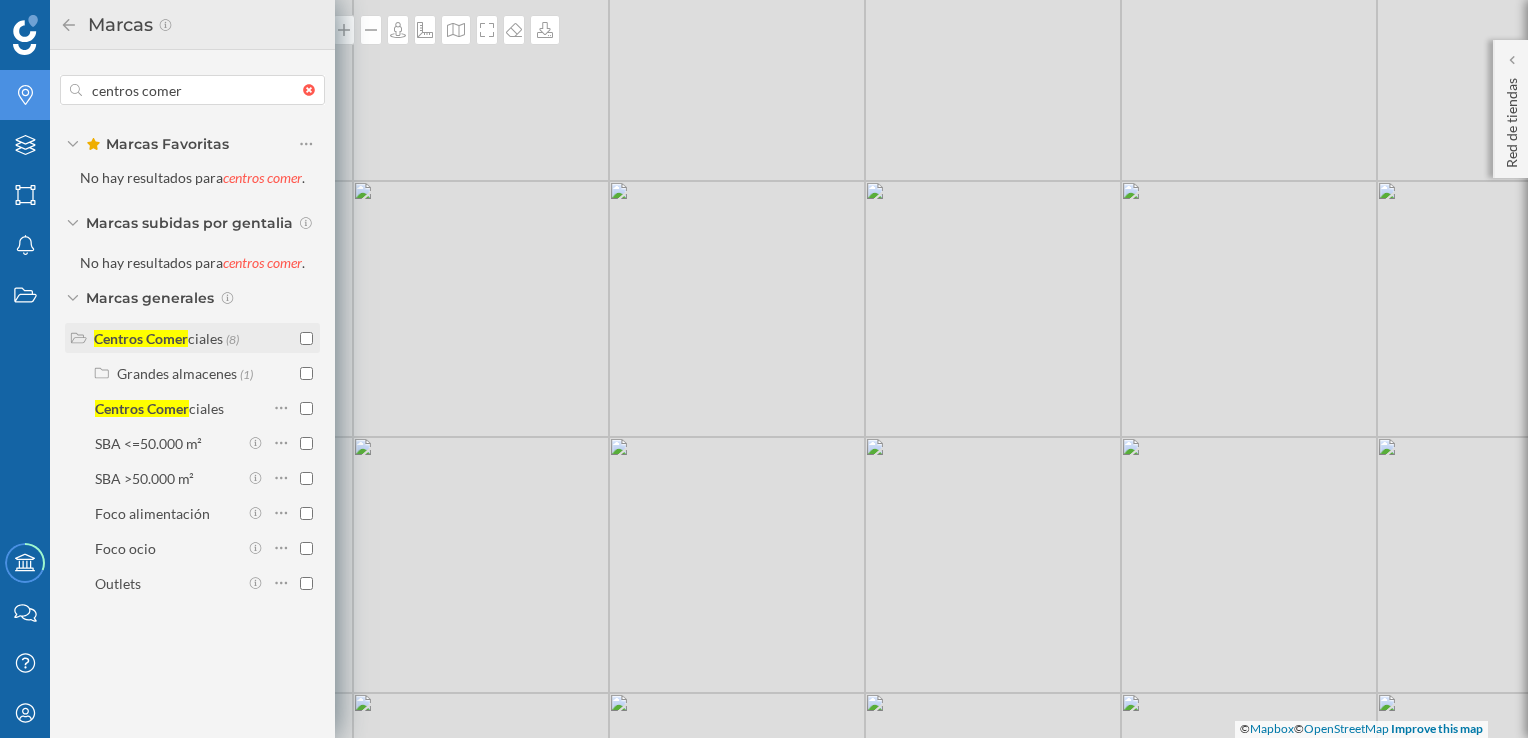 click at bounding box center (306, 338) 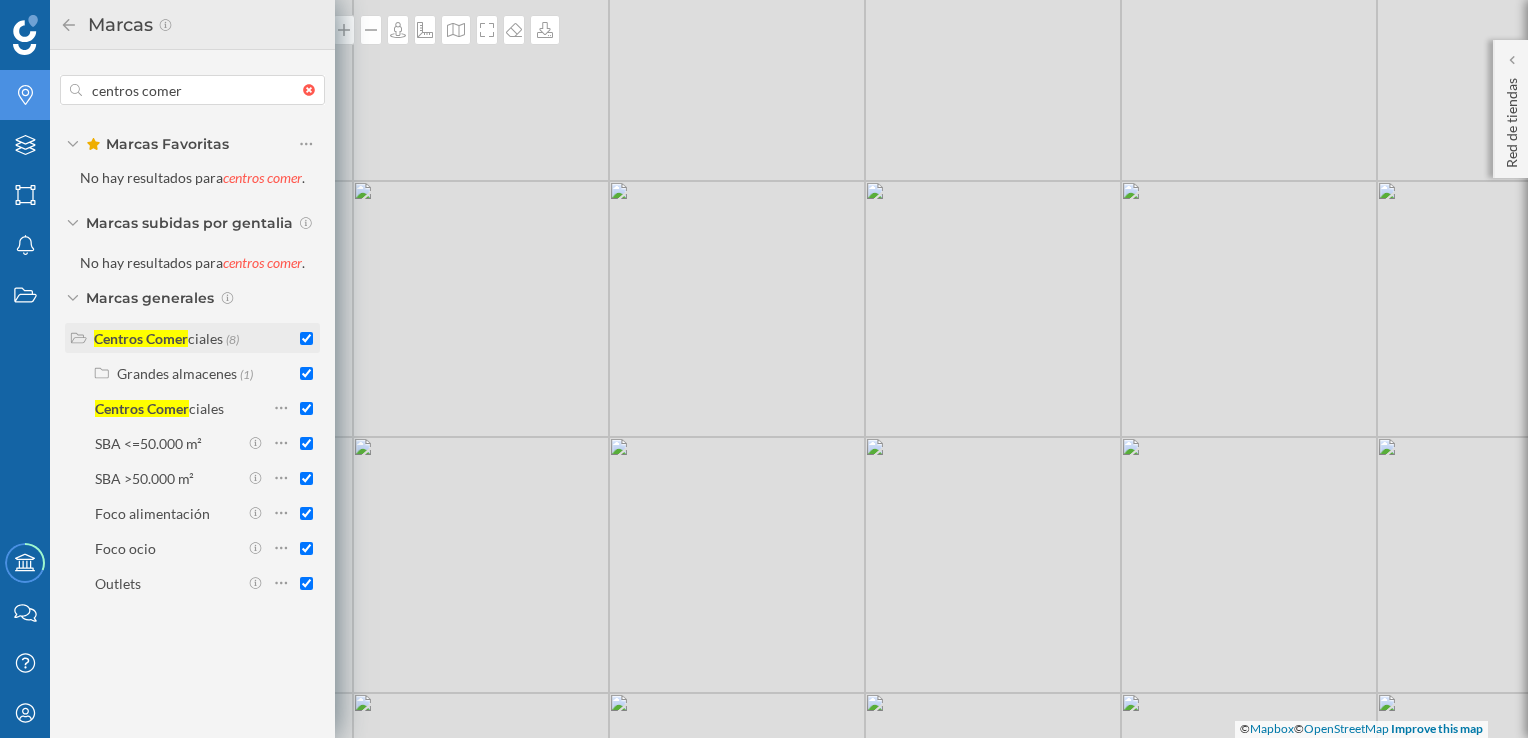 checkbox on "true" 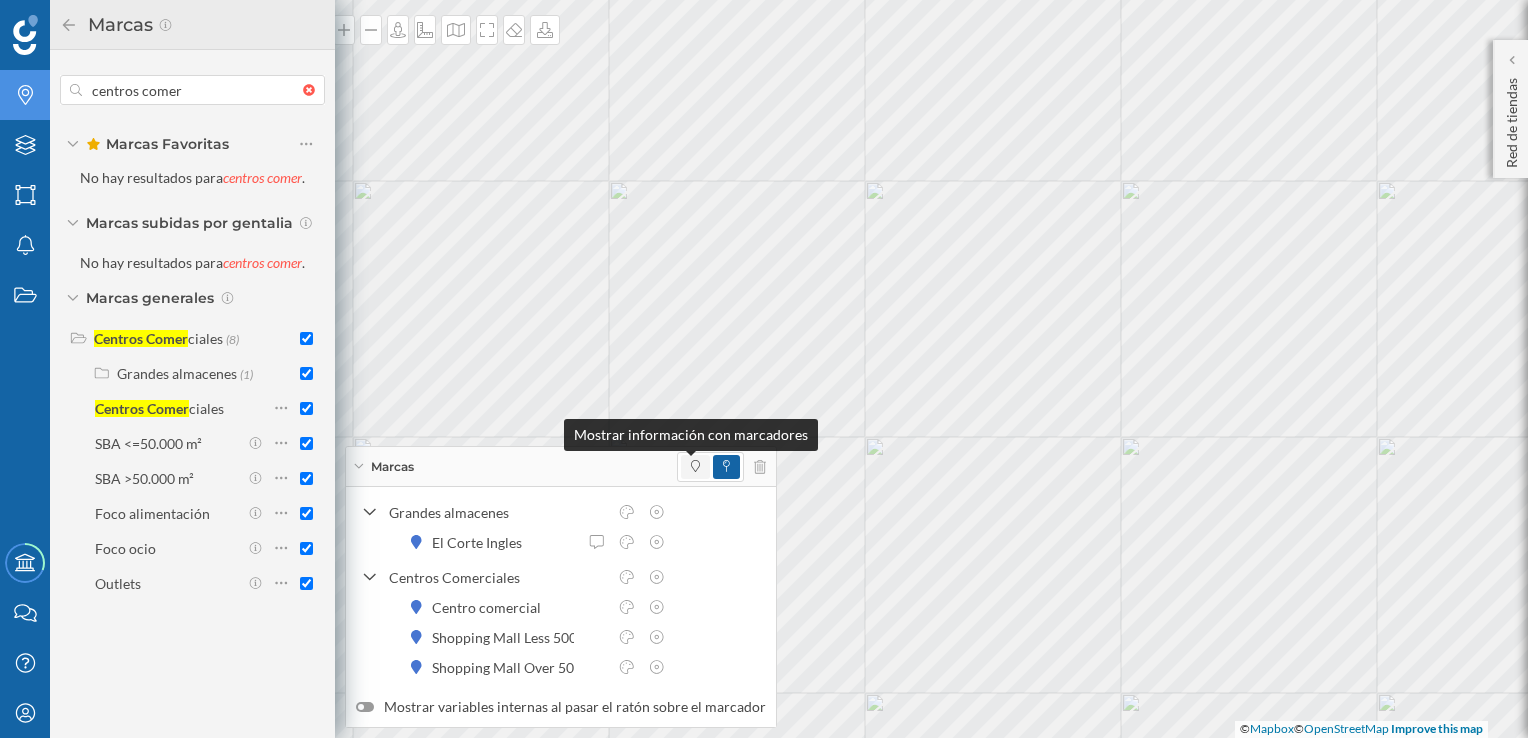 click 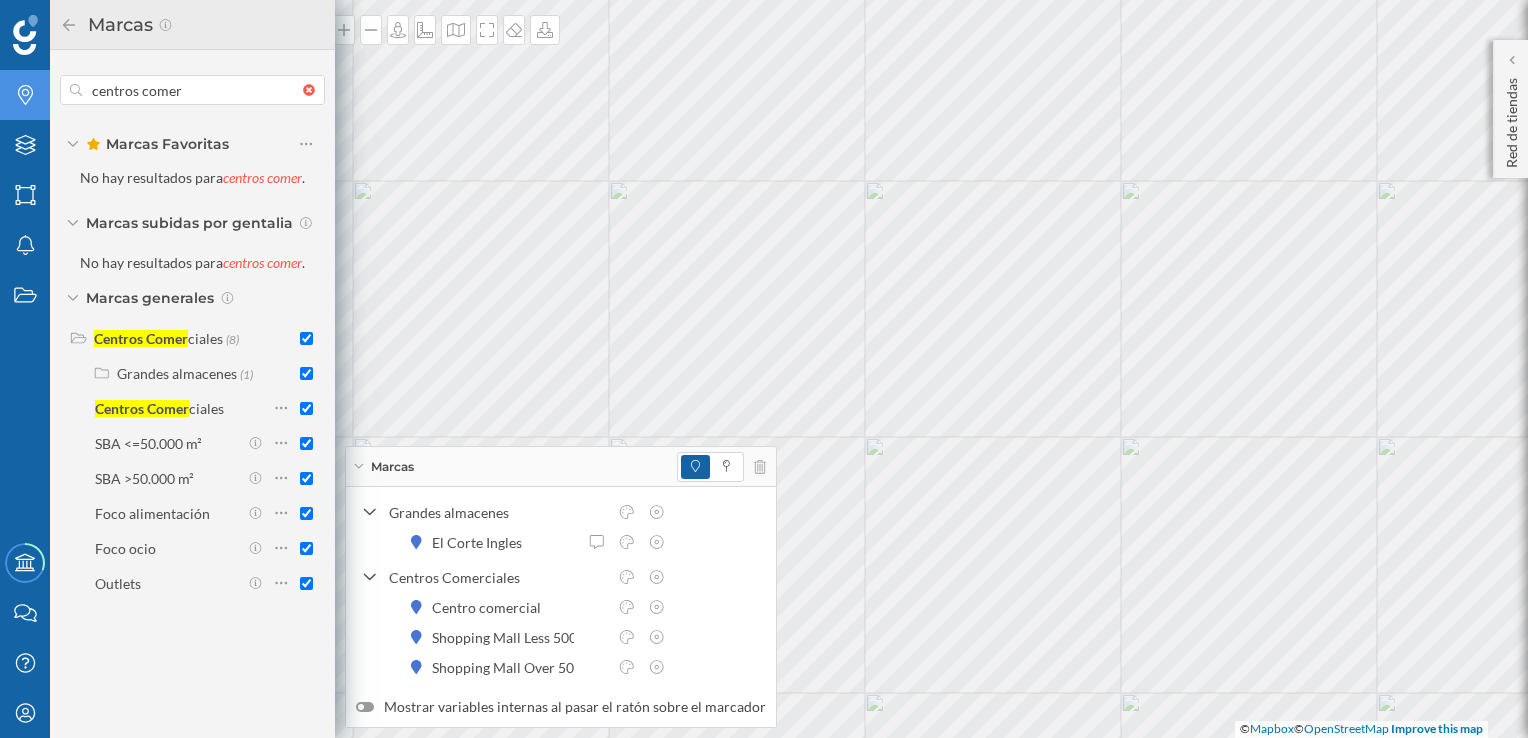 type 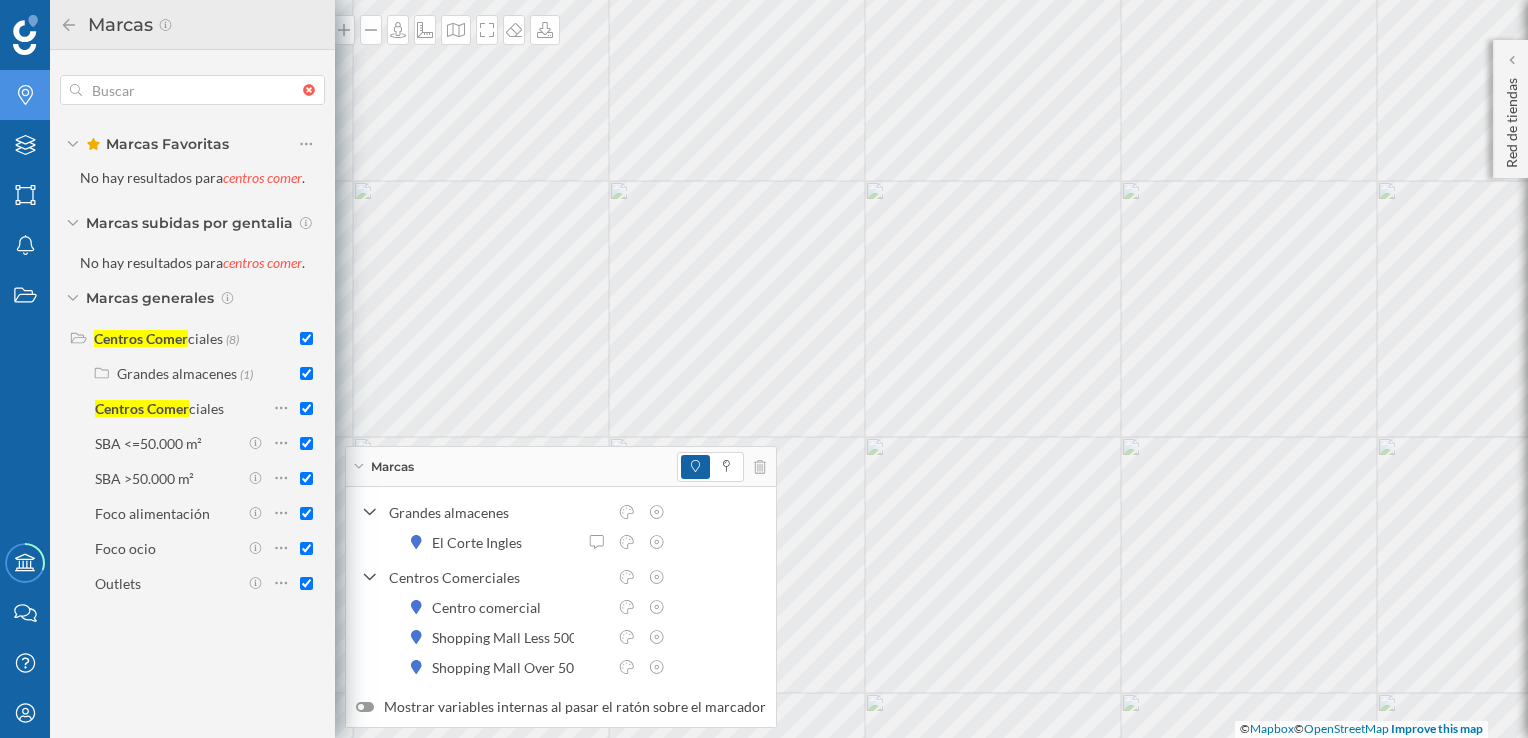 click at bounding box center [314, 90] 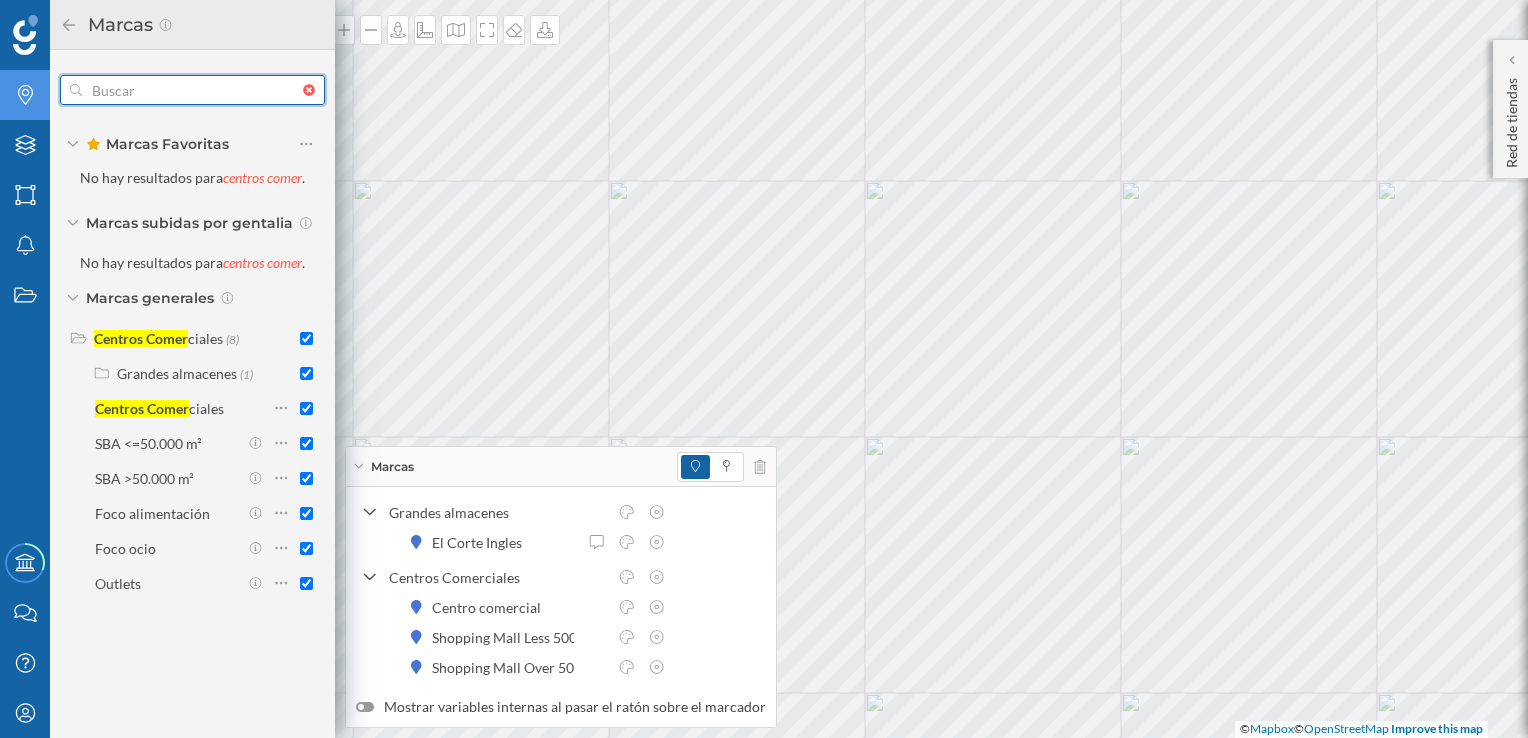 click at bounding box center (192, 90) 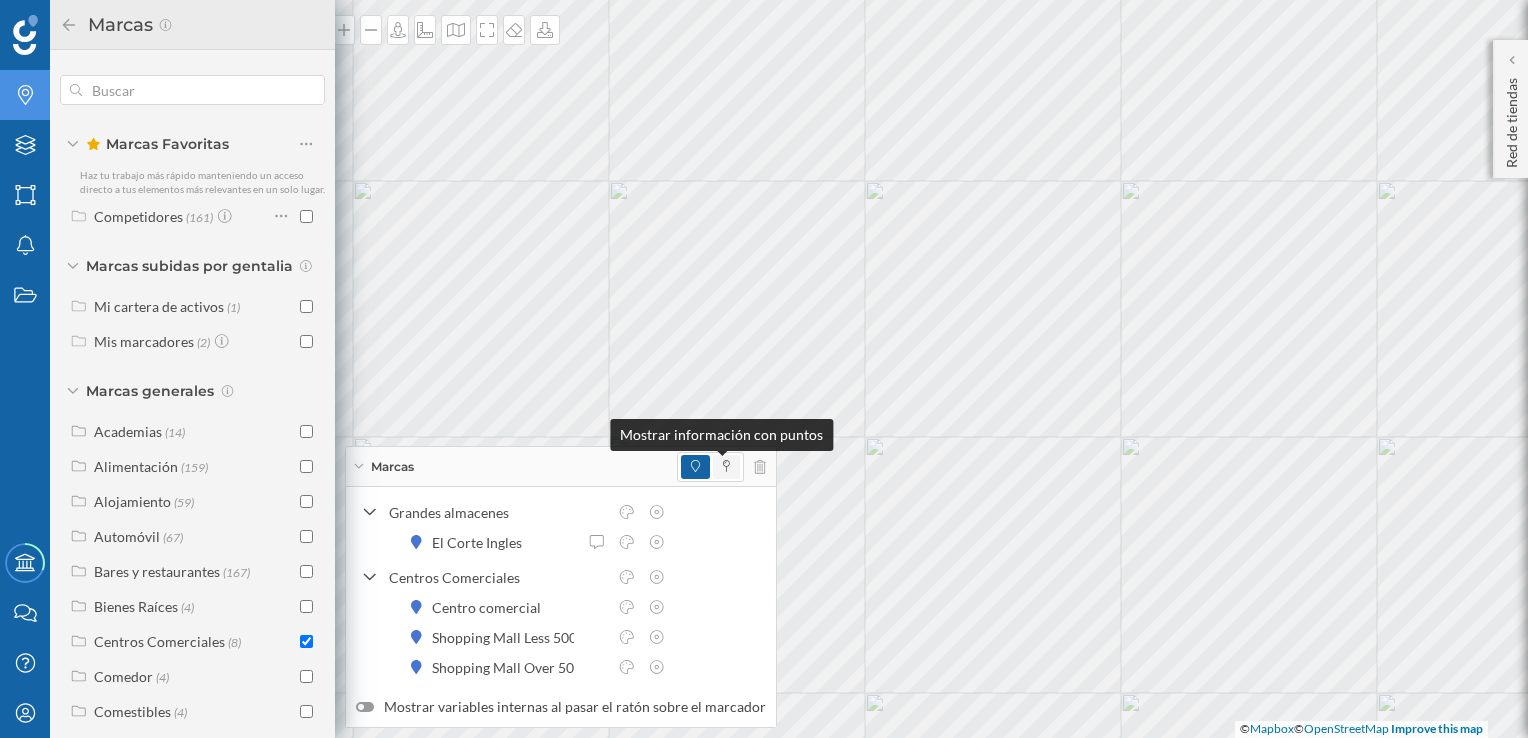 click at bounding box center (726, 467) 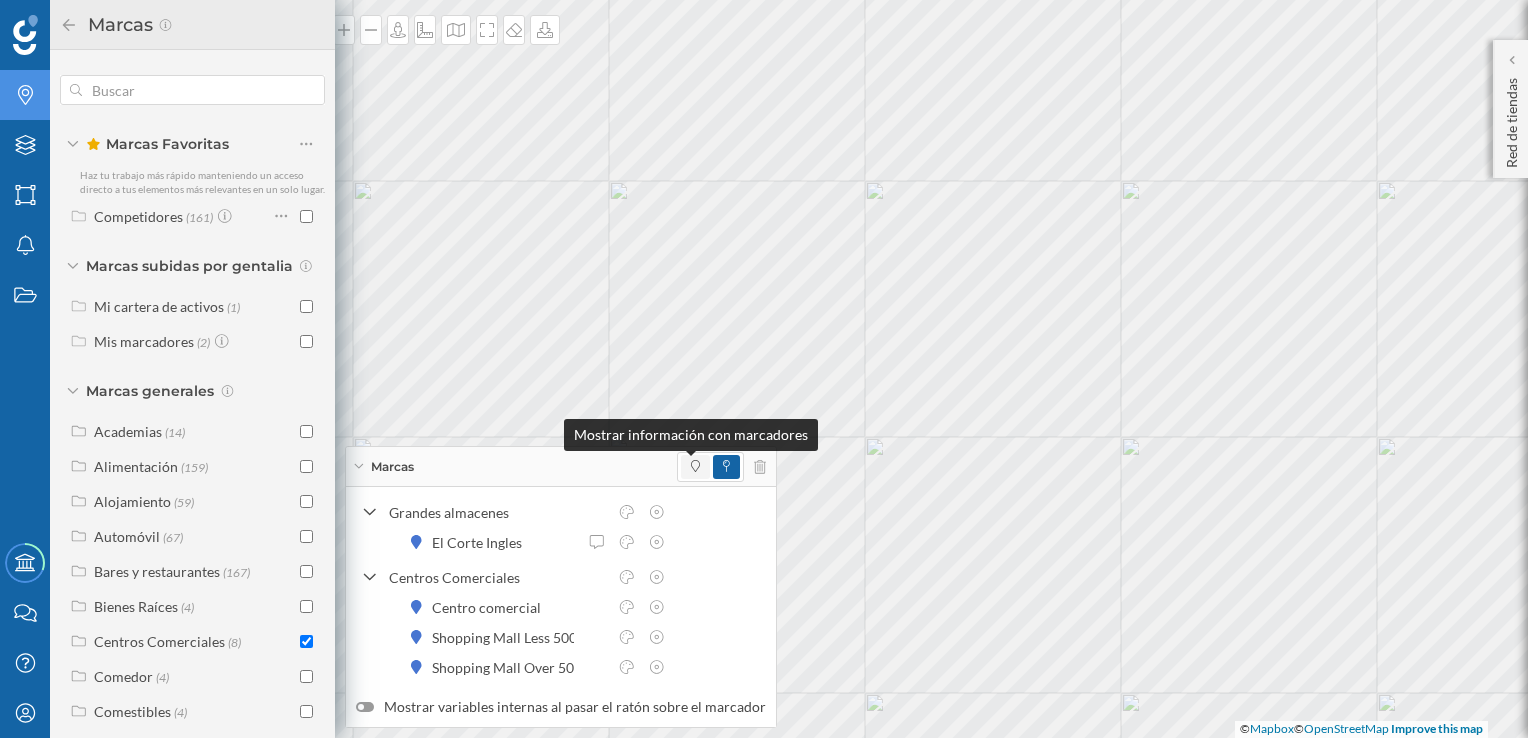 click at bounding box center (695, 467) 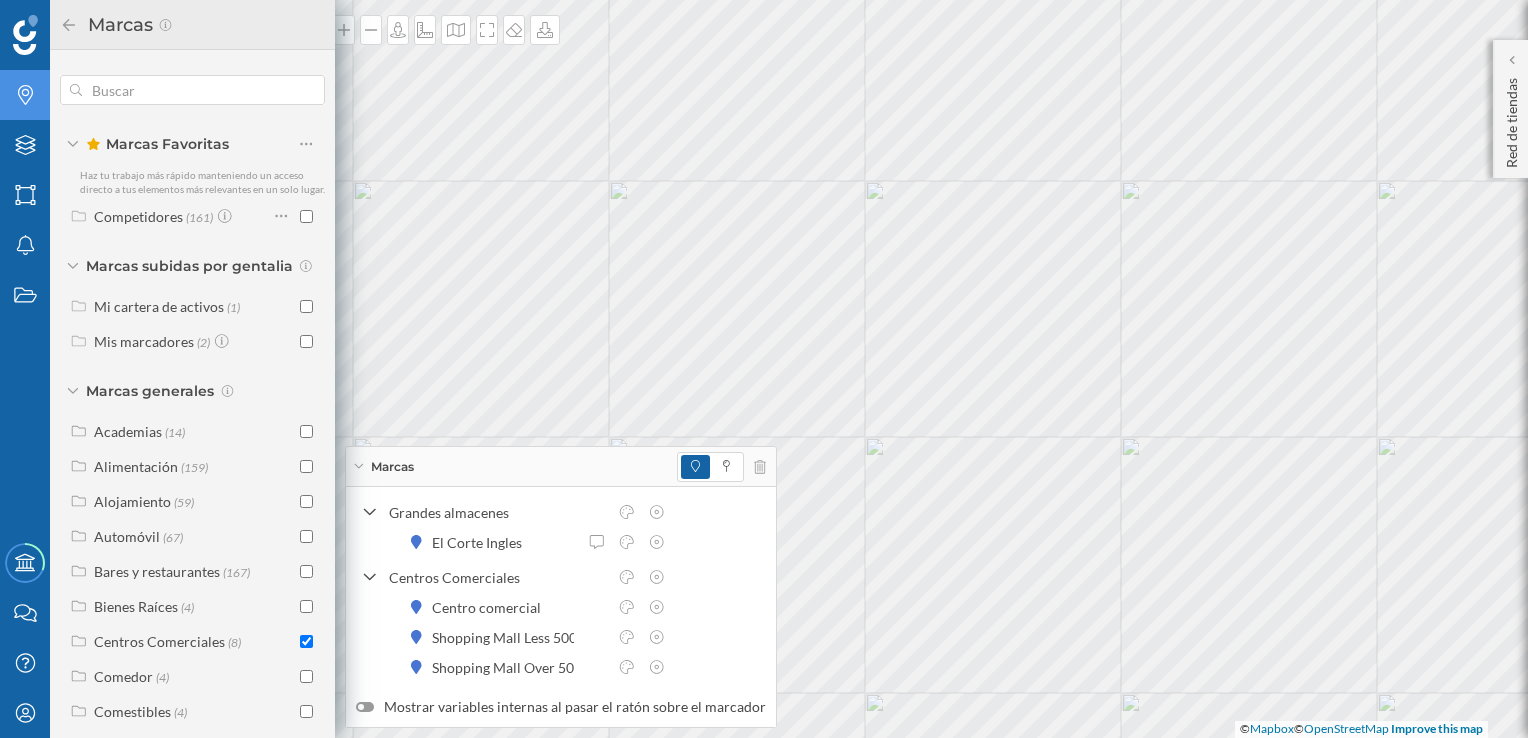 click on "Marcas" at bounding box center (561, 467) 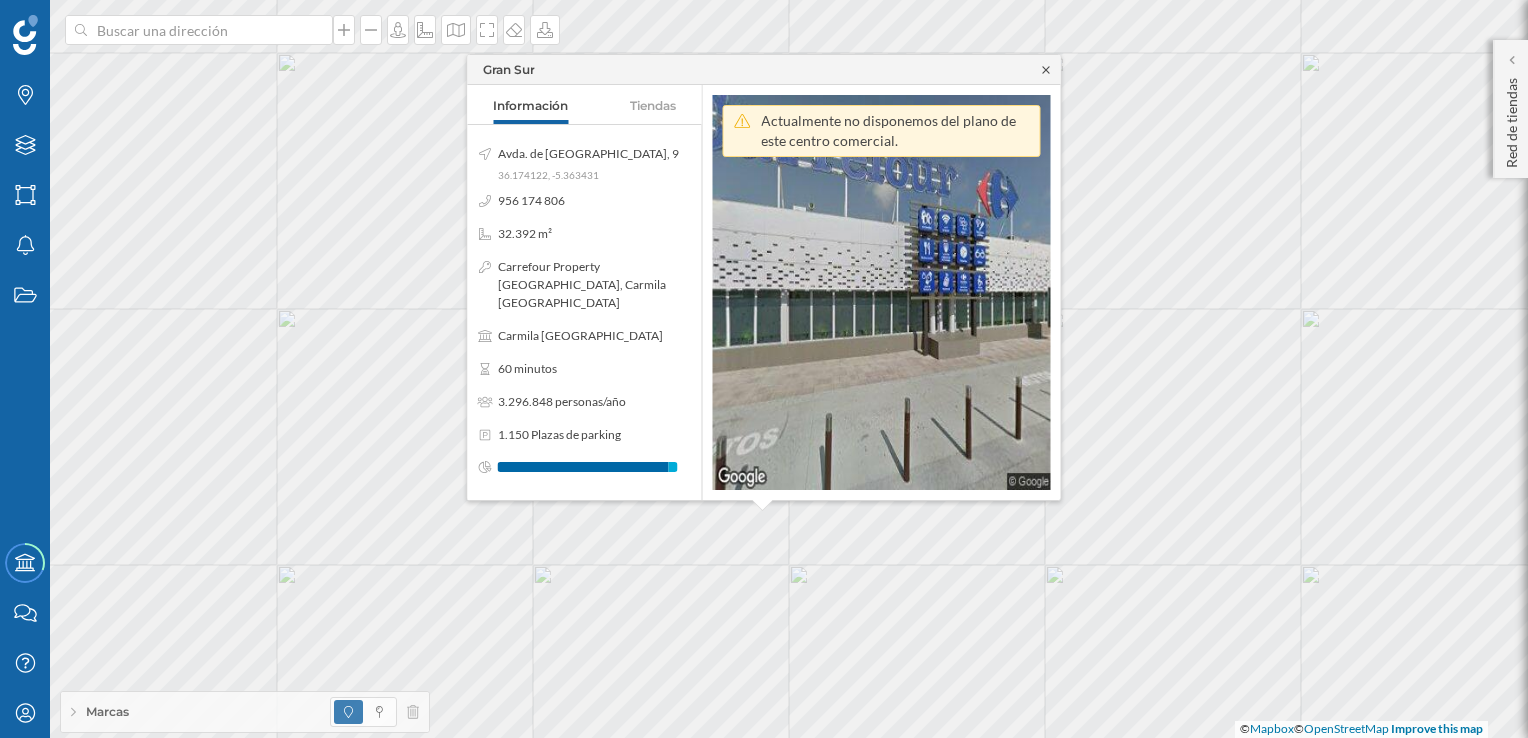 click 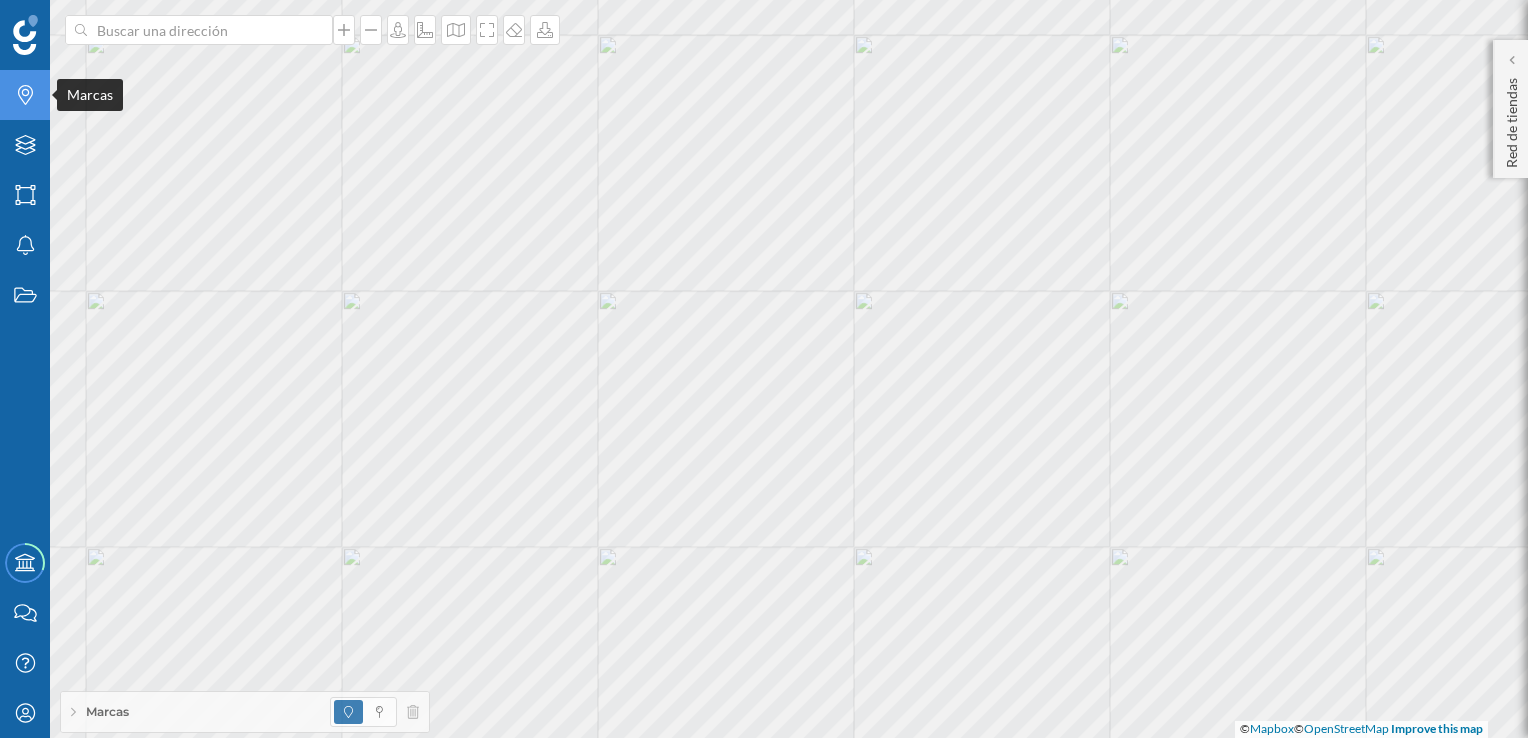 click 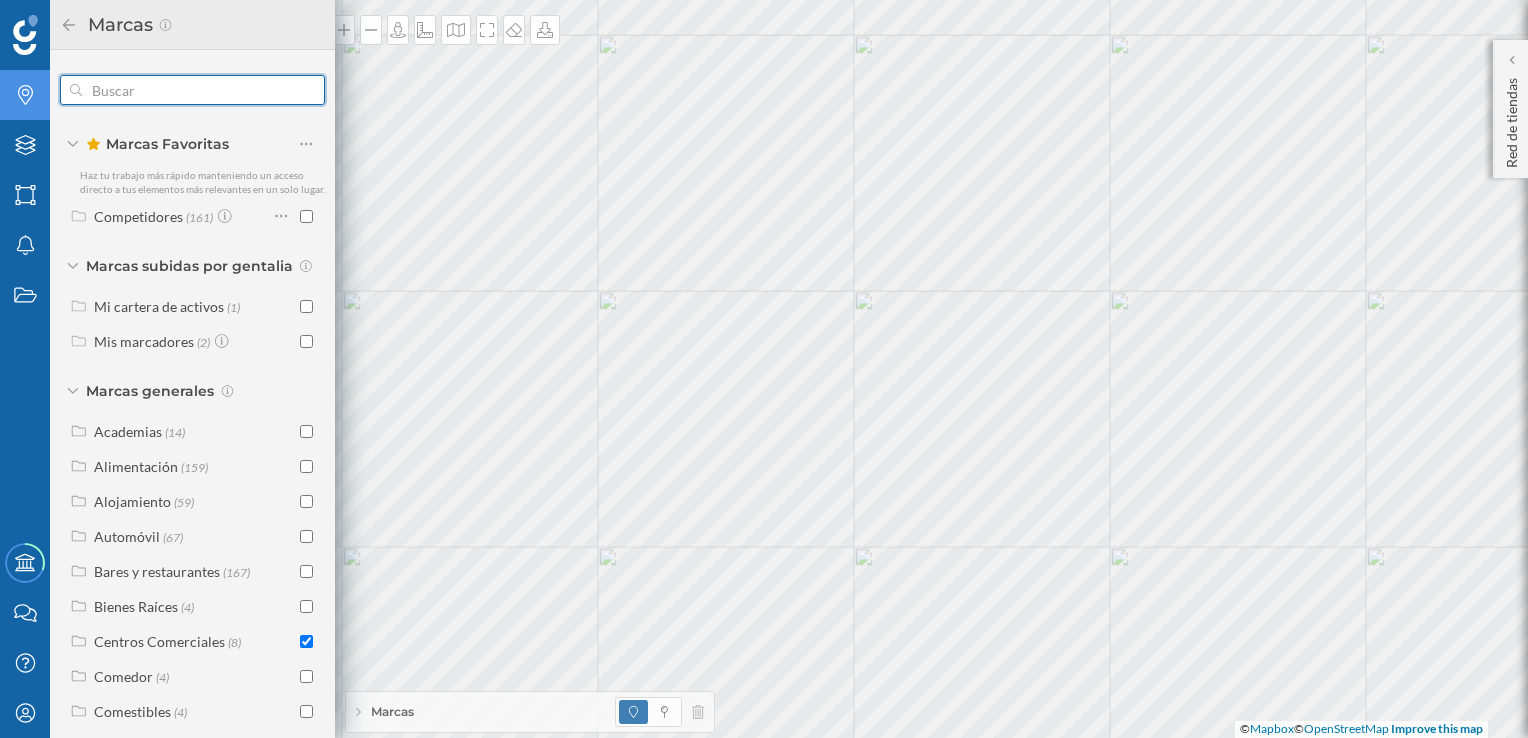 click at bounding box center [192, 90] 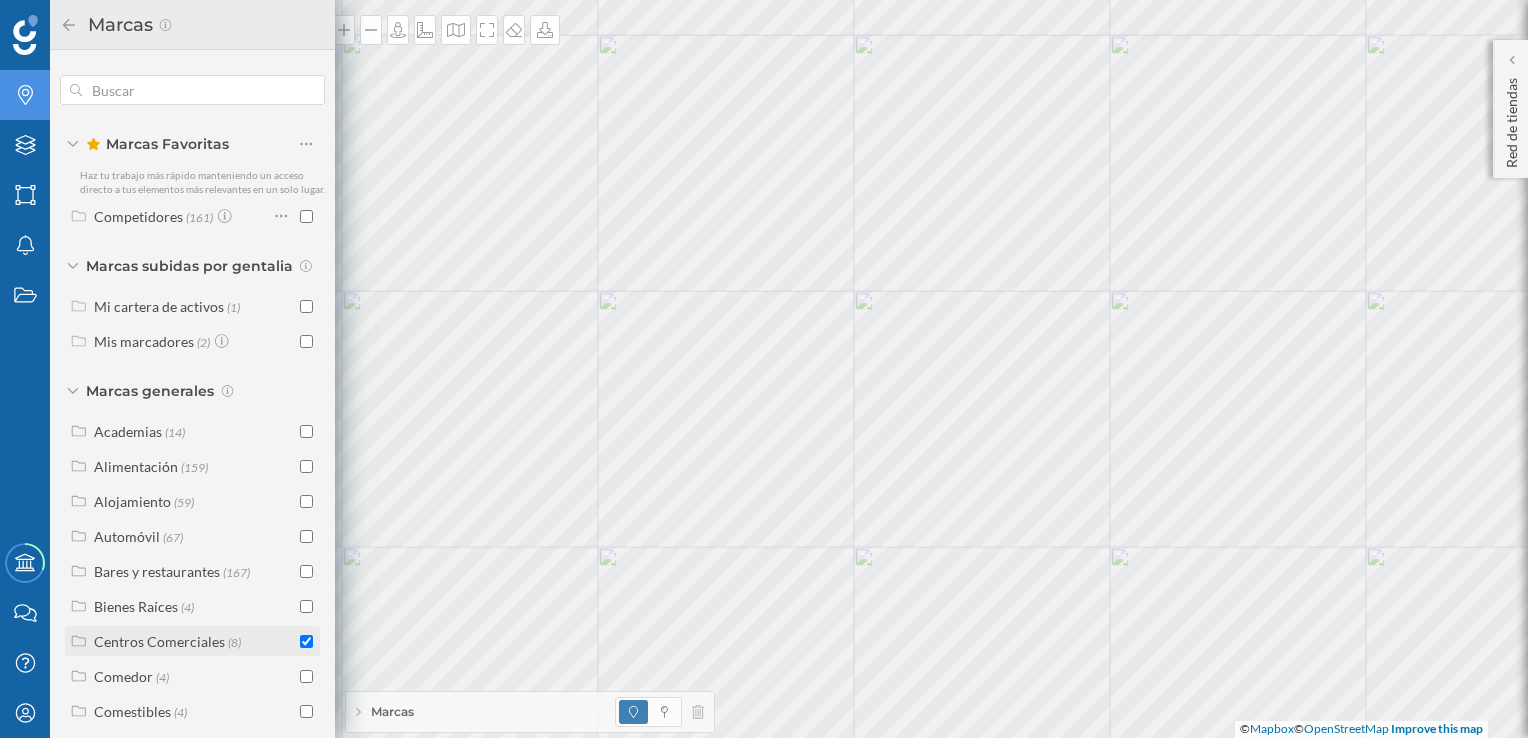 click on "Centros Comerciales" at bounding box center [159, 641] 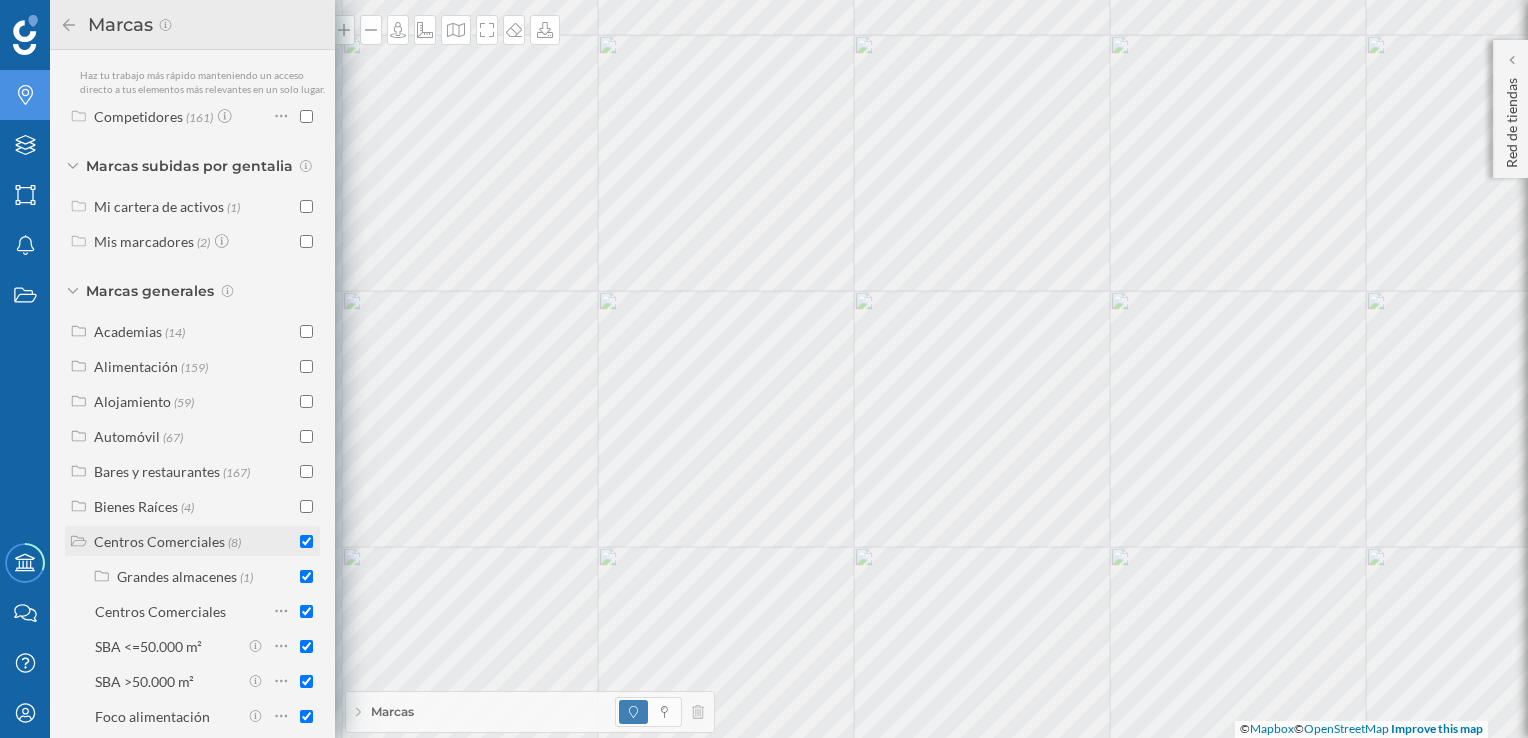 scroll, scrollTop: 0, scrollLeft: 0, axis: both 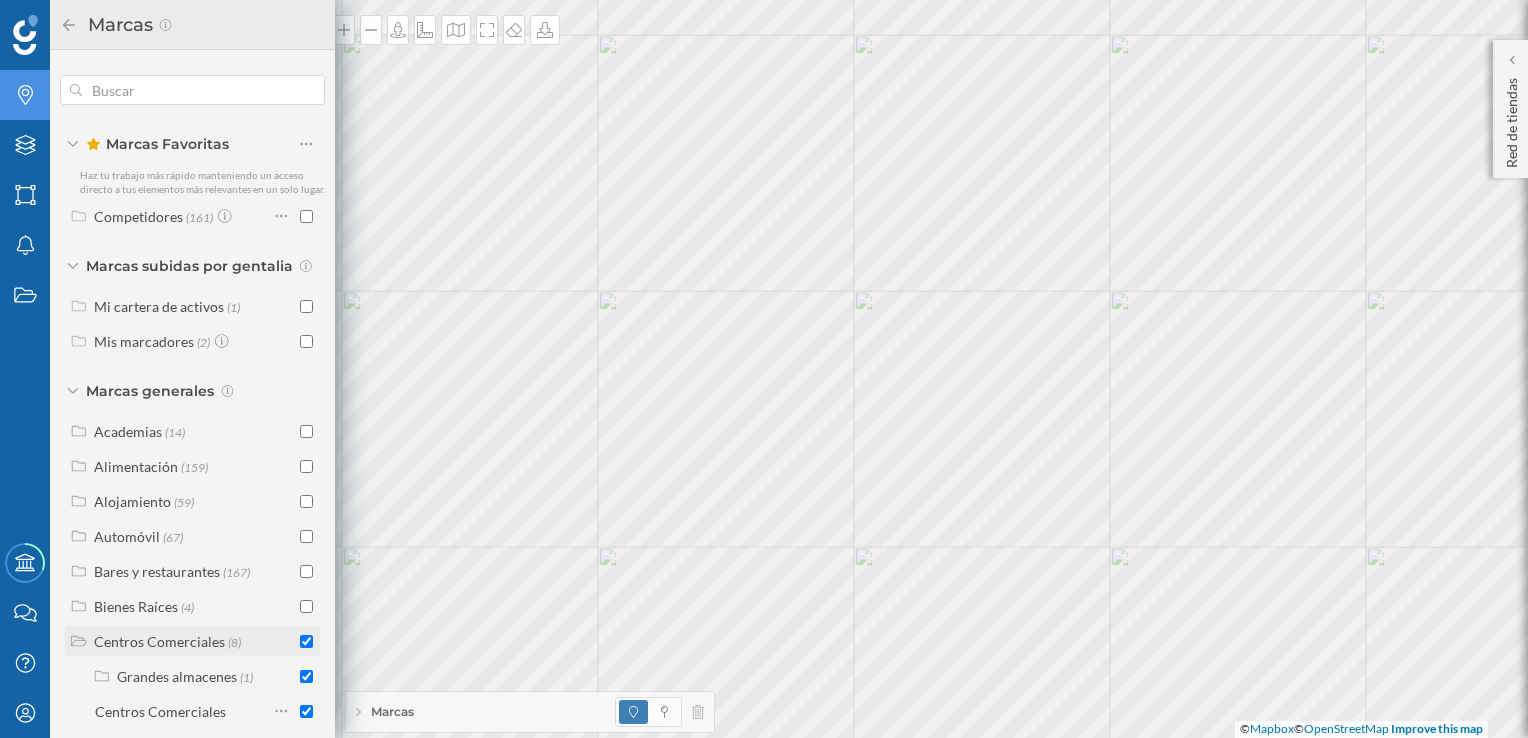 click on "Centros Comerciales" at bounding box center (159, 641) 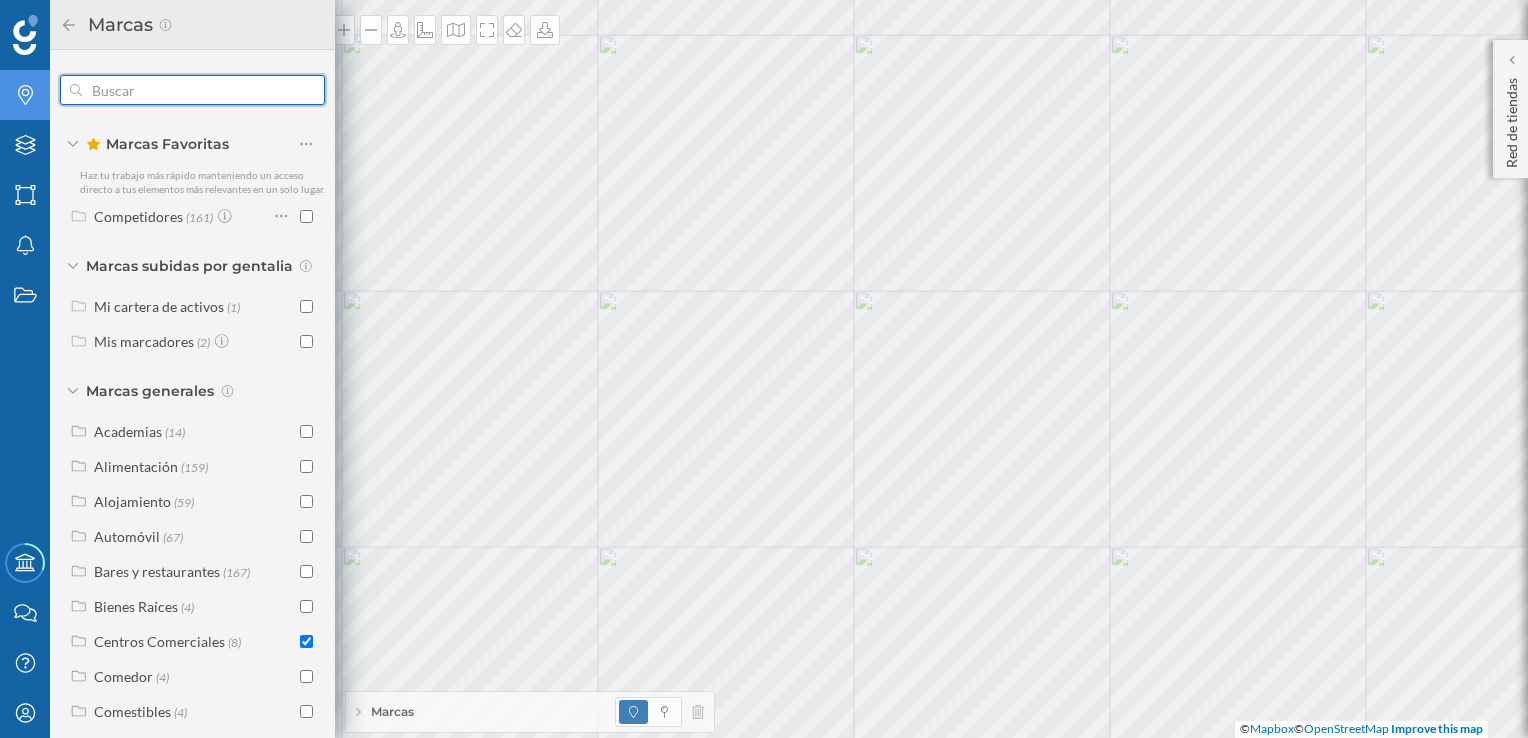 click at bounding box center (192, 90) 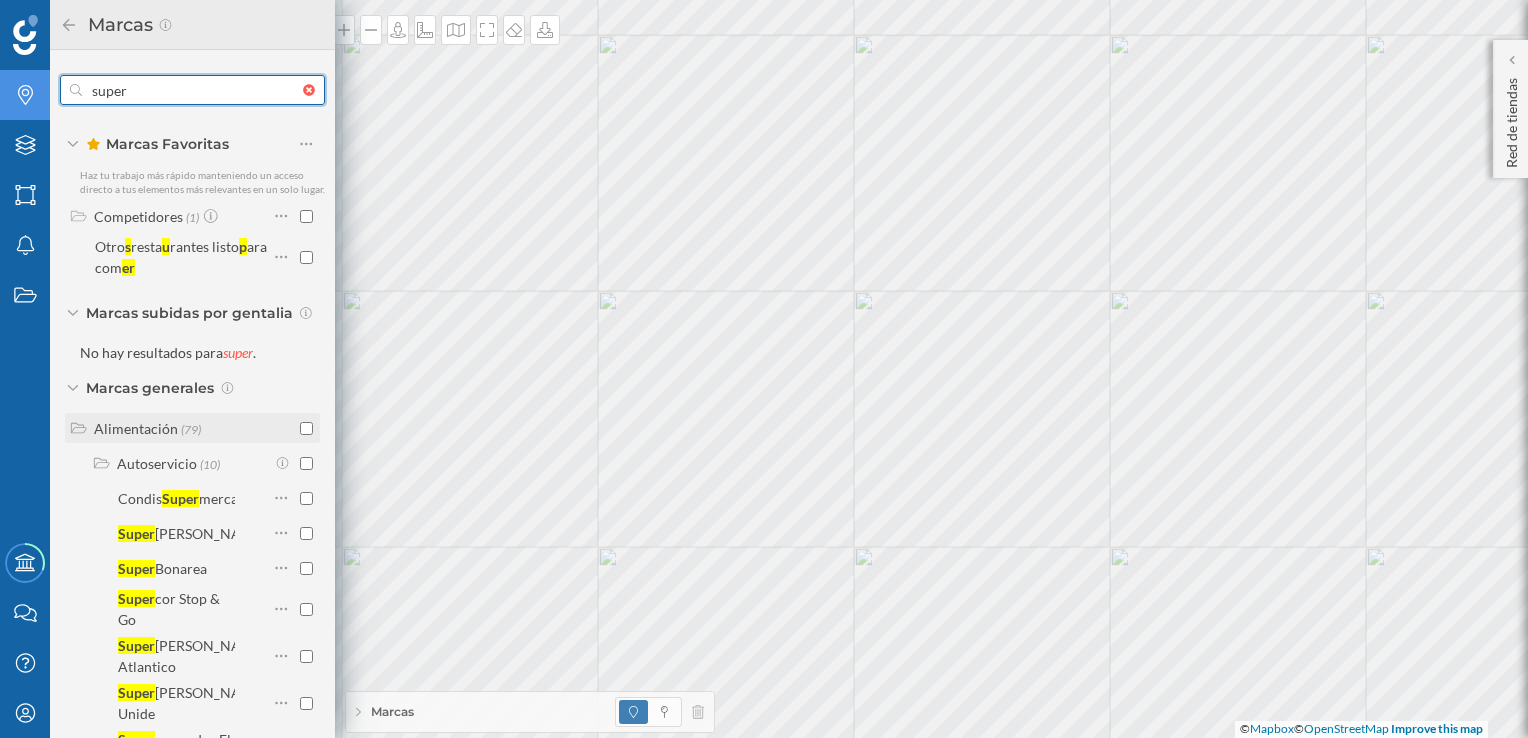 type on "super" 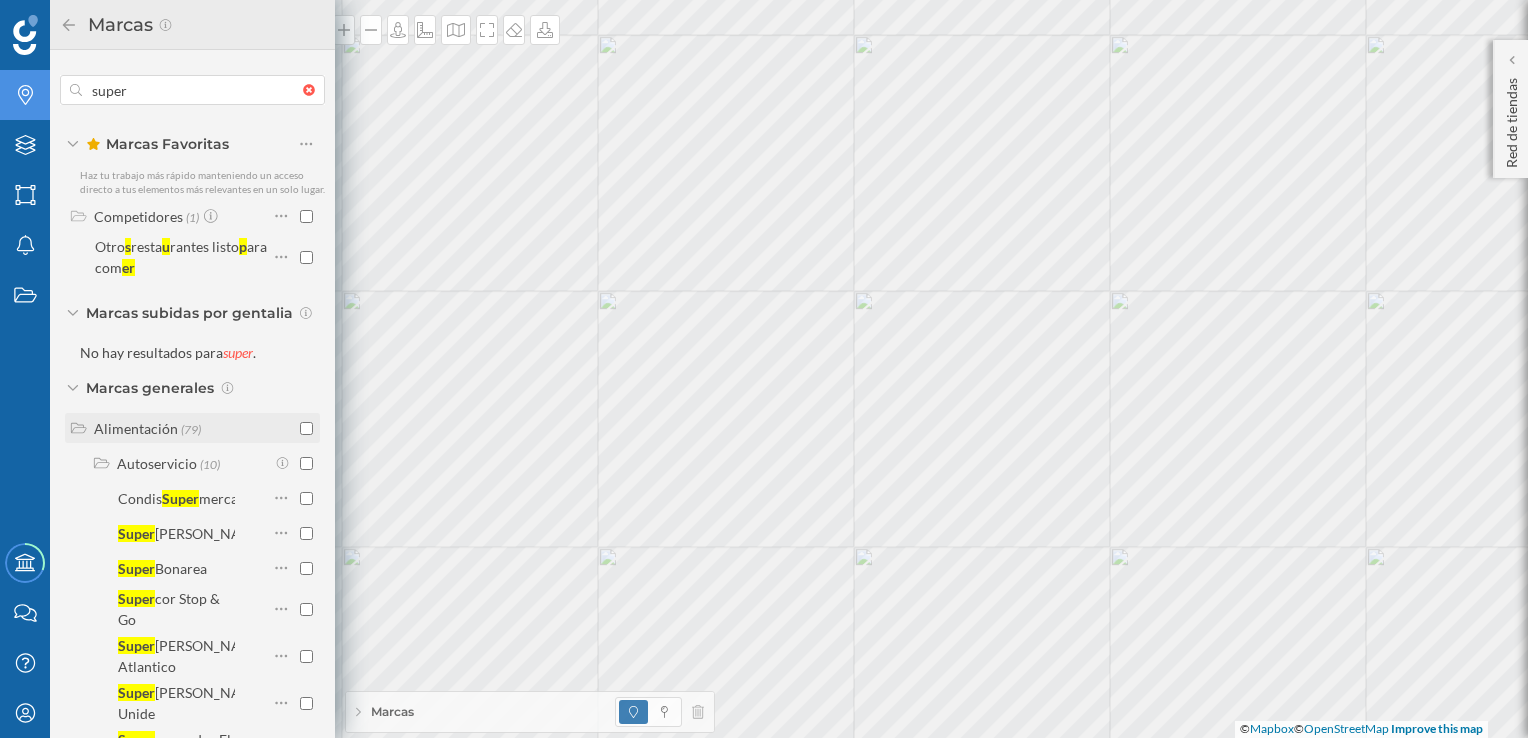click on "Alimentación" at bounding box center (136, 428) 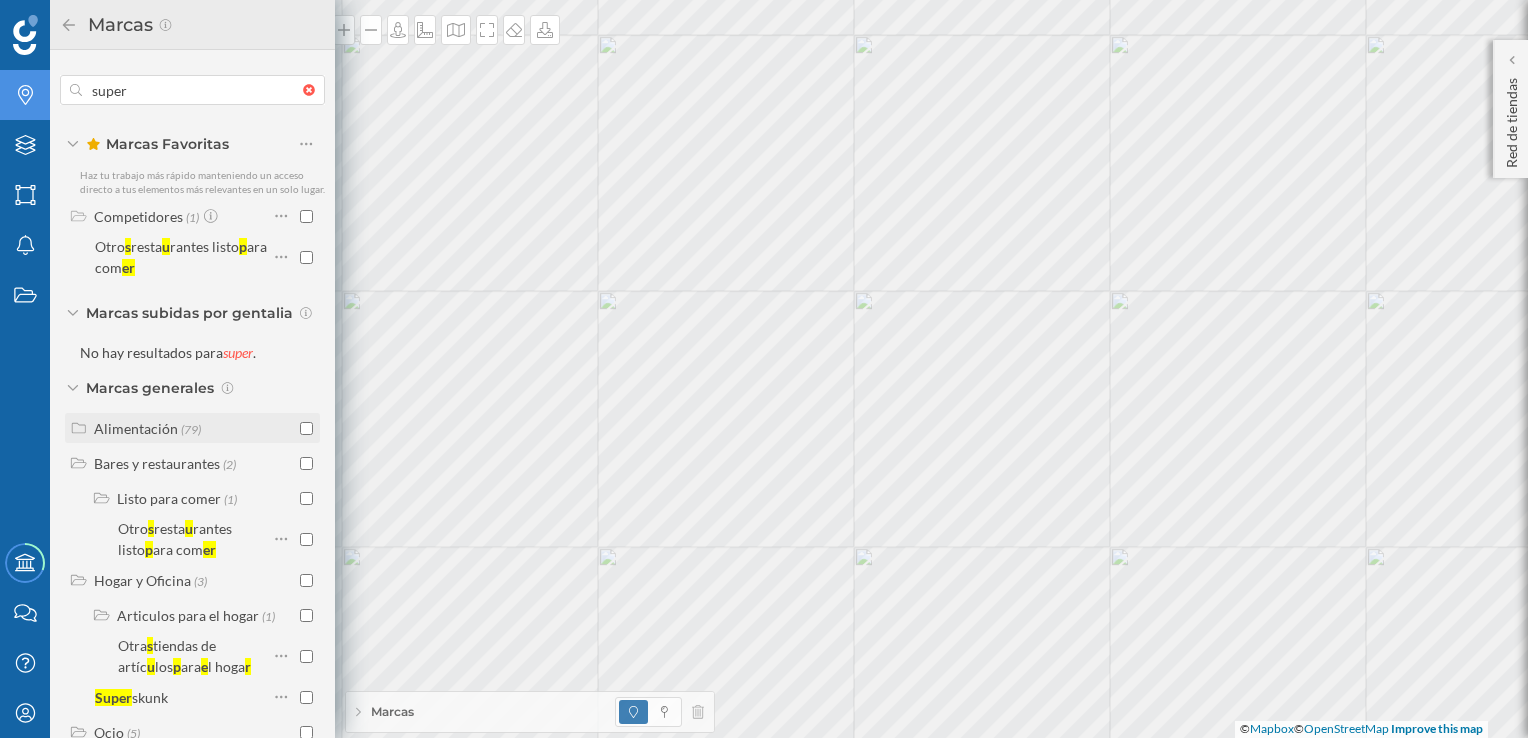click on "Alimentación
(79)" at bounding box center (192, 428) 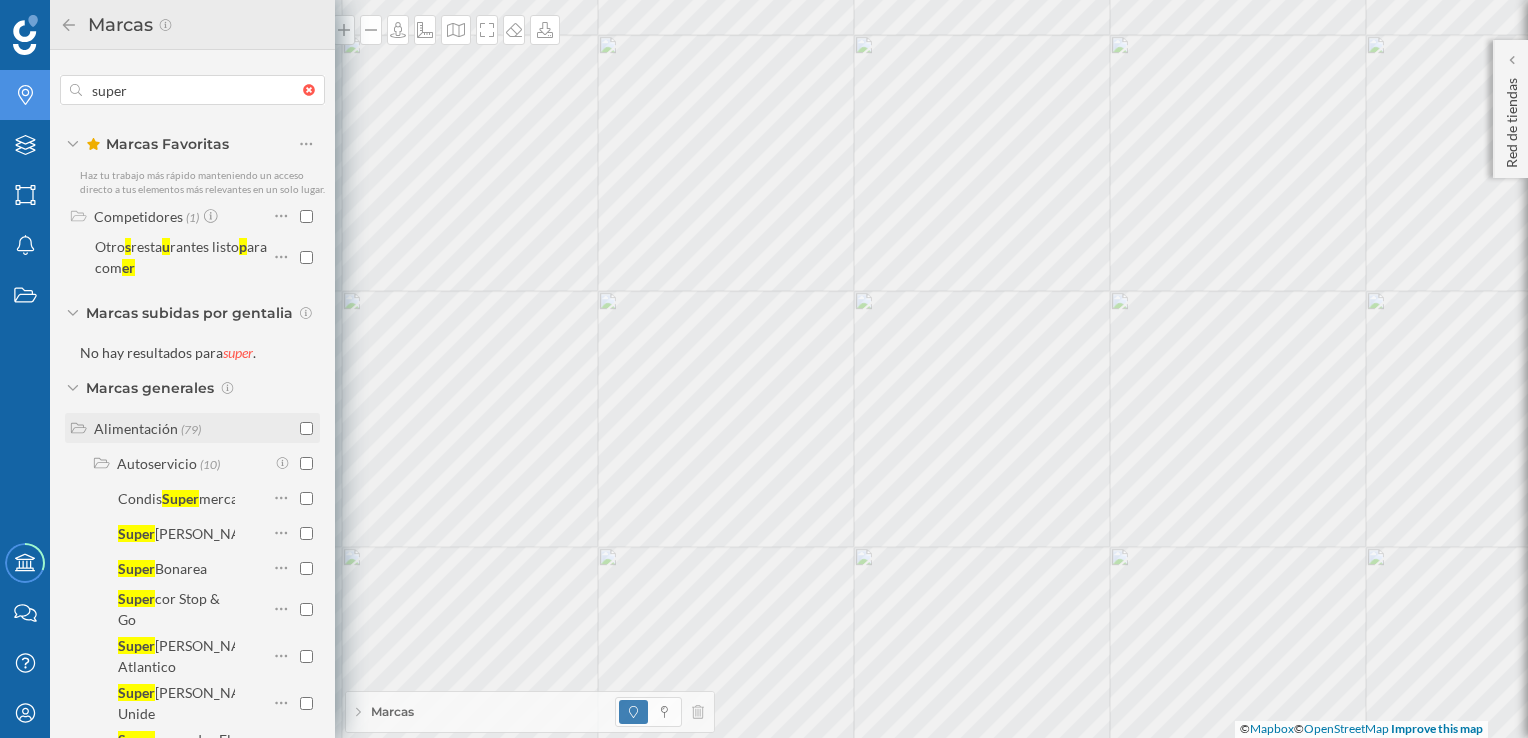 click at bounding box center [306, 428] 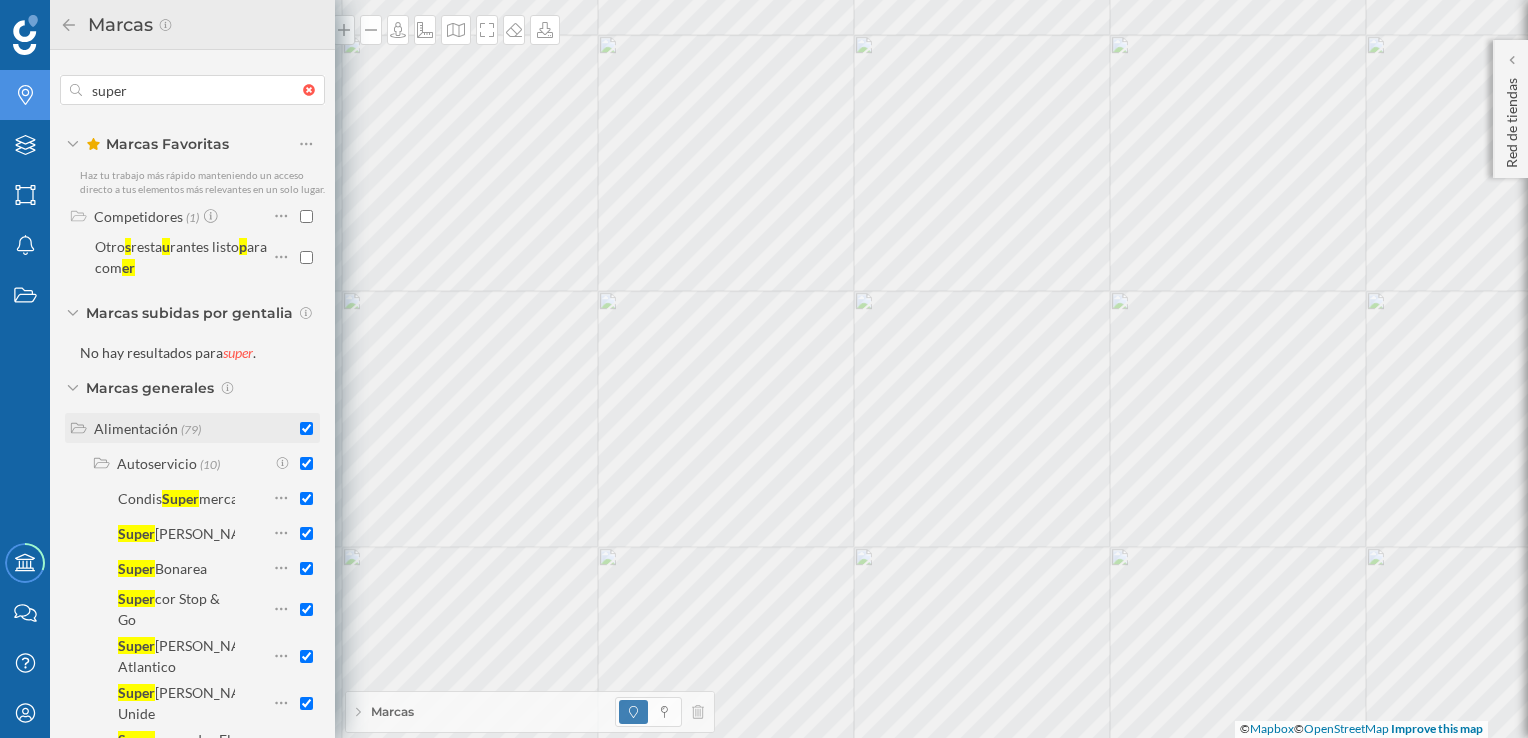 checkbox on "true" 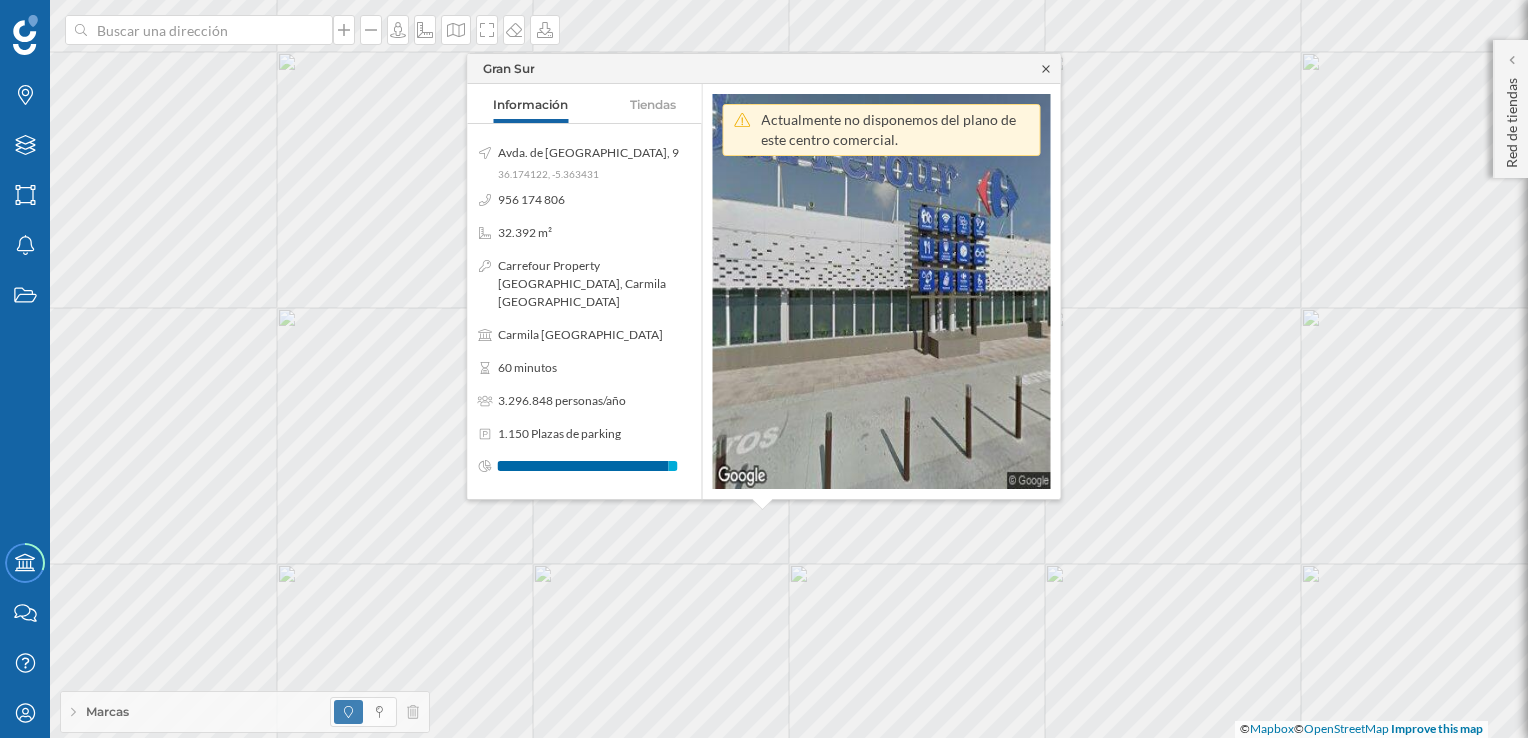 click 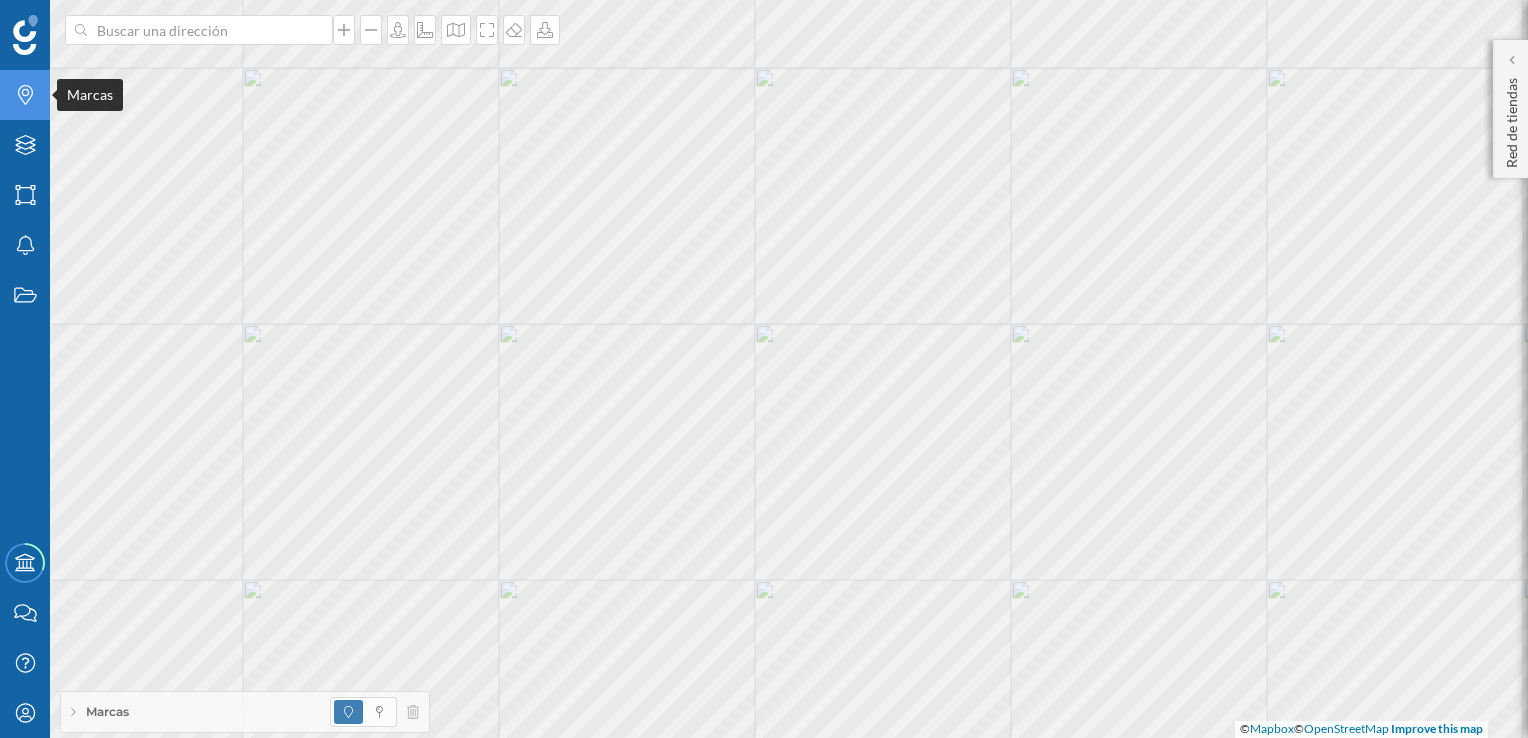 click on "Marcas" at bounding box center (25, 95) 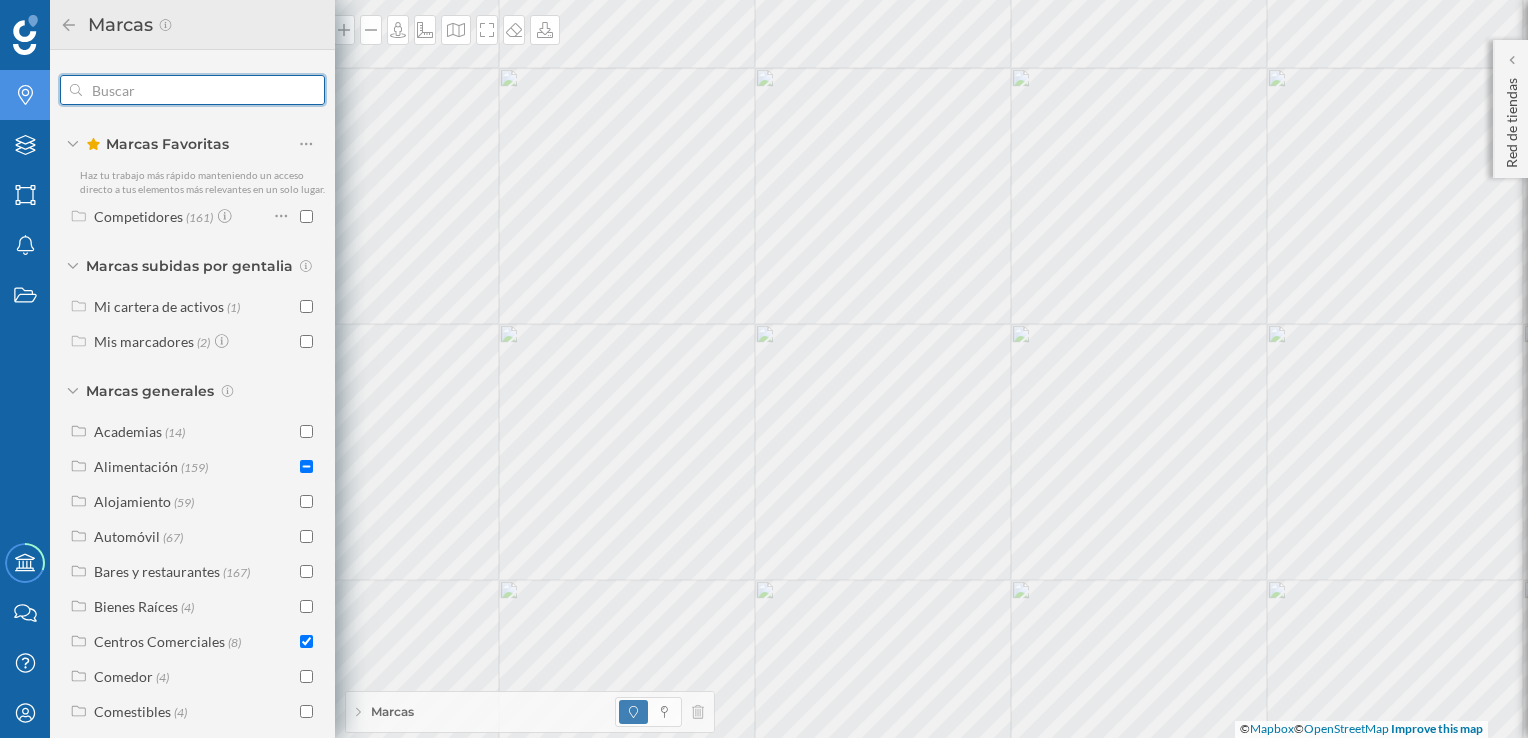 click at bounding box center (192, 90) 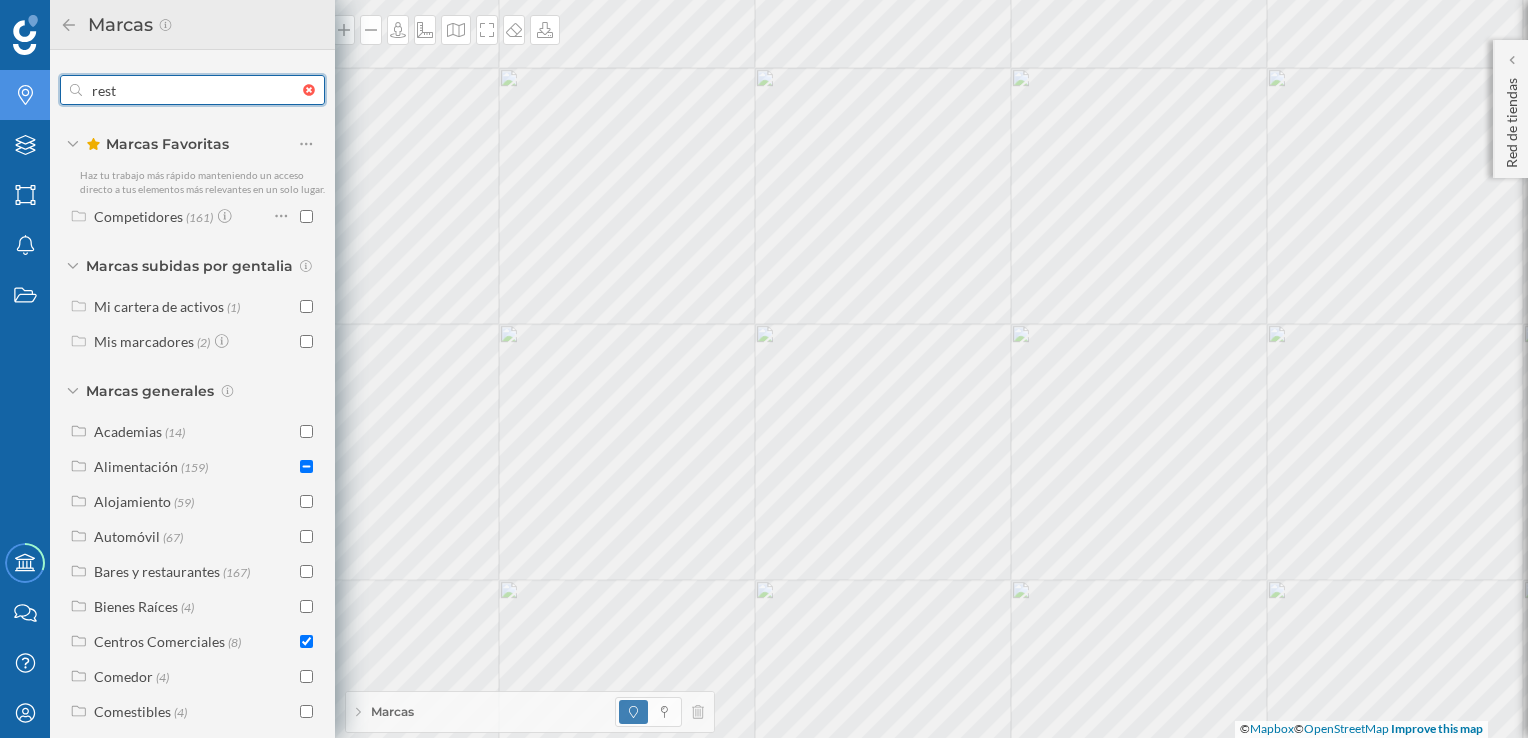 type on "resta" 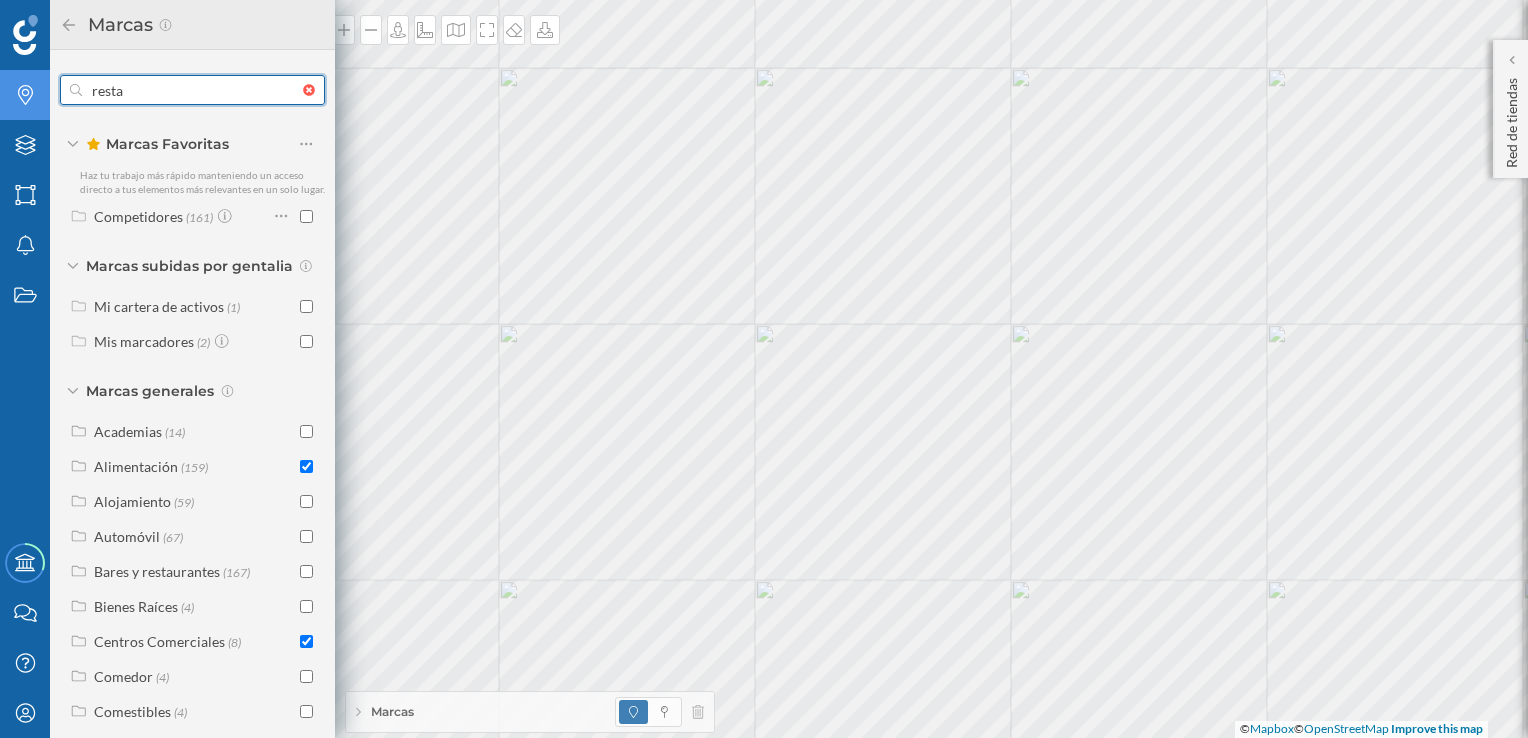 checkbox on "true" 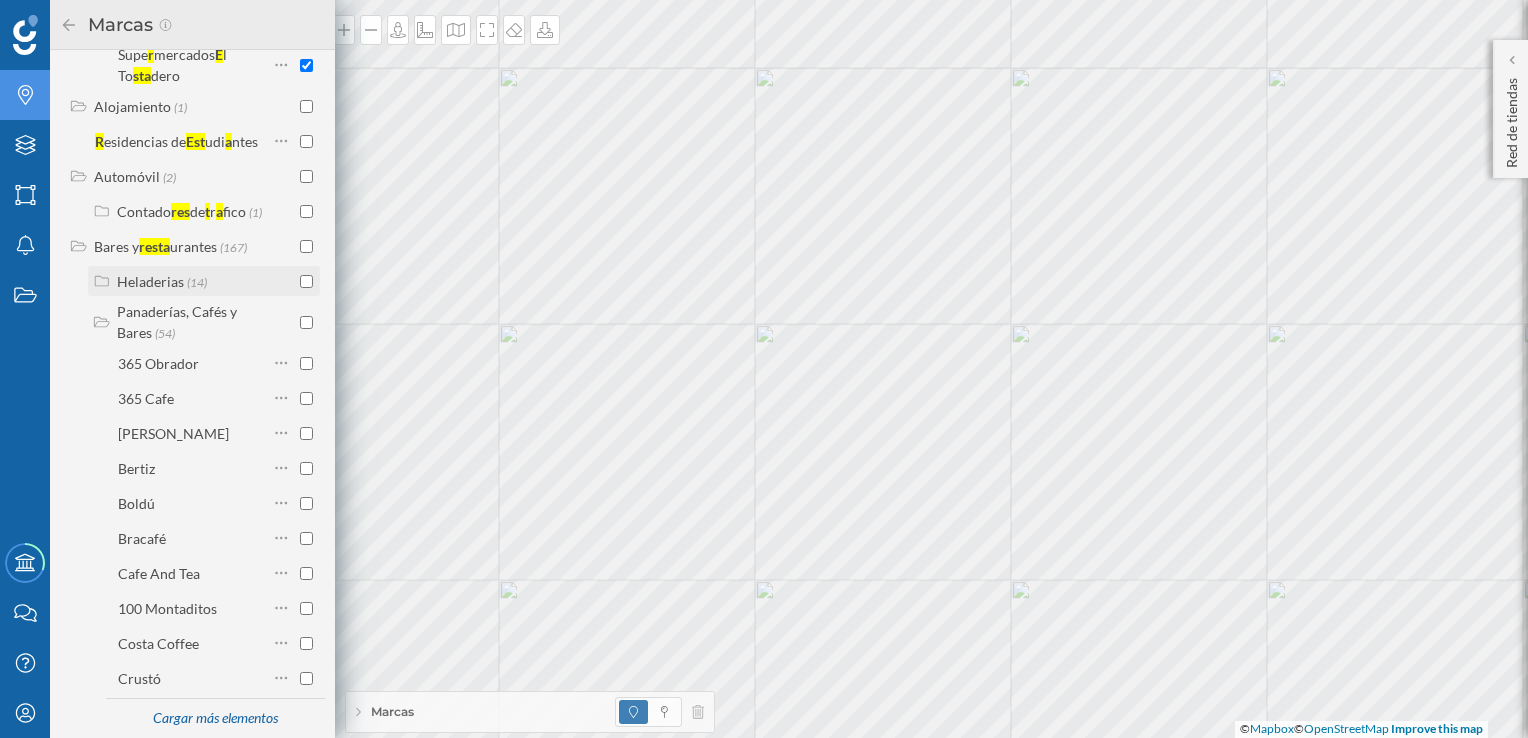 scroll, scrollTop: 700, scrollLeft: 0, axis: vertical 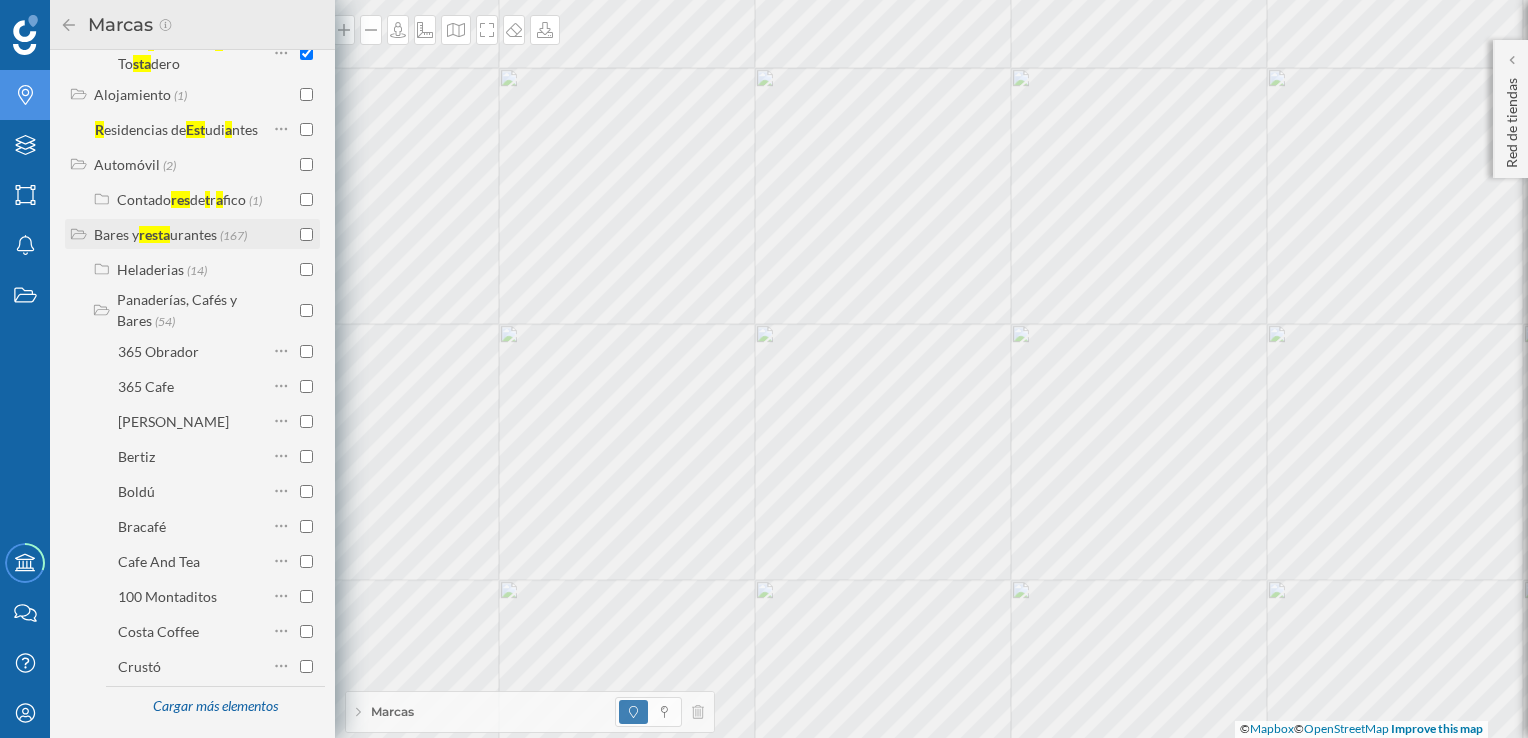 type on "resta" 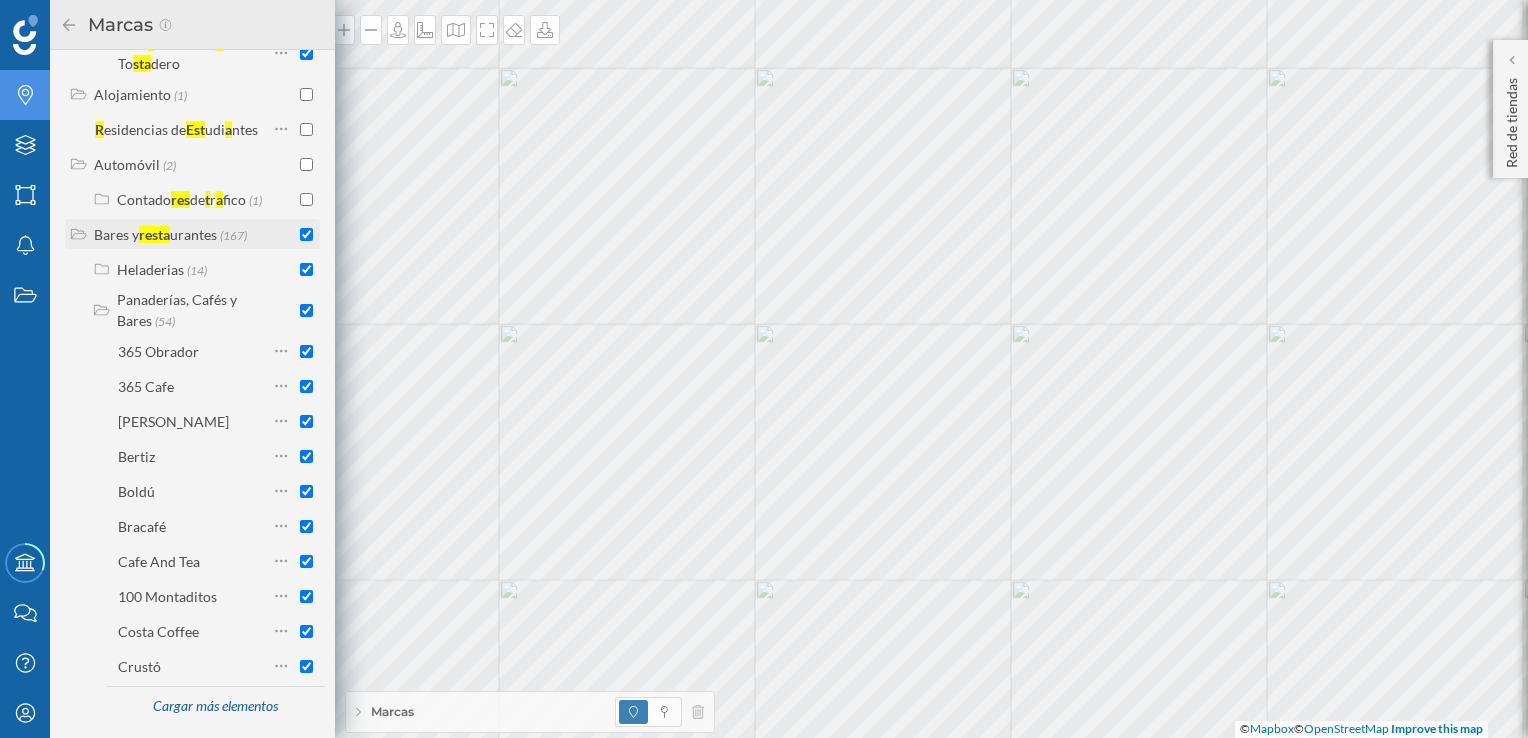 checkbox on "true" 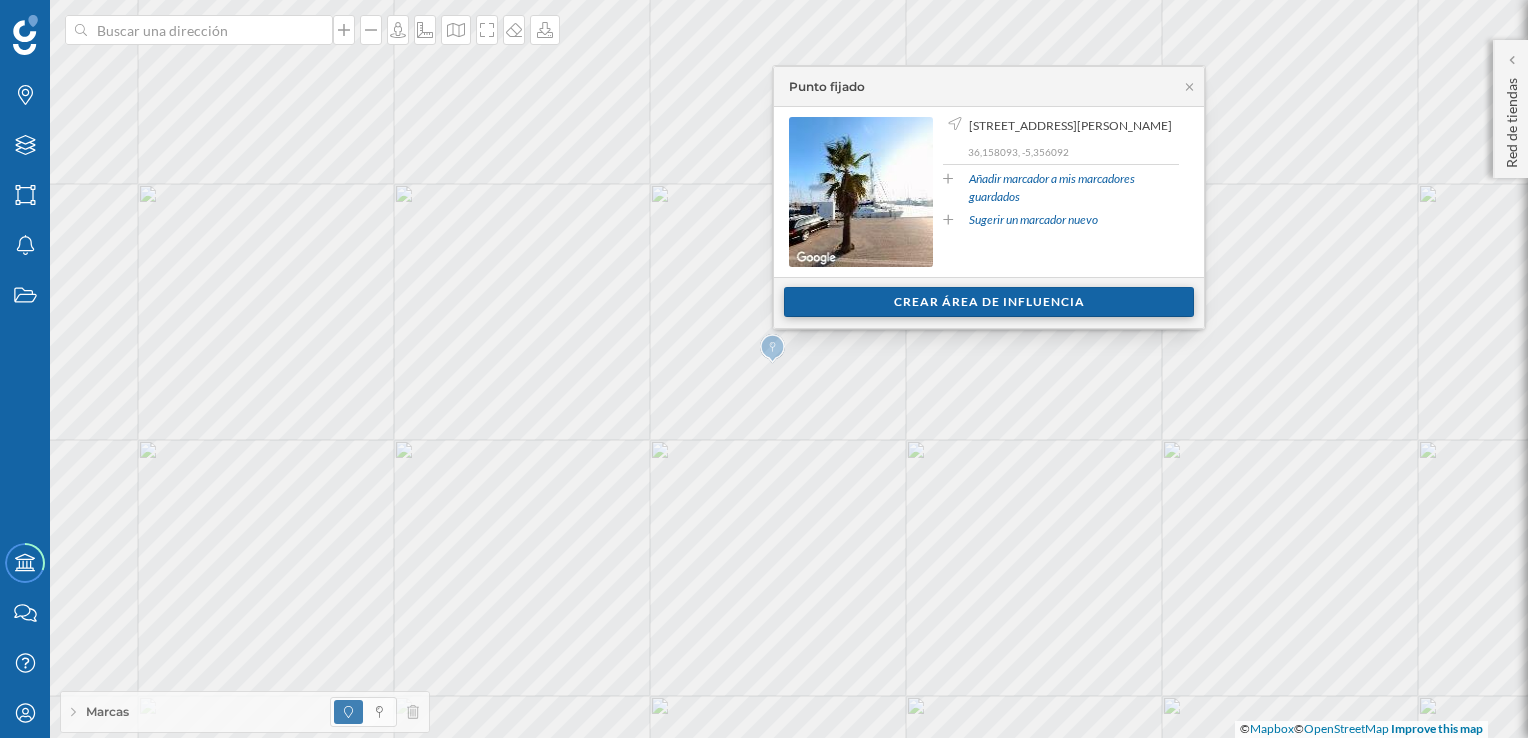 click on "Crear área de influencia" at bounding box center [989, 302] 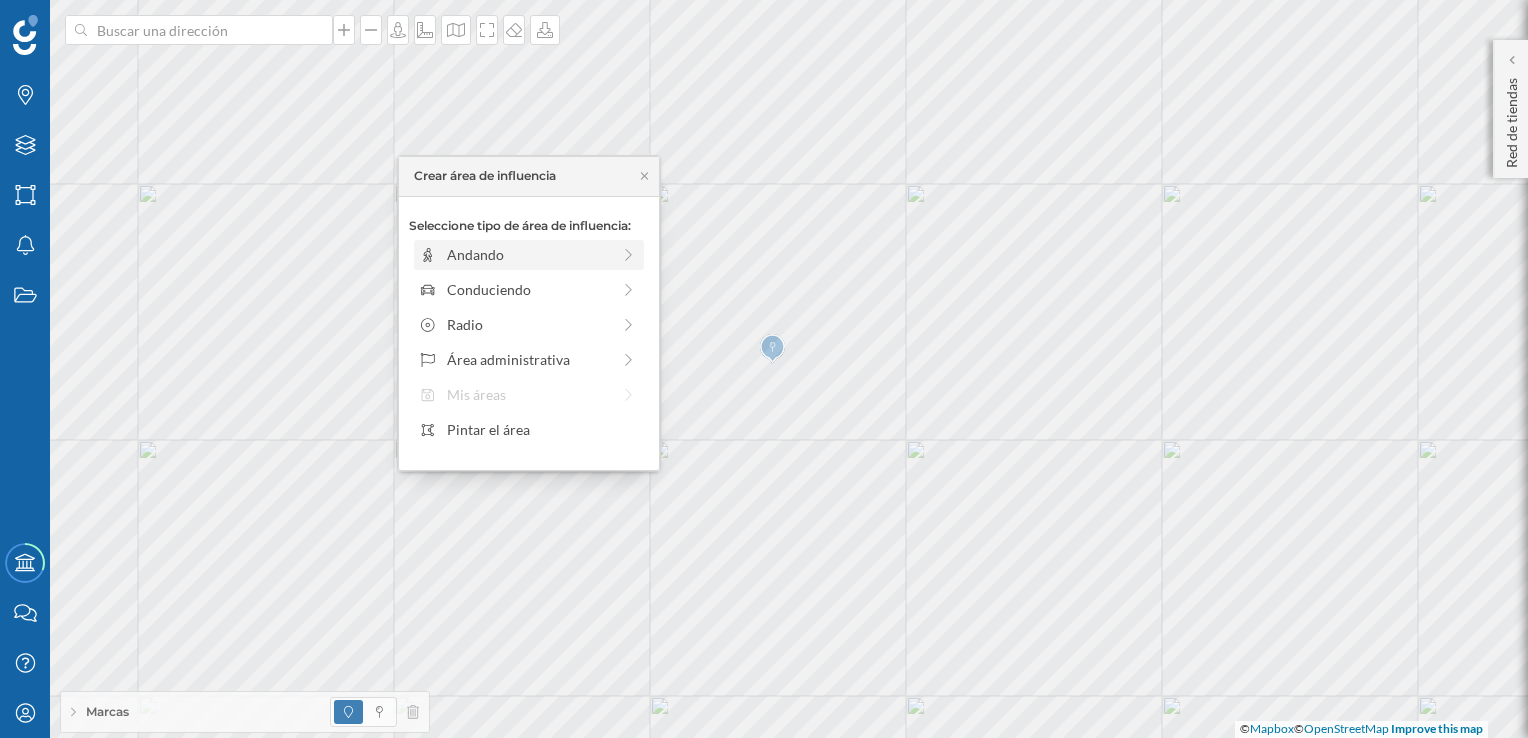 click on "Andando" at bounding box center (528, 254) 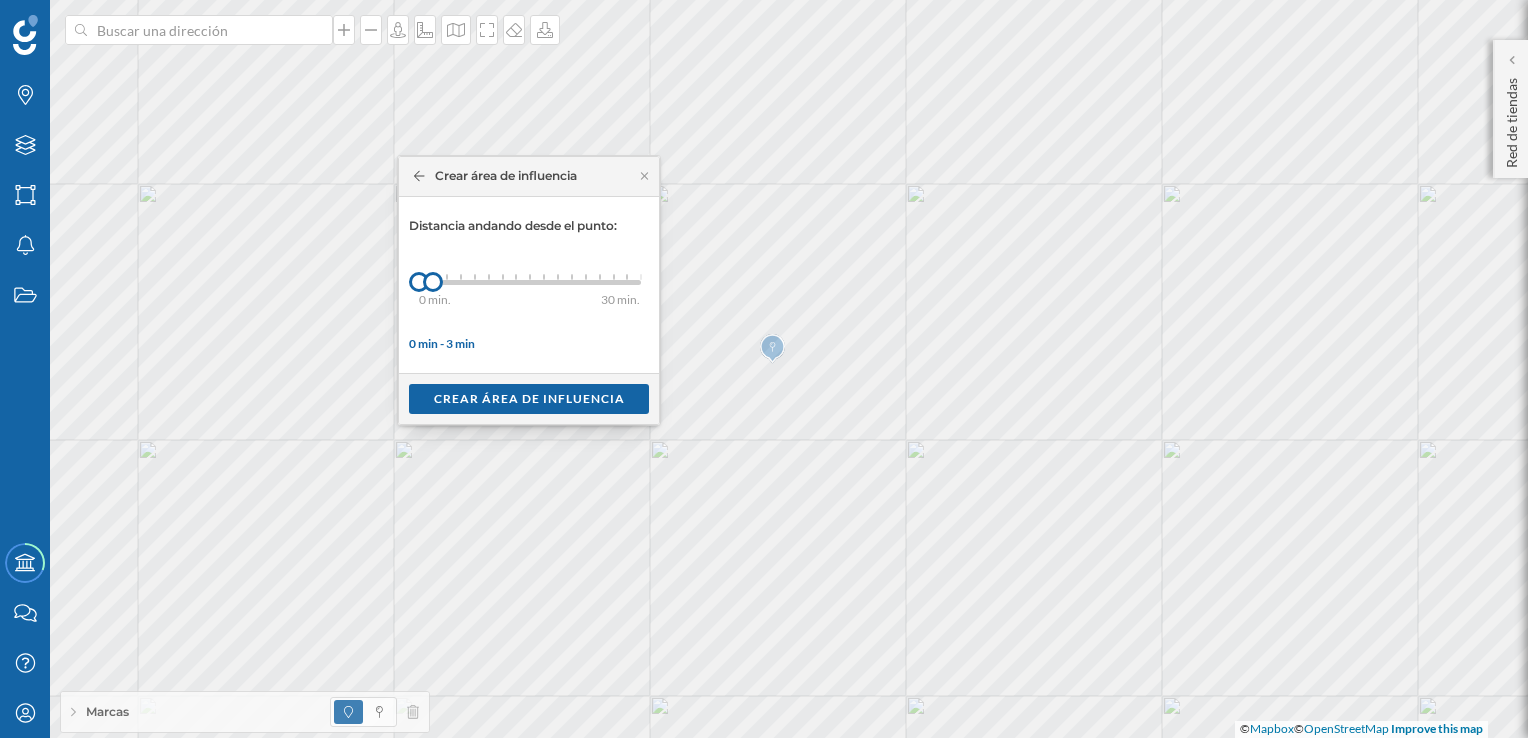 click on "0
min.
3
min.
4
min.
5
min.
6
min.
7
min.
8
min.
9
min.
10
min.
11
min.
12
min.
13
min.
14
min.
15
min.
20
min.
25
min.
30
min." at bounding box center [530, 282] 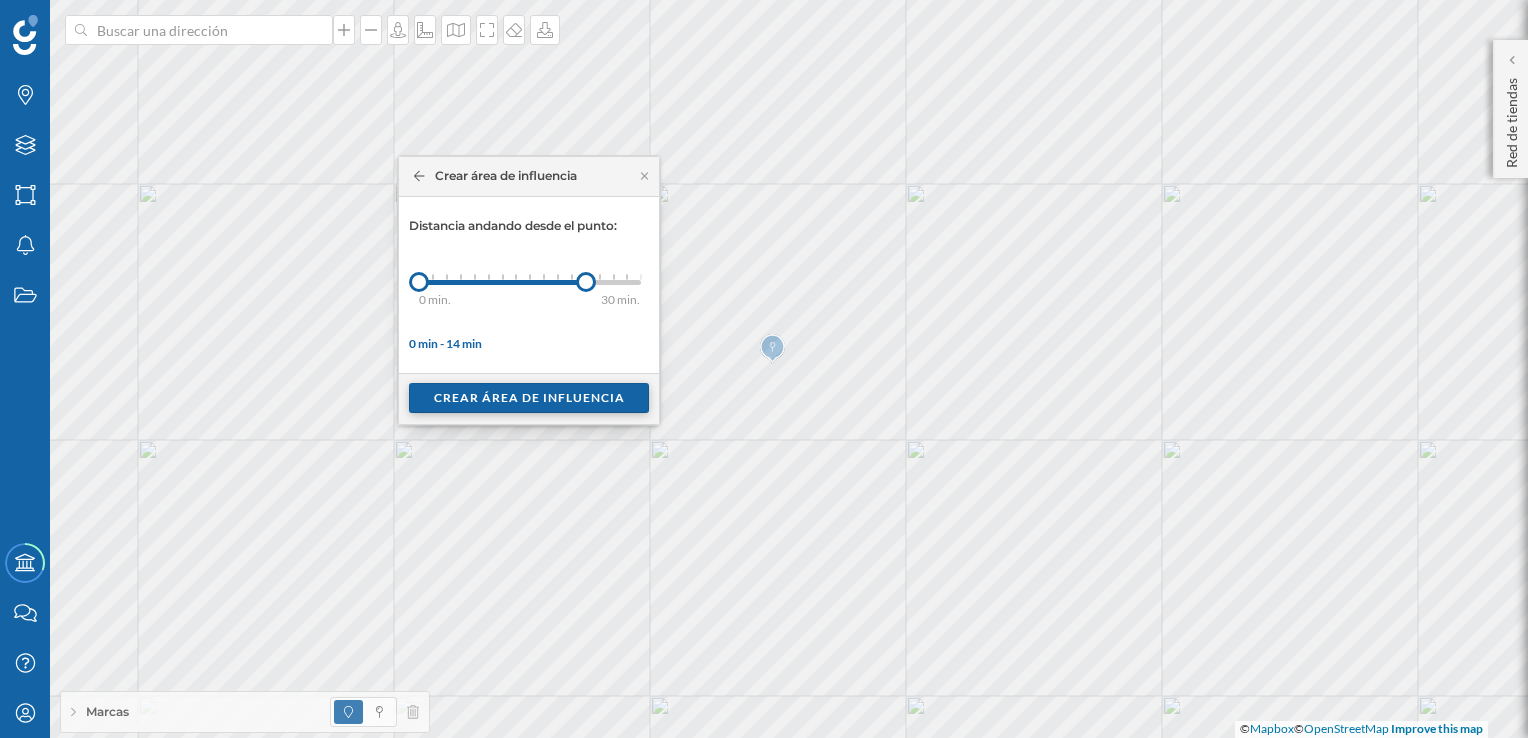 click on "Crear área de influencia" at bounding box center (529, 398) 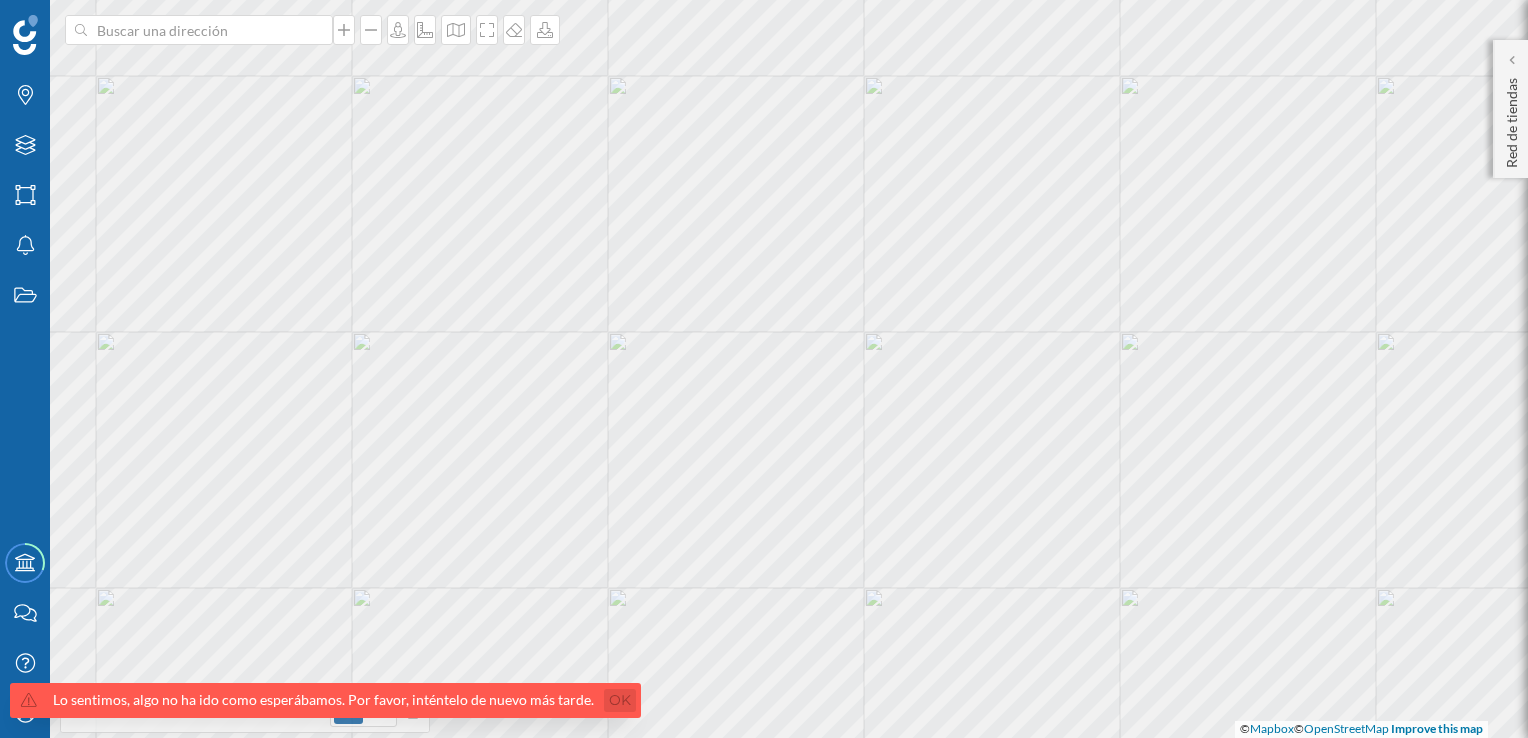 click on "Ok" at bounding box center [620, 700] 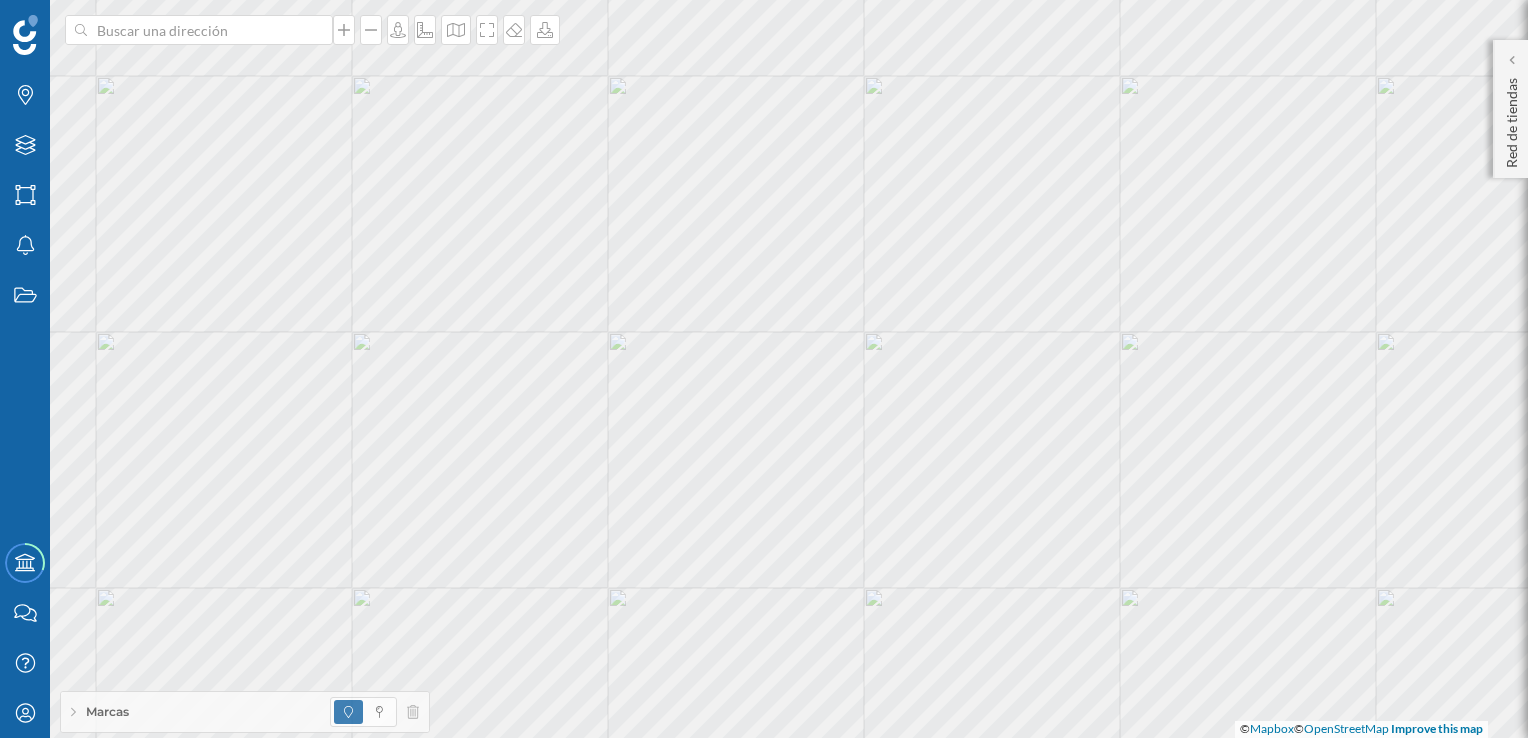 click on "Marcas" at bounding box center [245, 712] 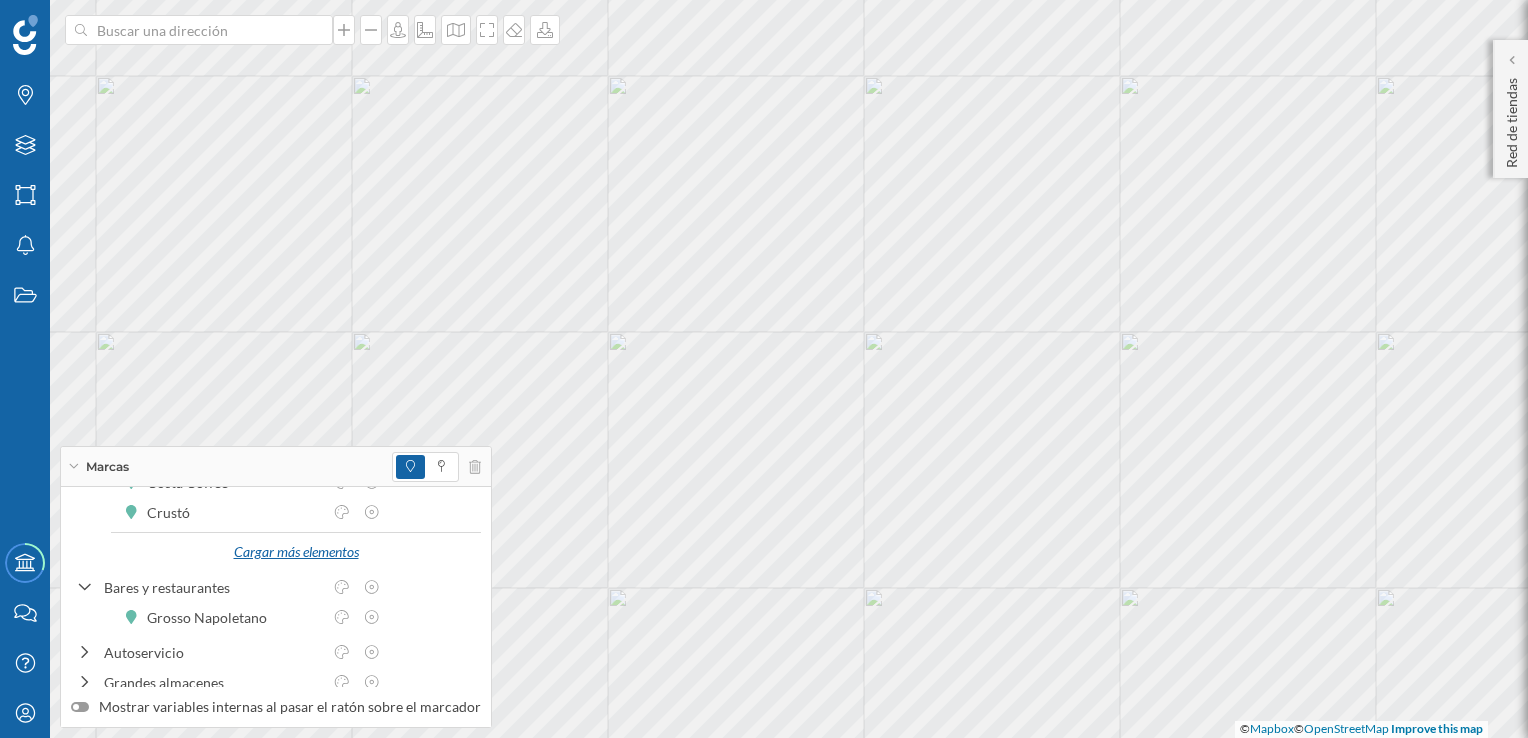 scroll, scrollTop: 100, scrollLeft: 0, axis: vertical 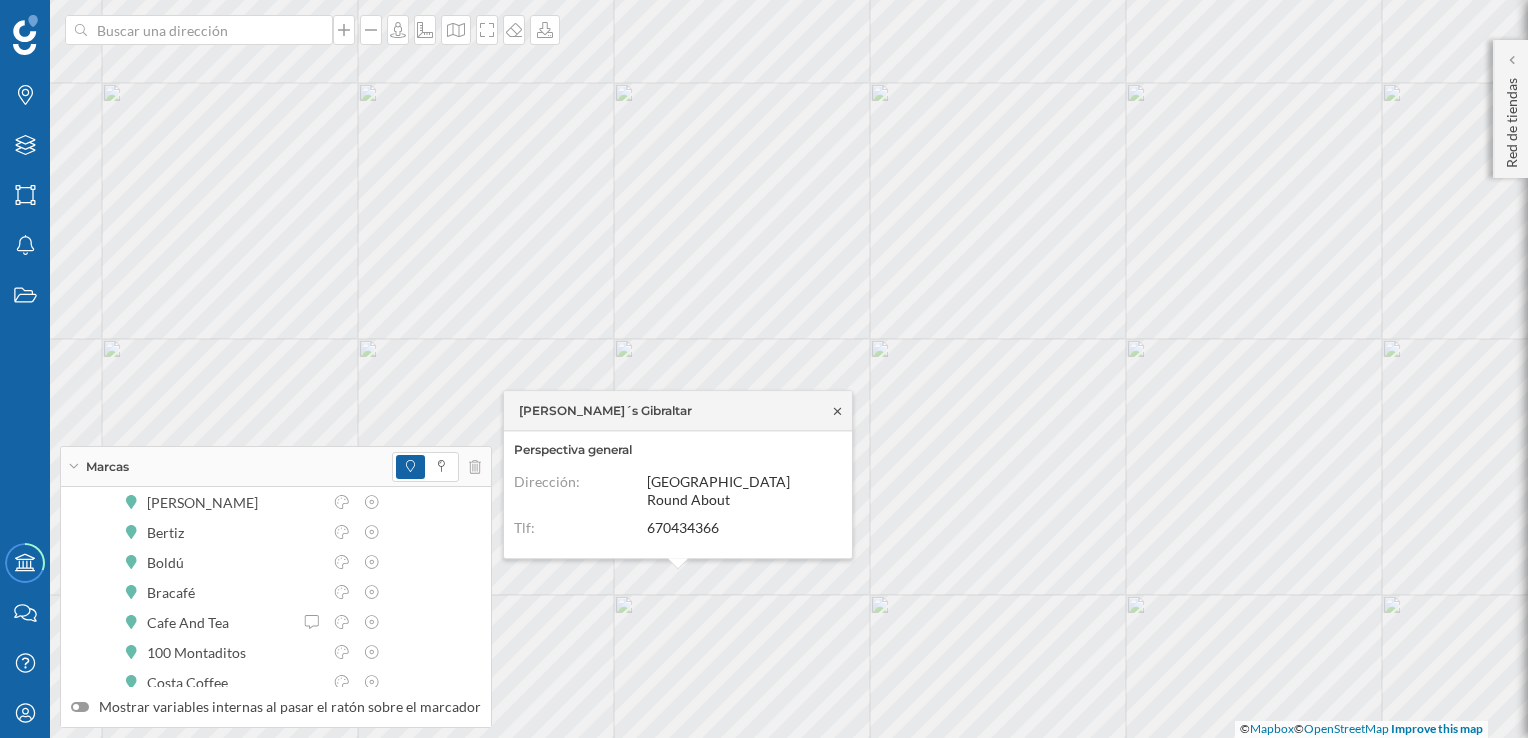 click 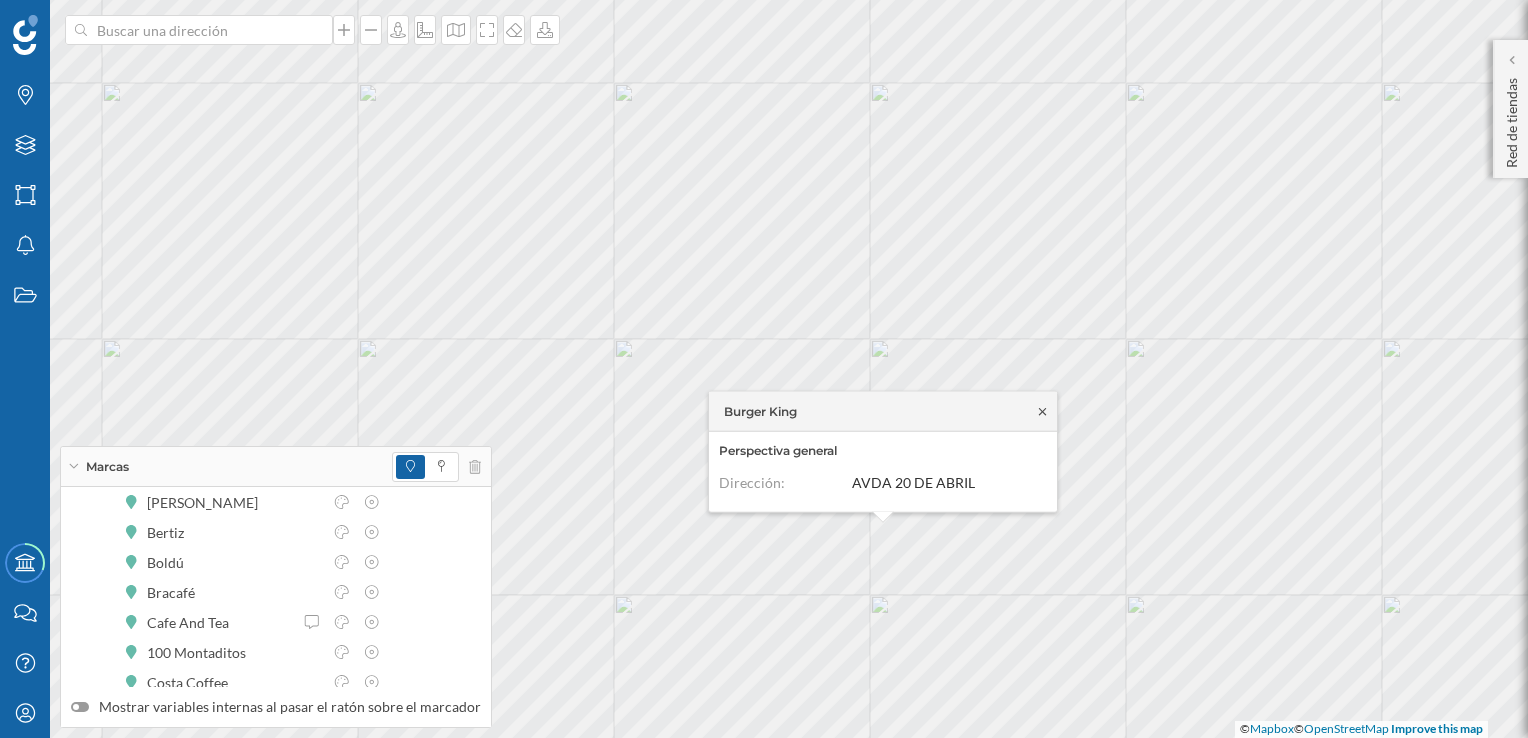 click 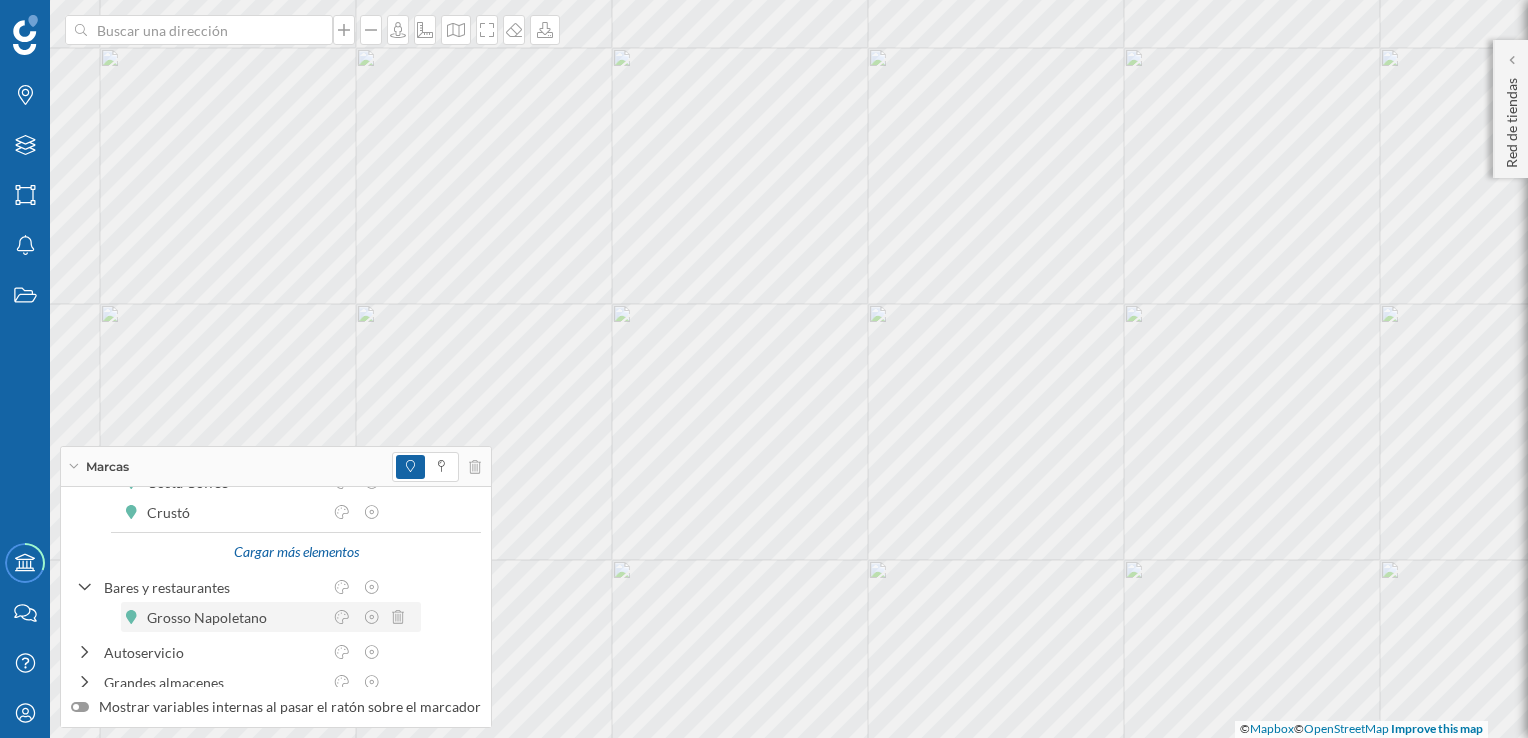 scroll, scrollTop: 0, scrollLeft: 0, axis: both 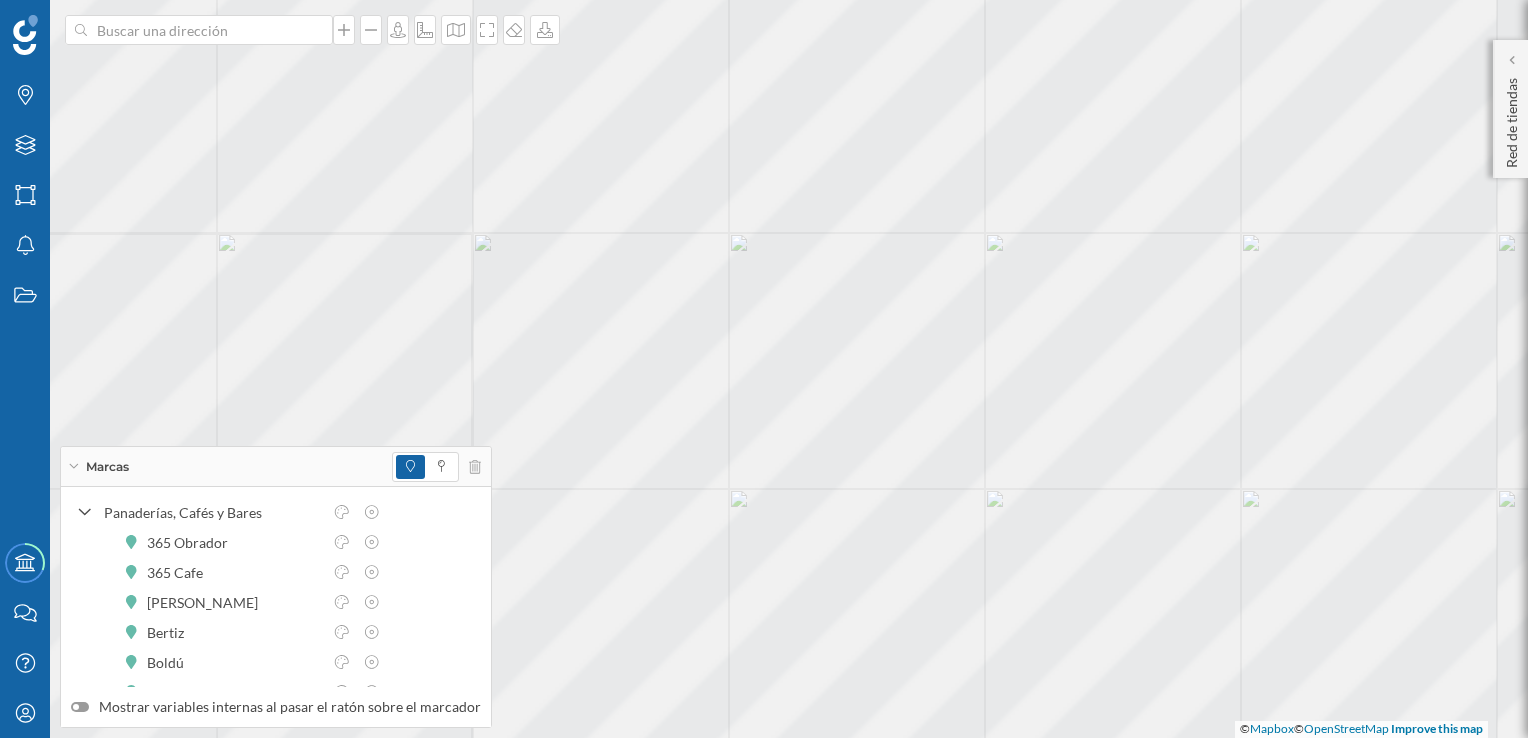 click at bounding box center [-513, 187] 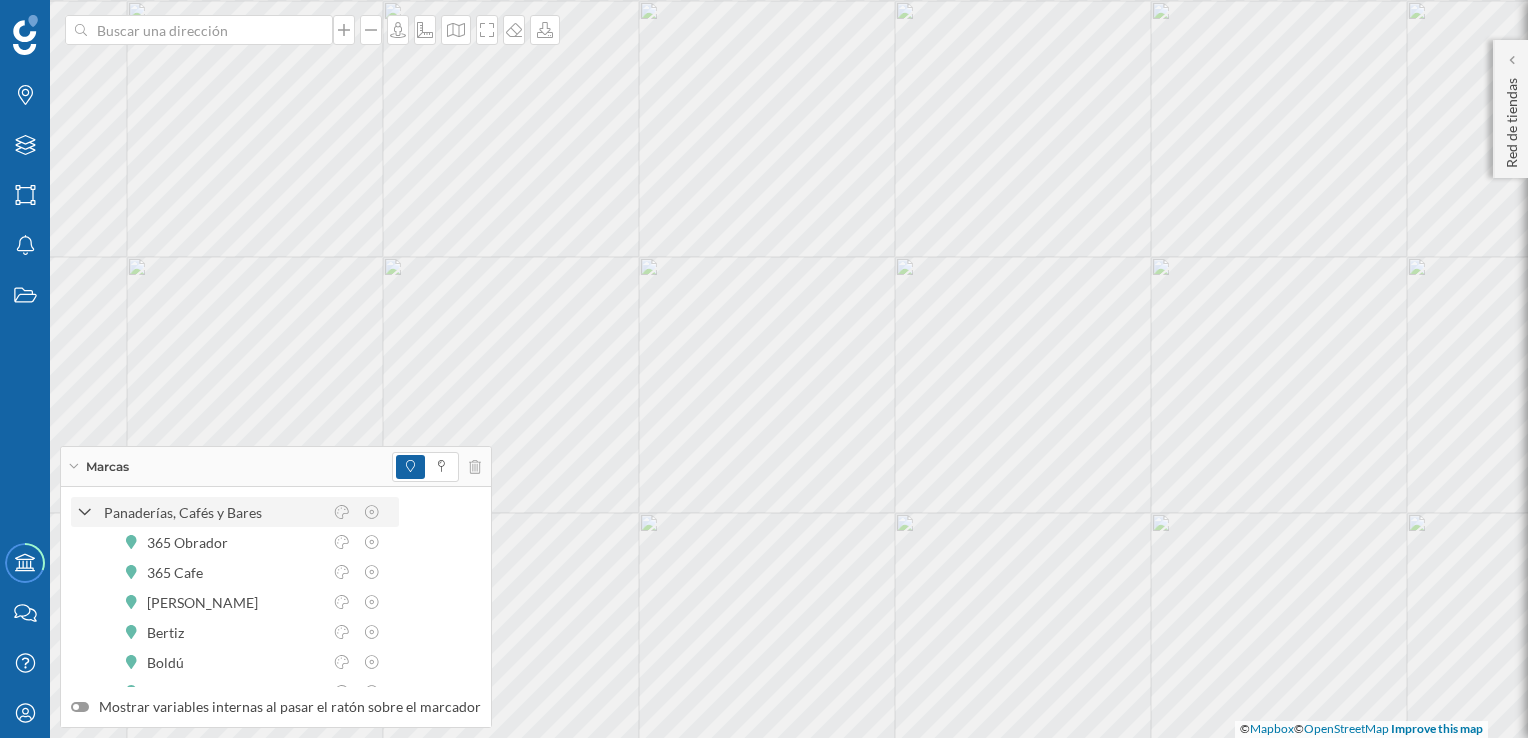 click 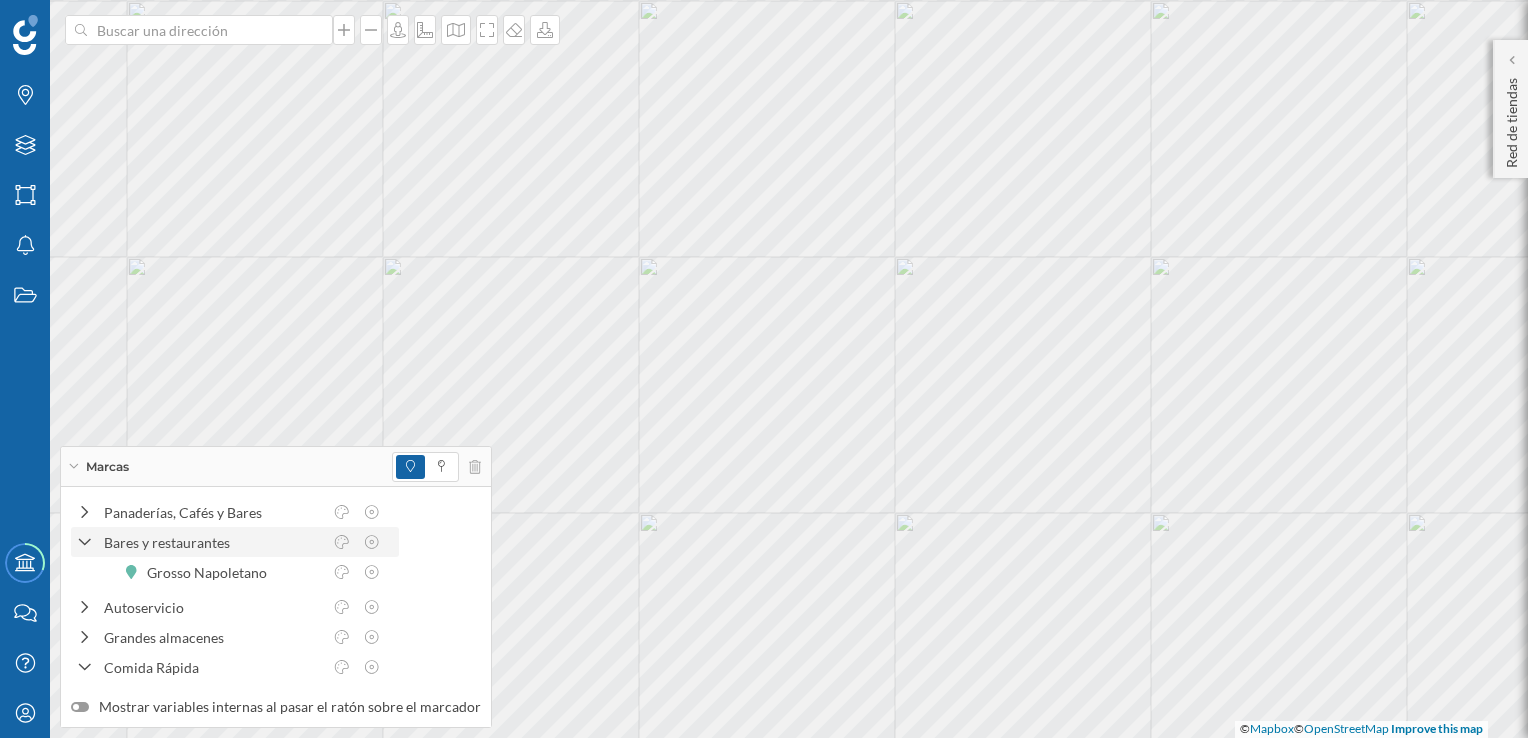 click on "Bares y restaurantes" at bounding box center [235, 542] 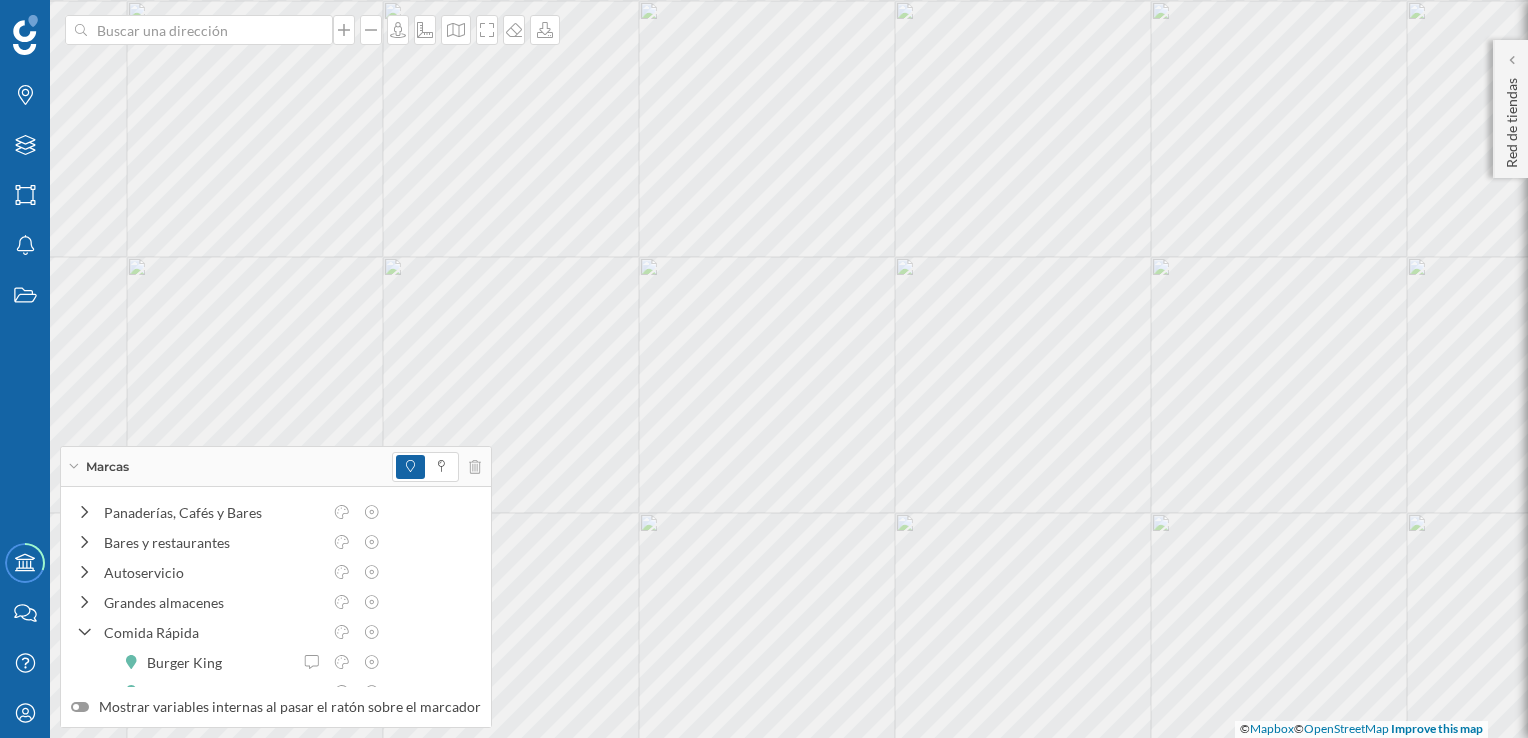 click 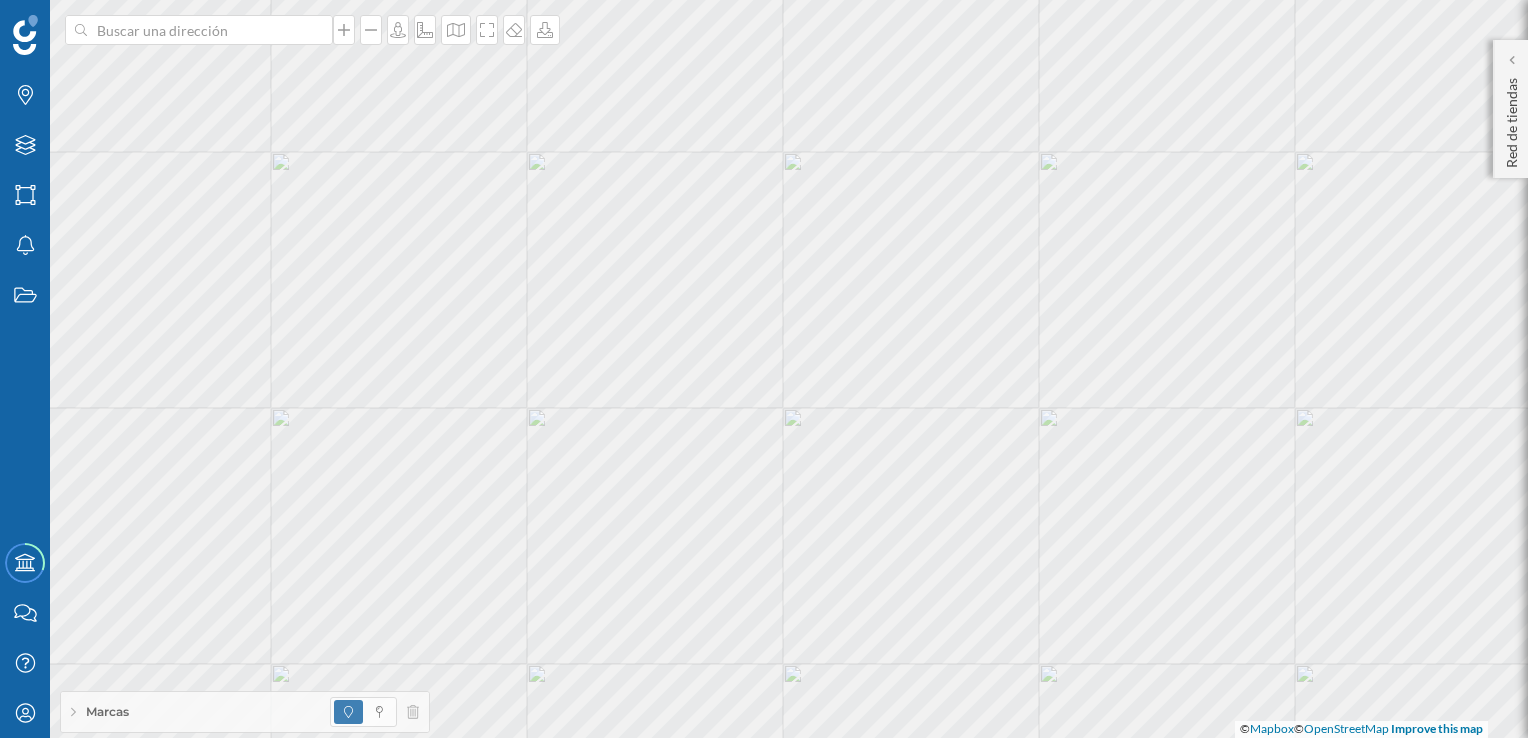 click at bounding box center (130, 488) 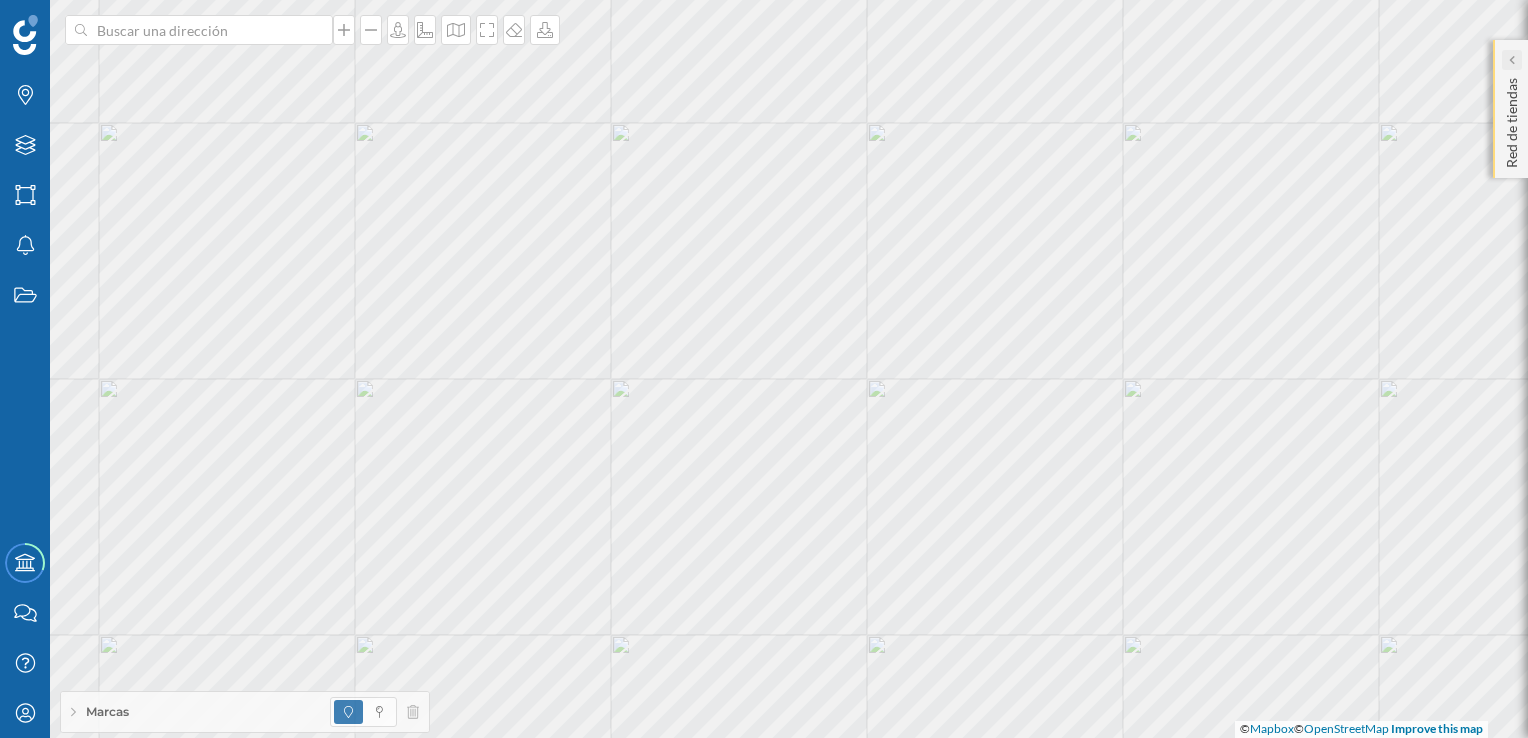 click 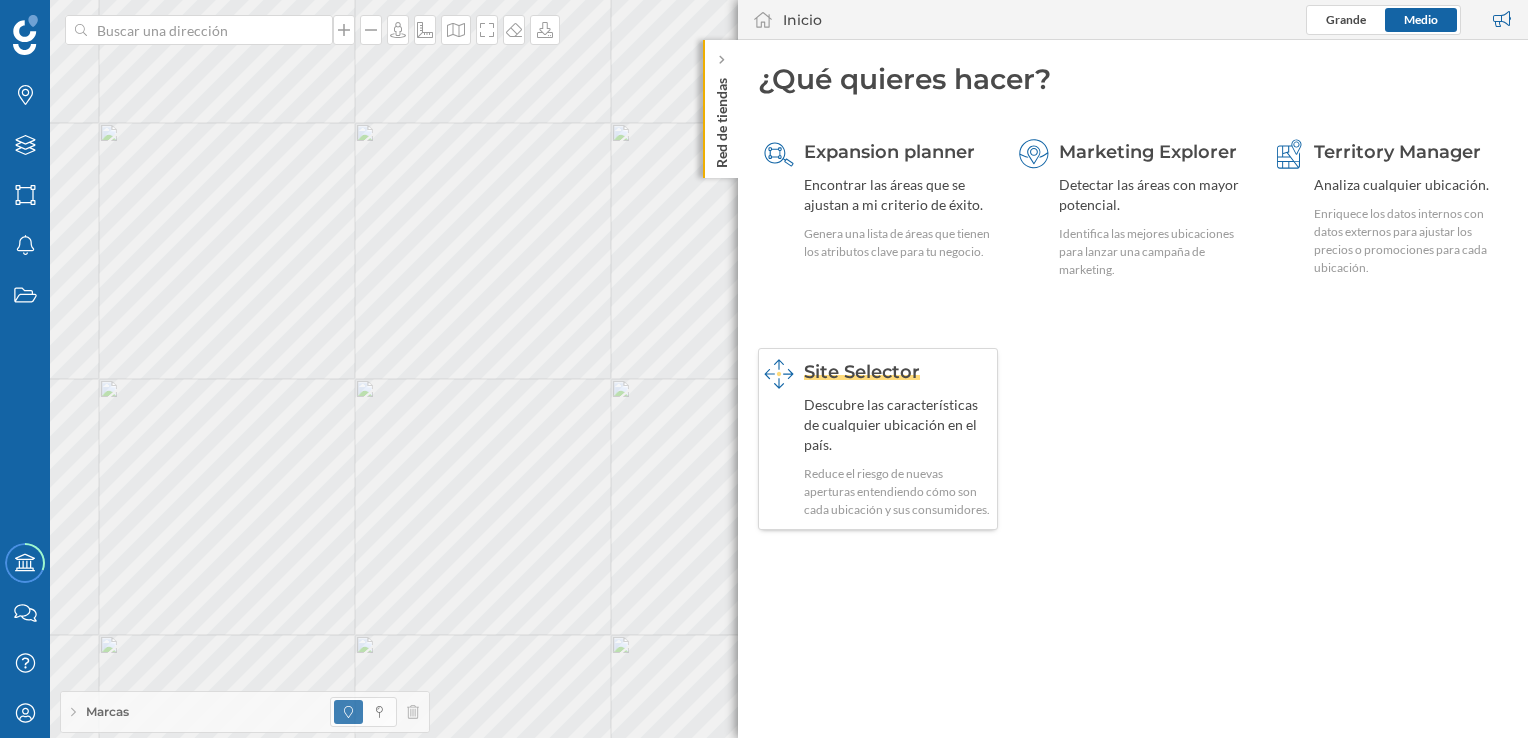 click on "Site Selector" at bounding box center (862, 372) 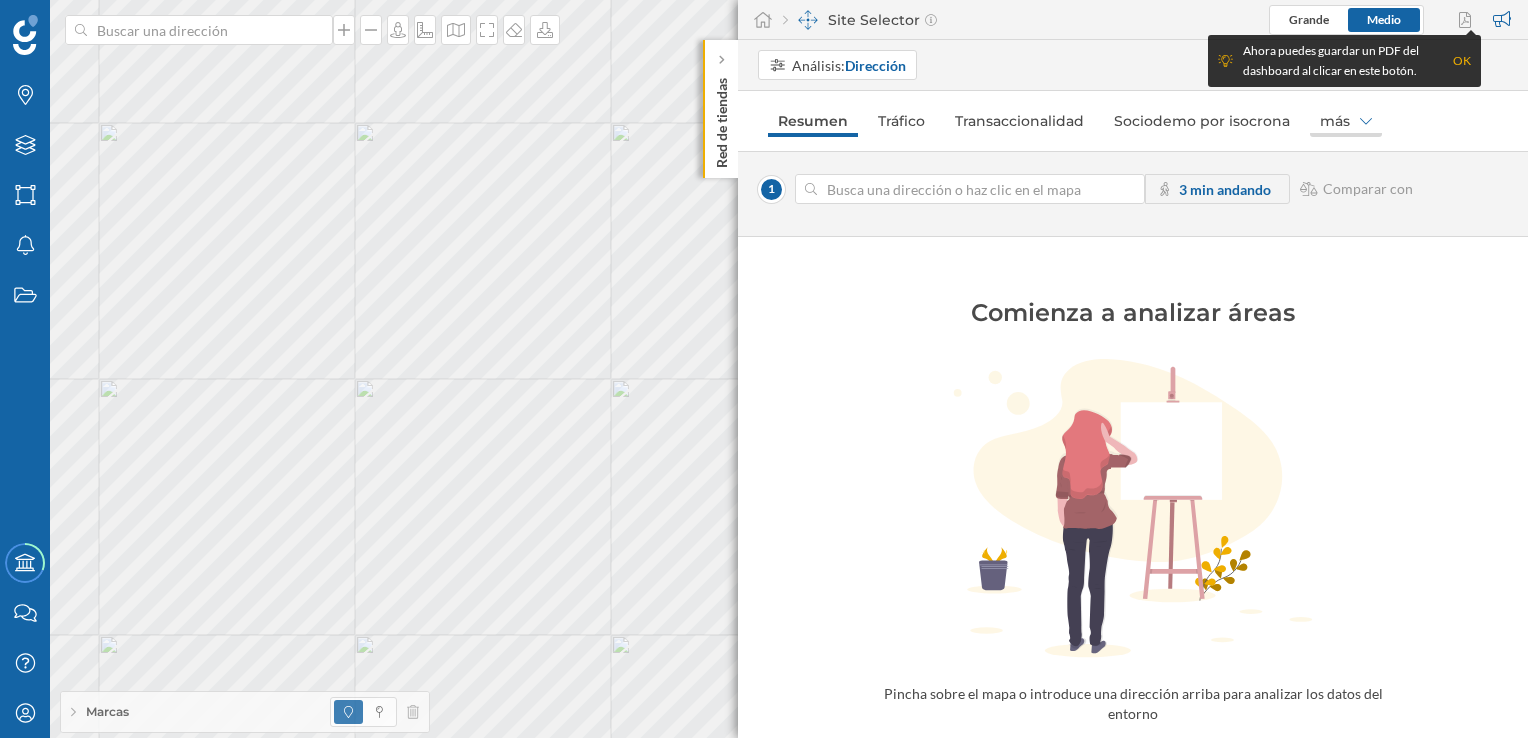 click on "más" at bounding box center (1346, 121) 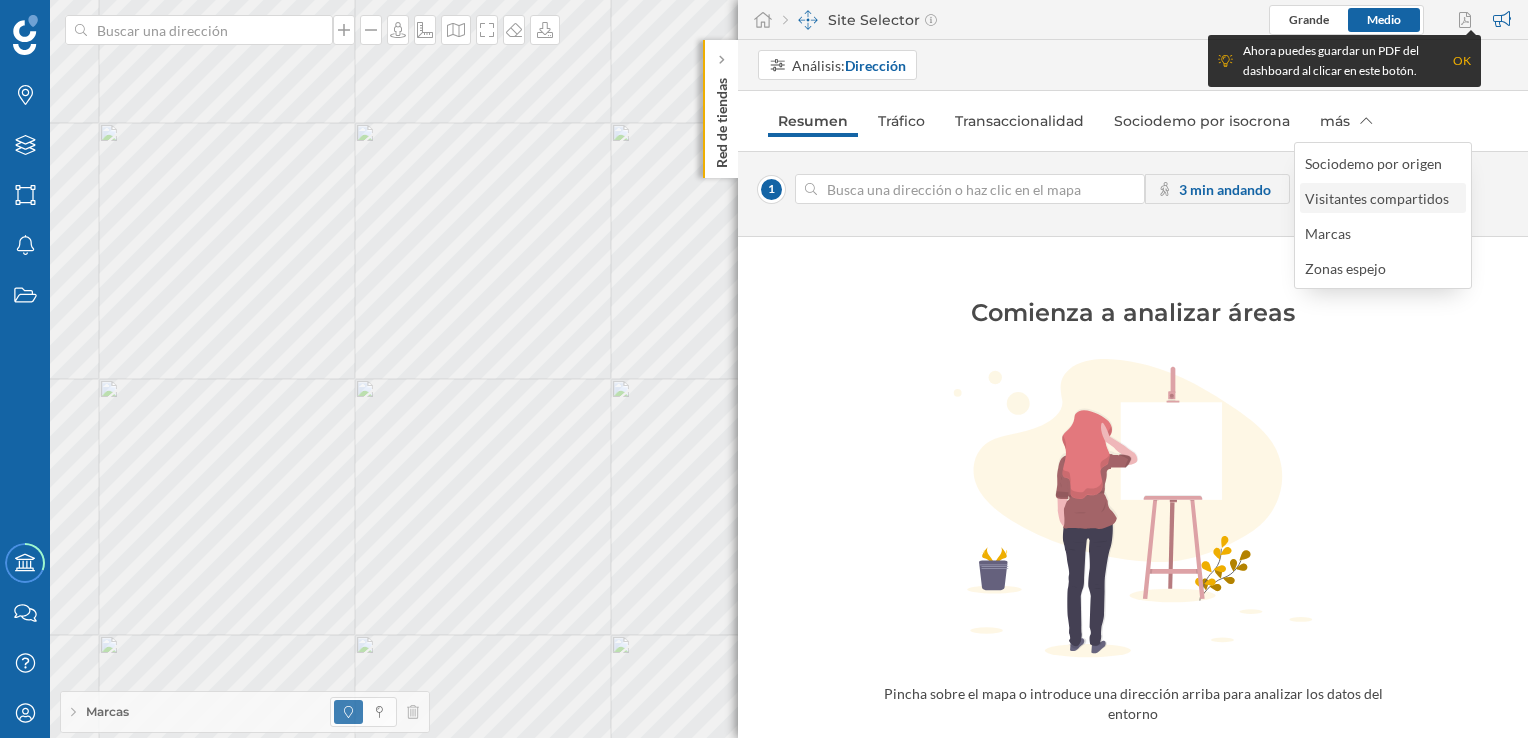 click on "Visitantes compartidos" at bounding box center (1377, 198) 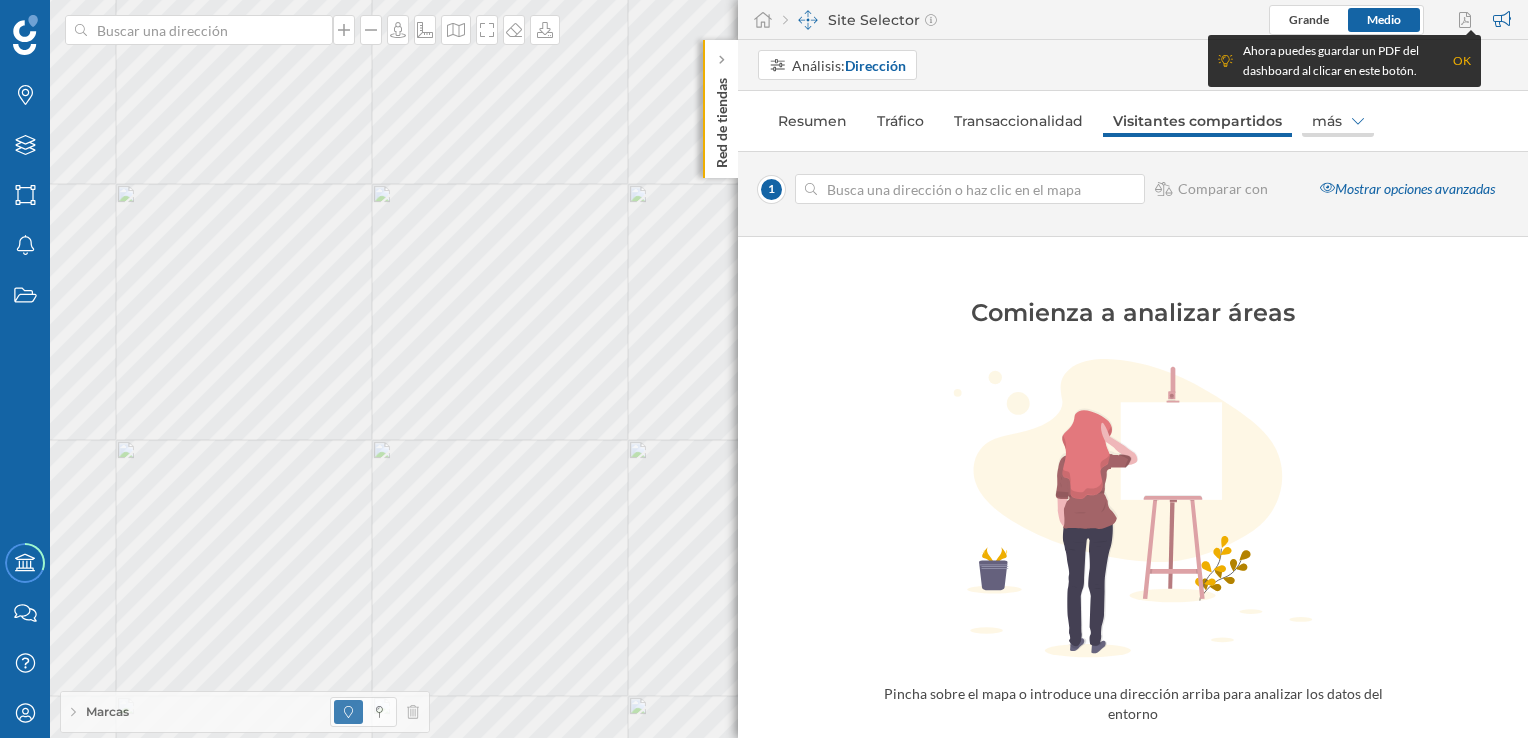 click 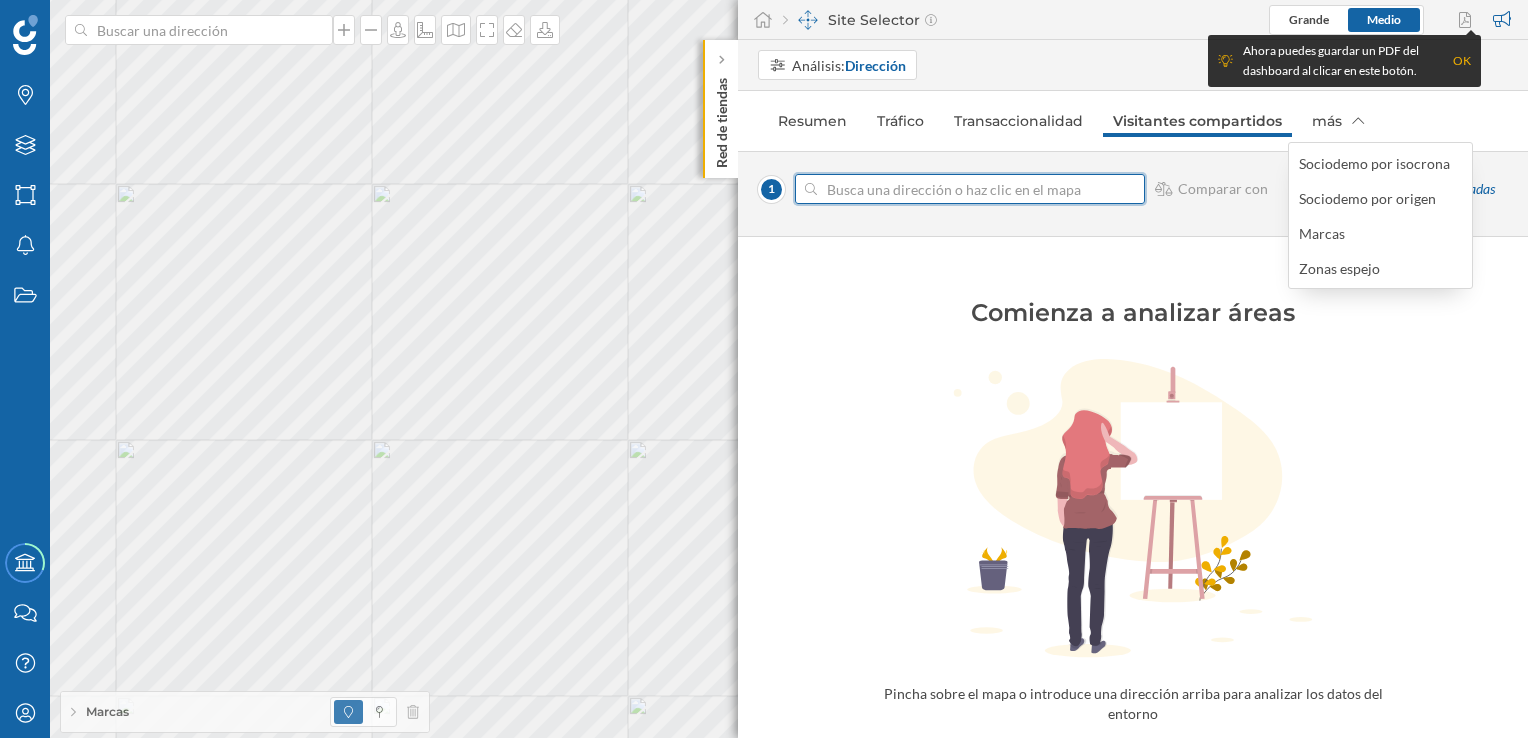 click at bounding box center [970, 189] 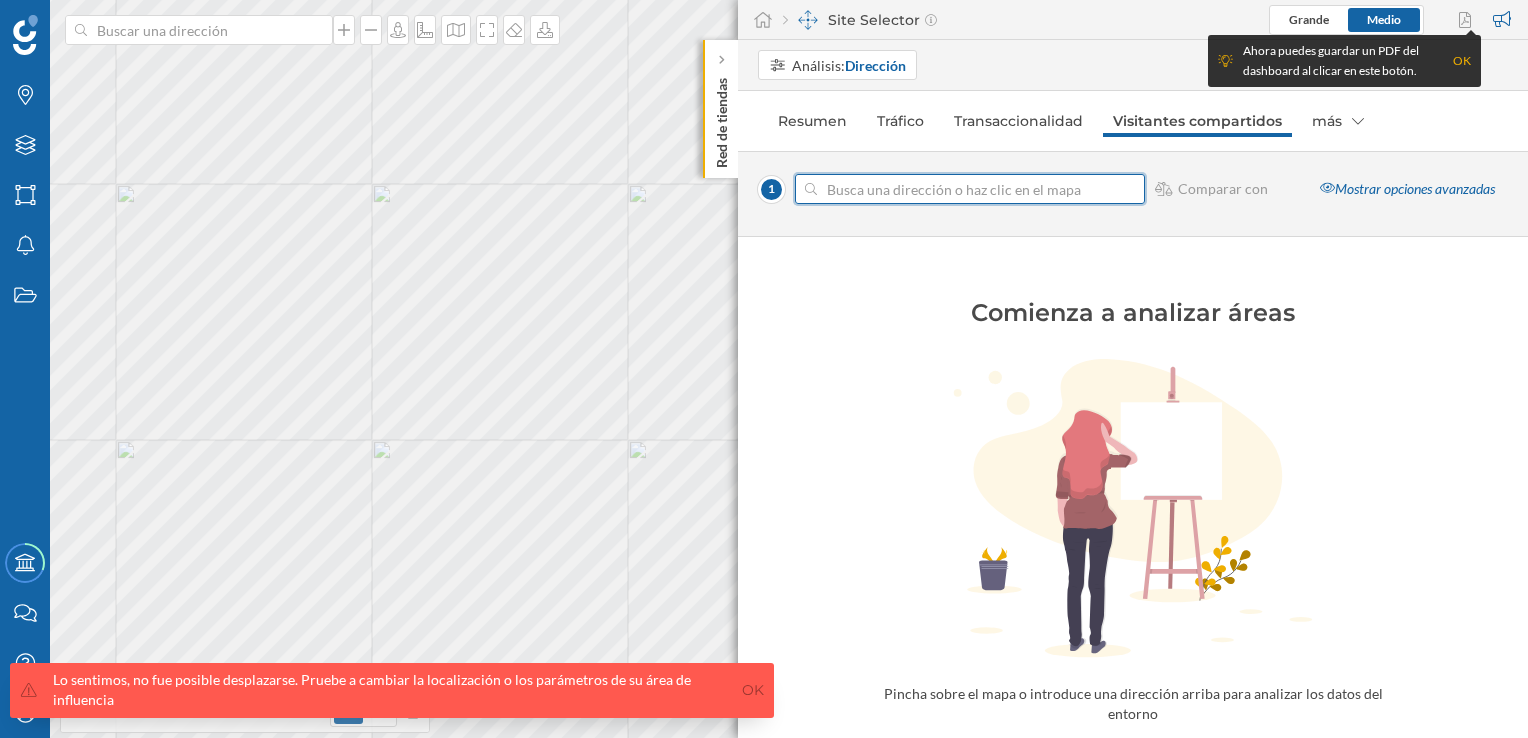 click at bounding box center (970, 189) 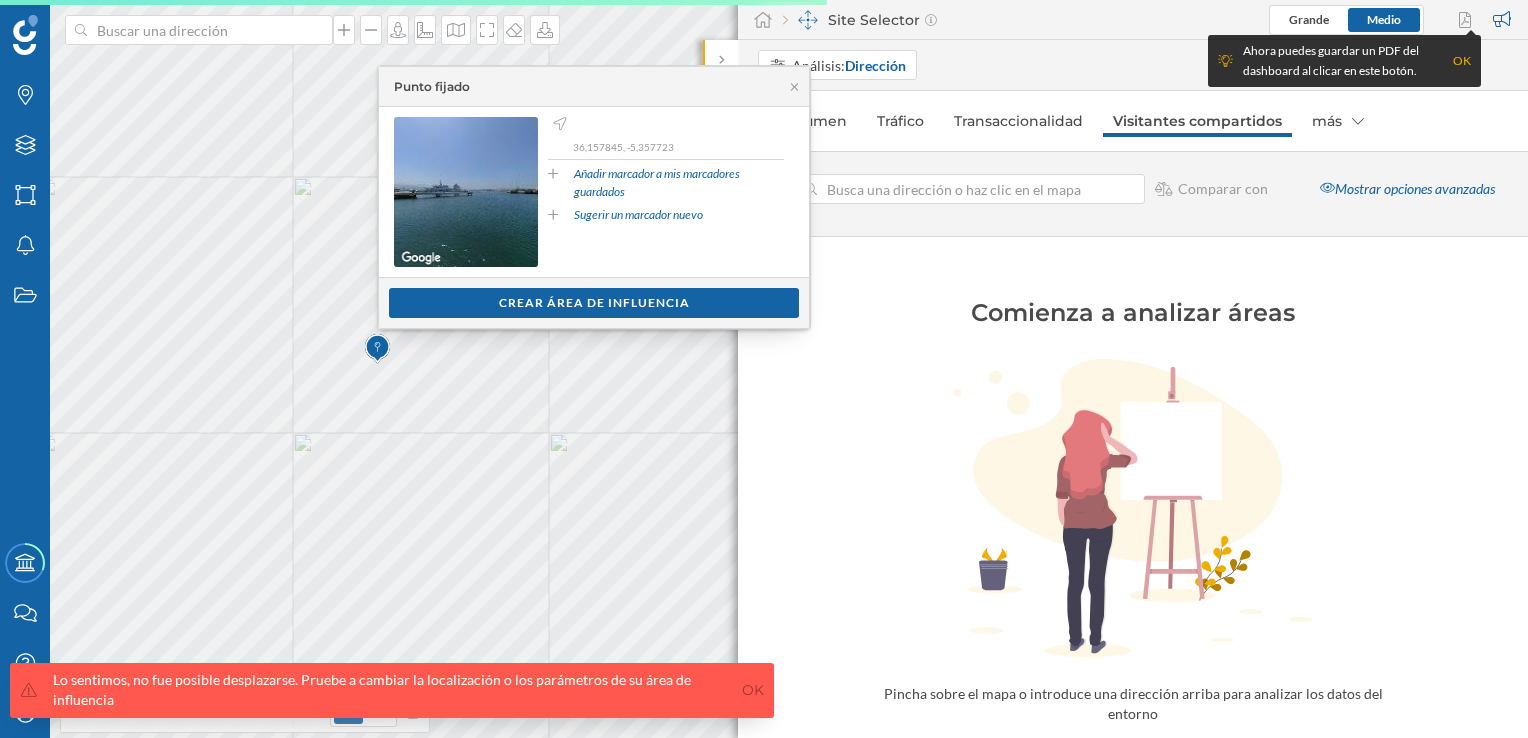 click on "Ver clientes
Crear área de influencia" at bounding box center [594, 302] 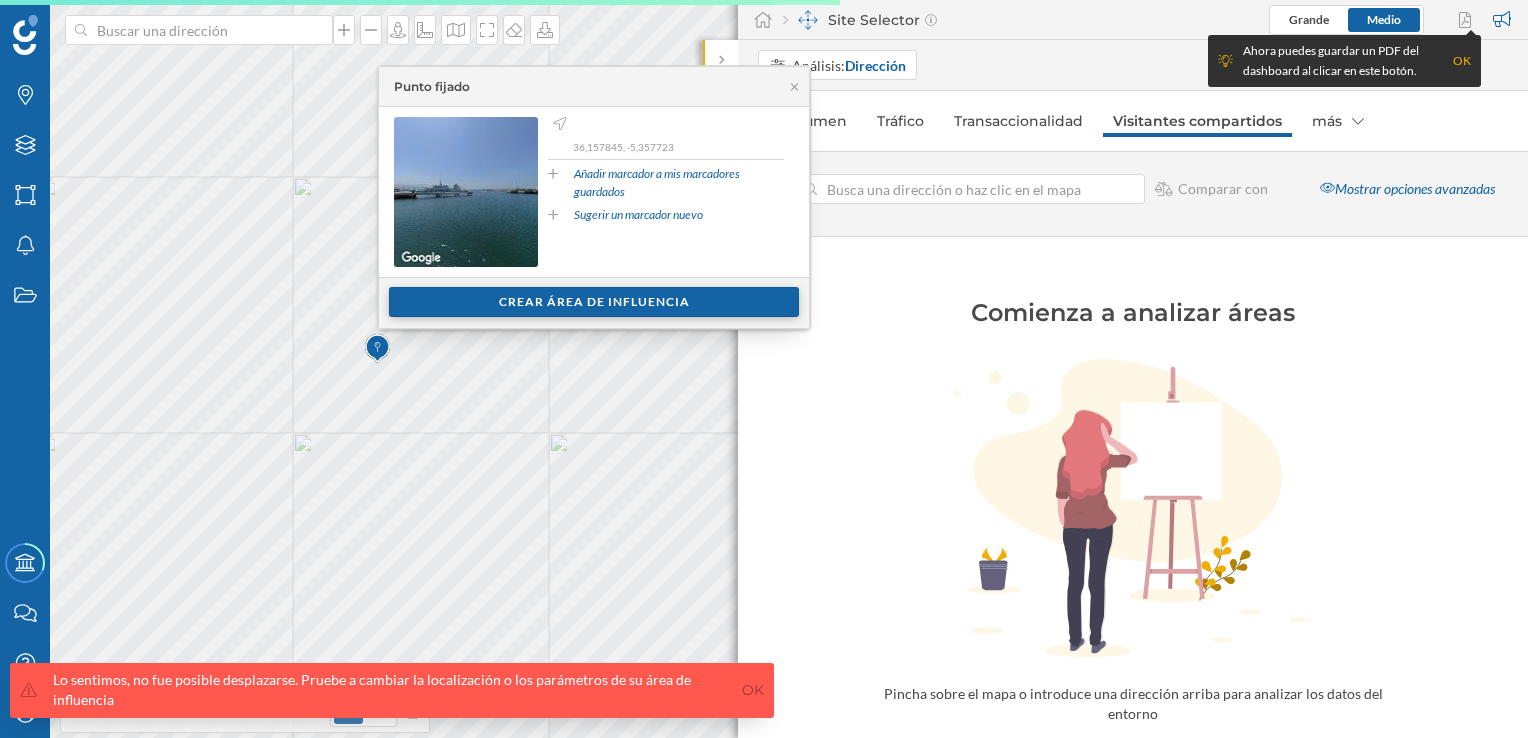 click on "Crear área de influencia" at bounding box center [594, 302] 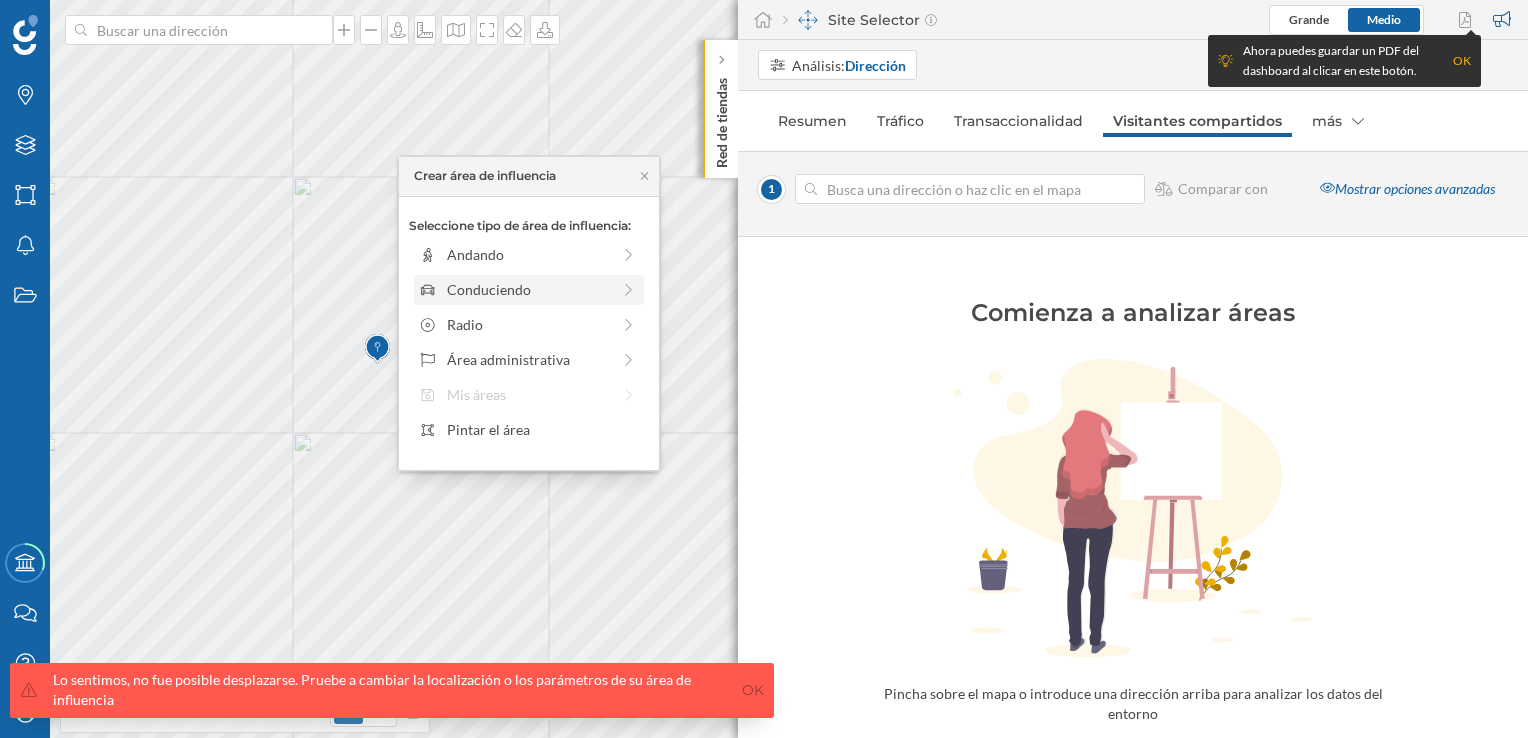 click 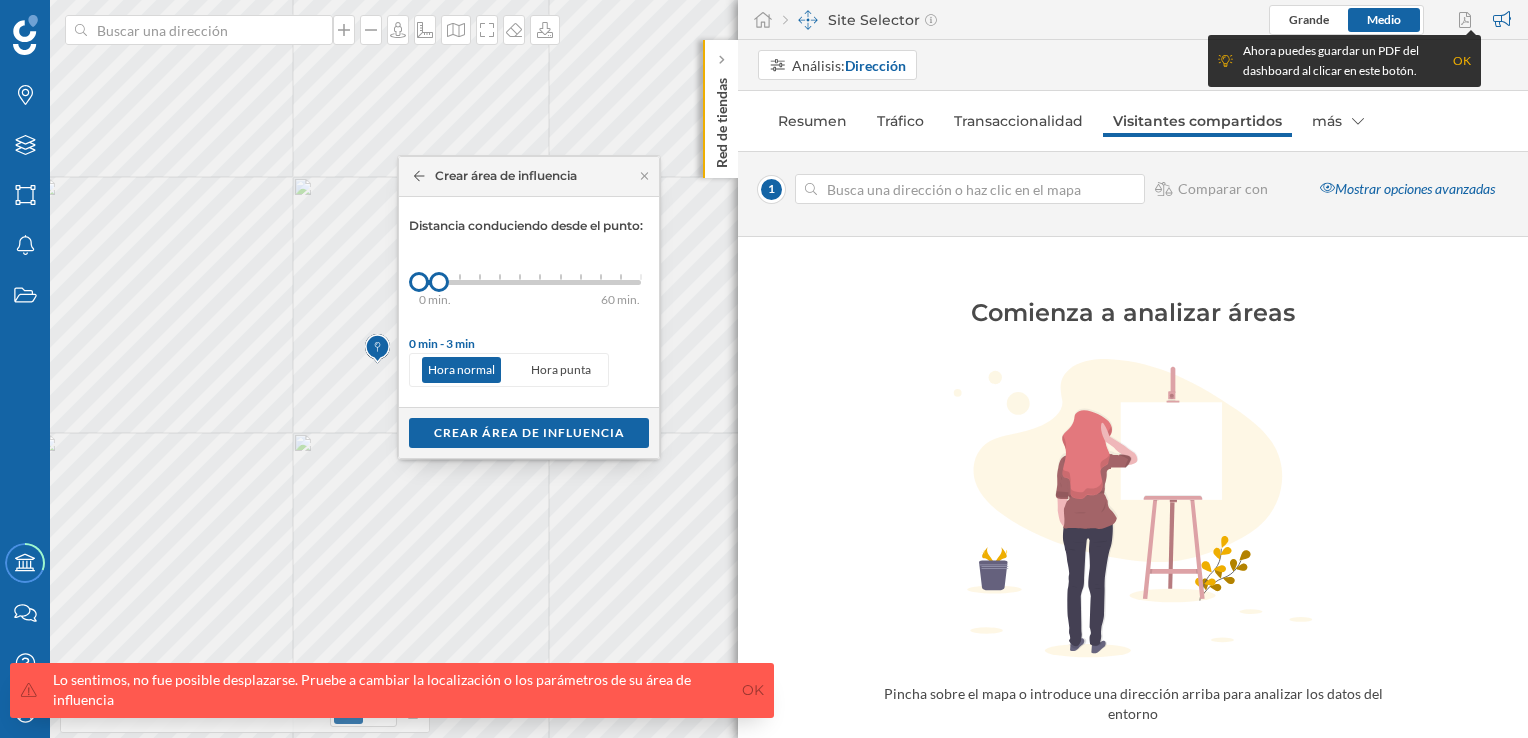 click on "0
min.
3
min.
5
min.
7
min.
10
min.
12
min.
15
min.
20
min.
30
min.
45
min.
50
min.
60
min.
0
min.
3
min." at bounding box center (530, 282) 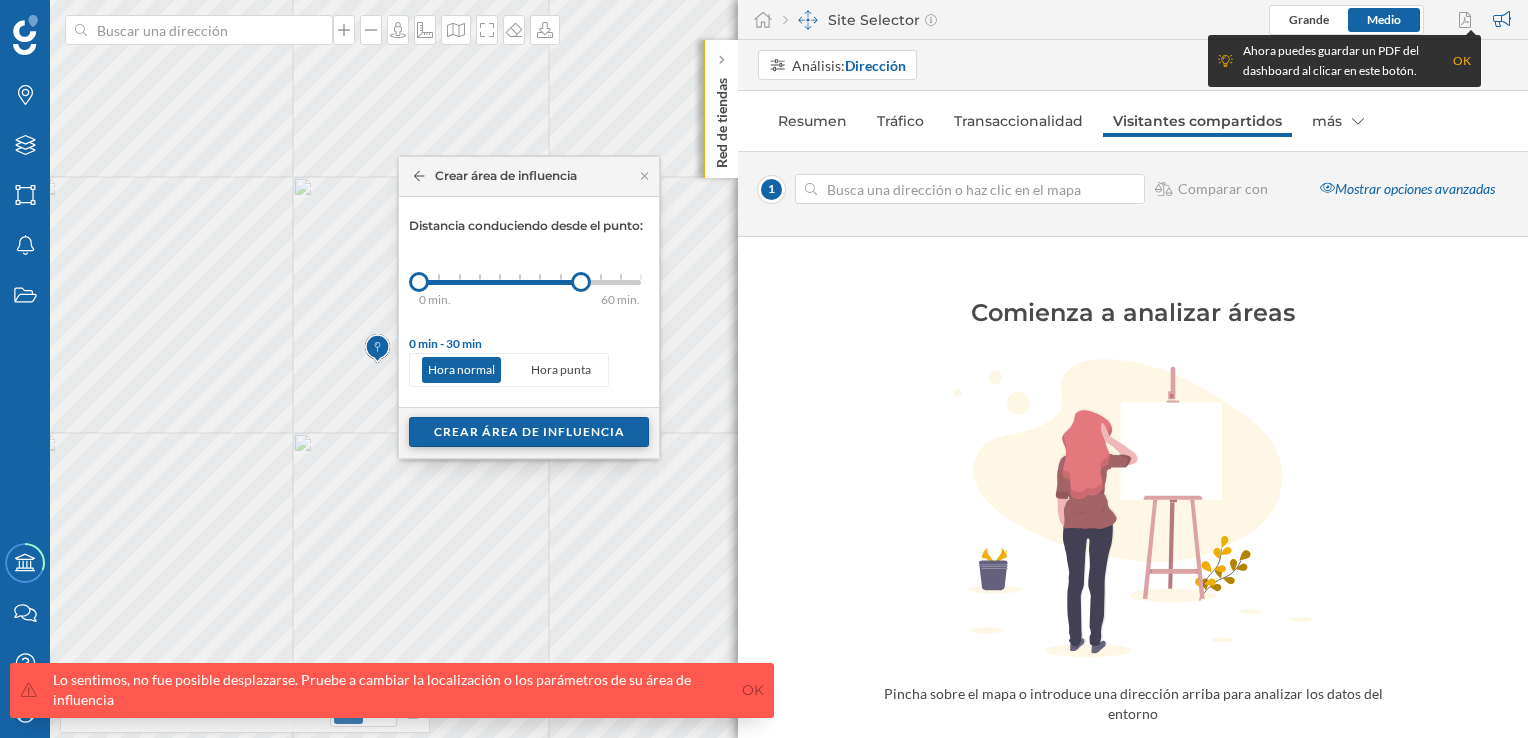 click on "Crear área de influencia" at bounding box center [529, 432] 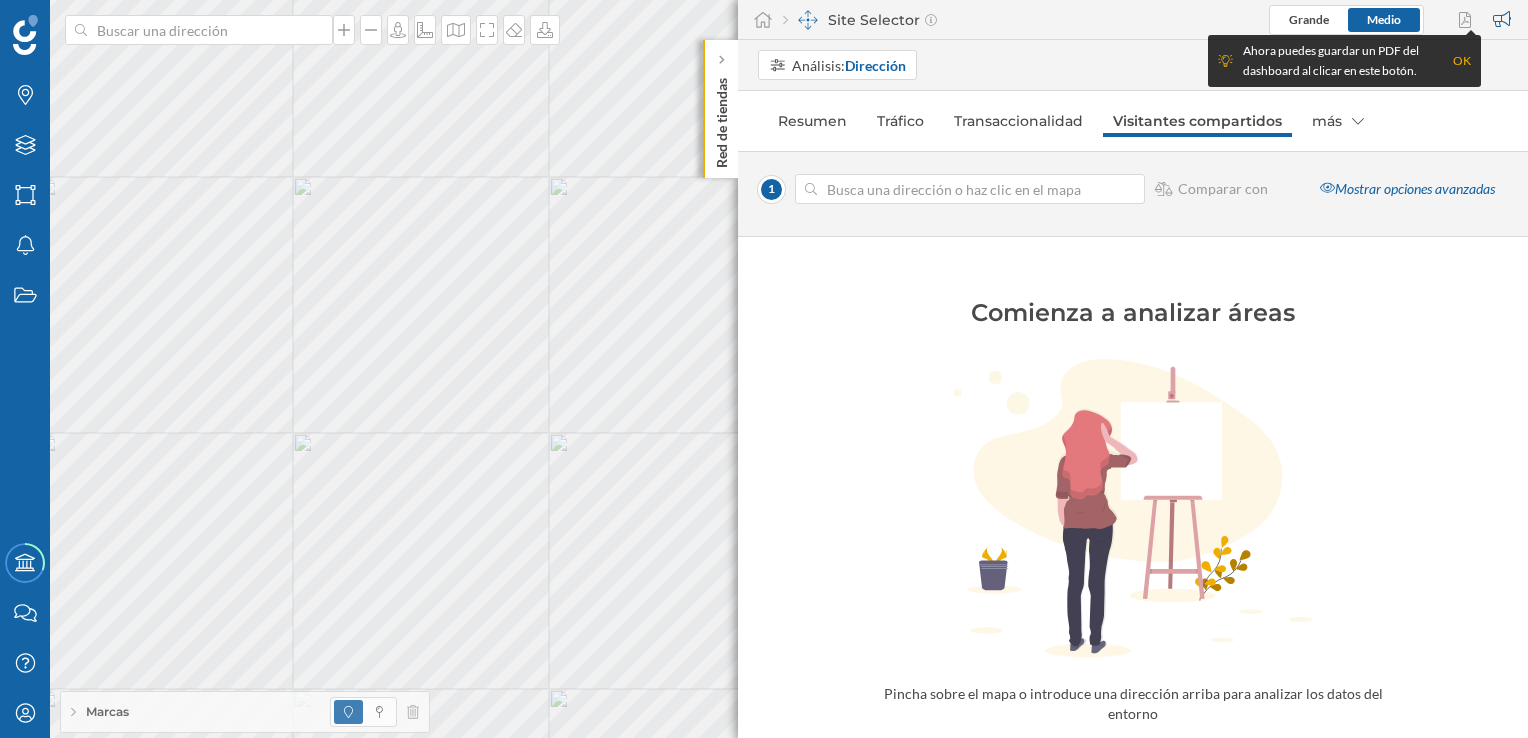 click on "OK" at bounding box center [1462, 61] 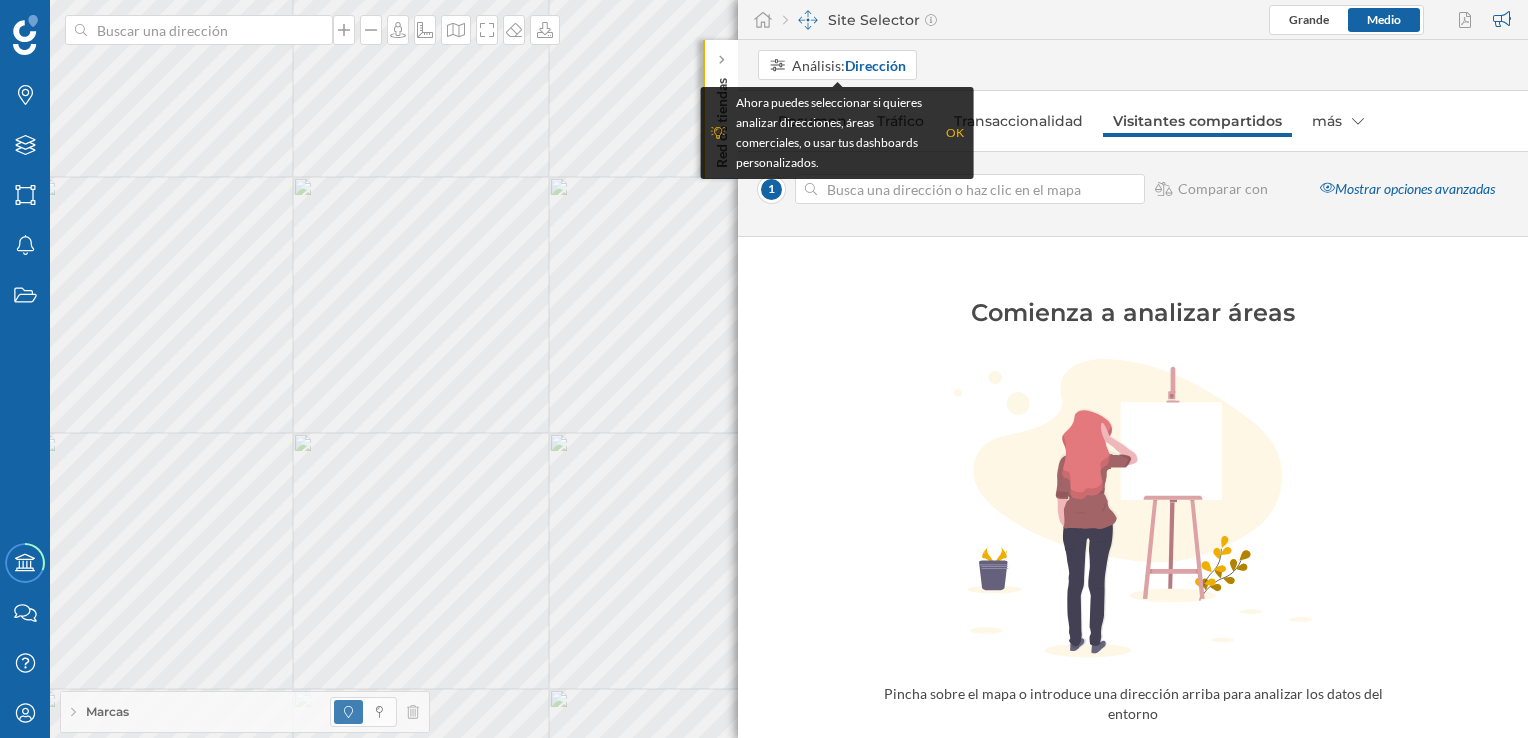click on "OK" at bounding box center (955, 133) 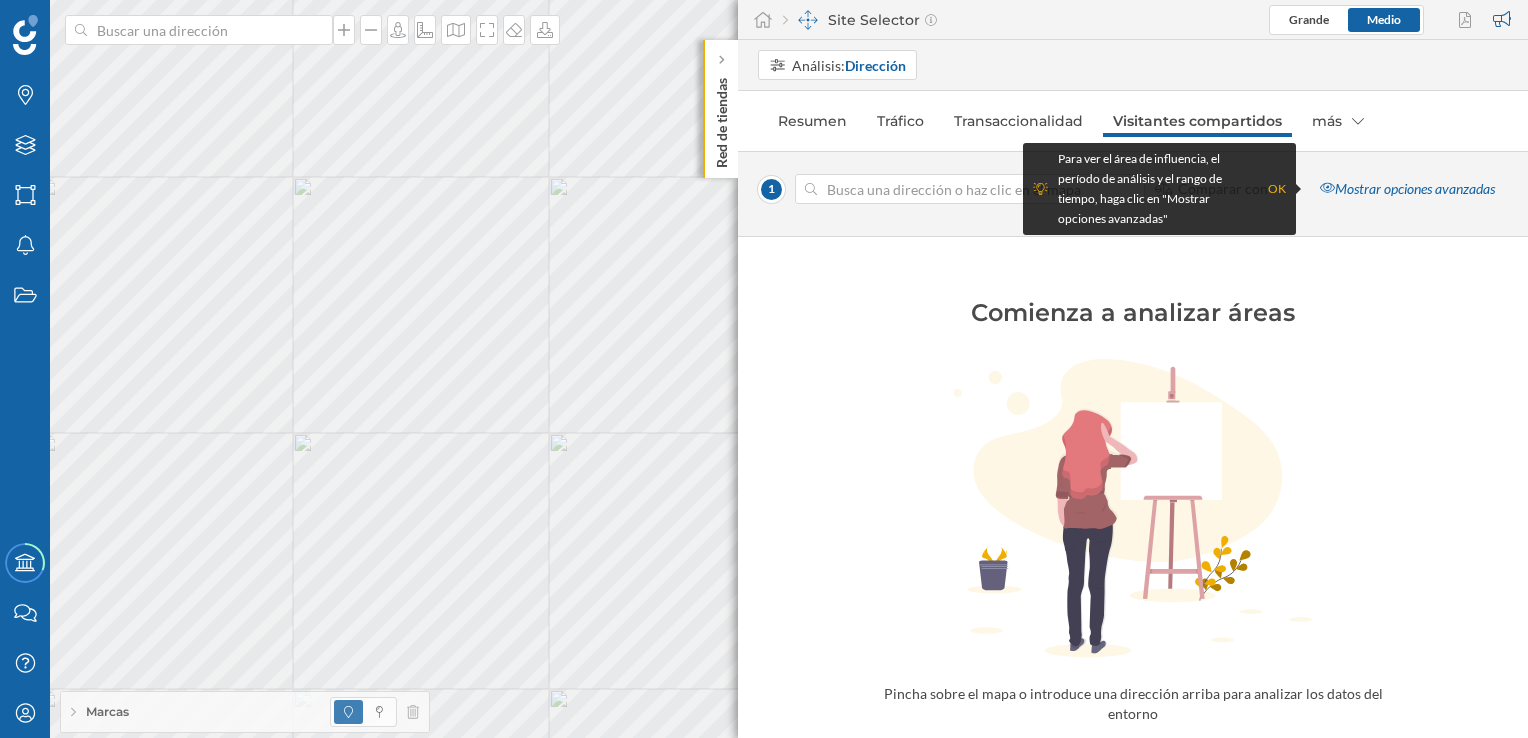 click on "OK" at bounding box center (1277, 189) 